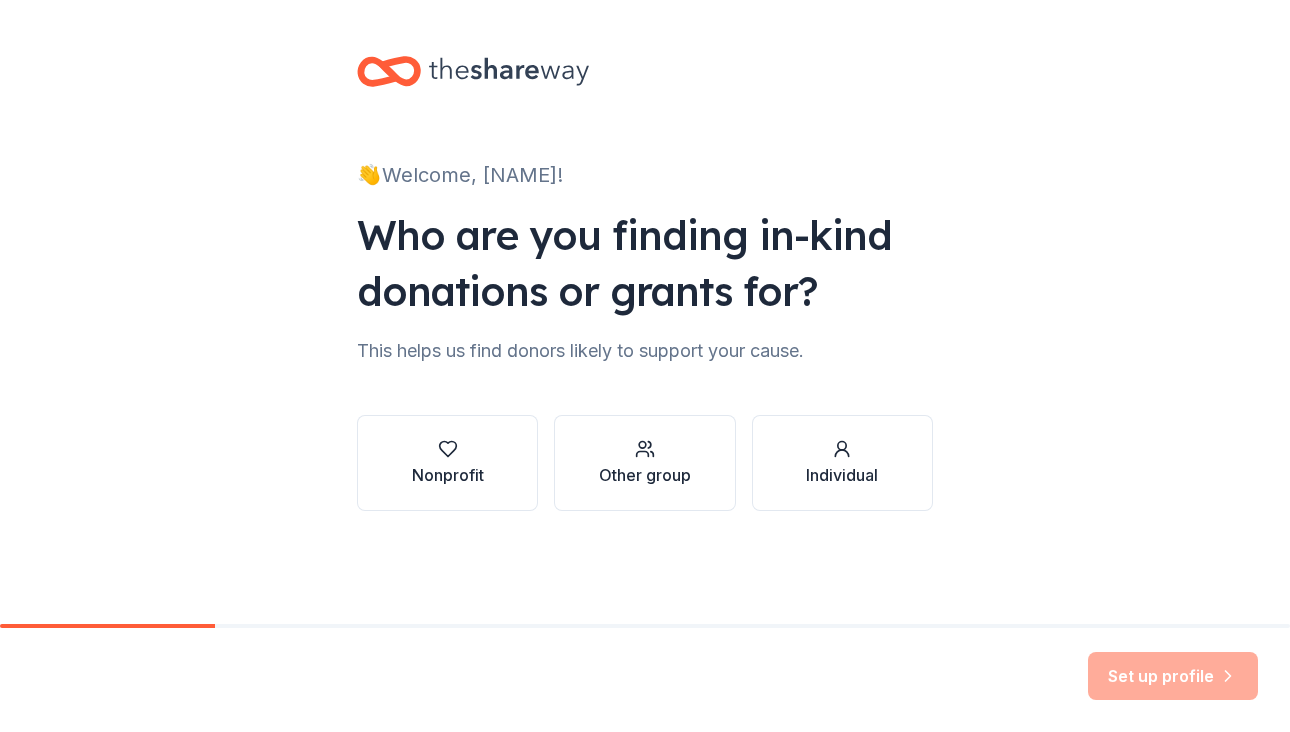 scroll, scrollTop: 0, scrollLeft: 0, axis: both 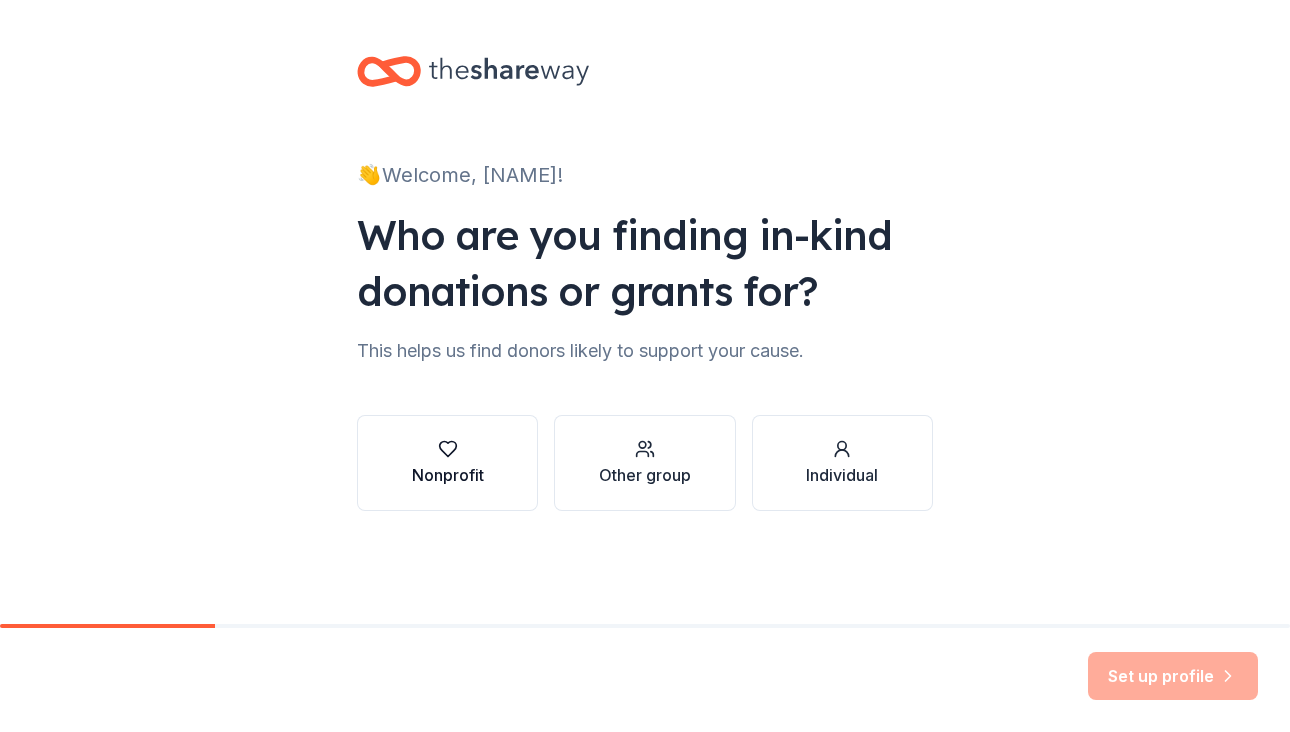 click on "Nonprofit" at bounding box center (447, 463) 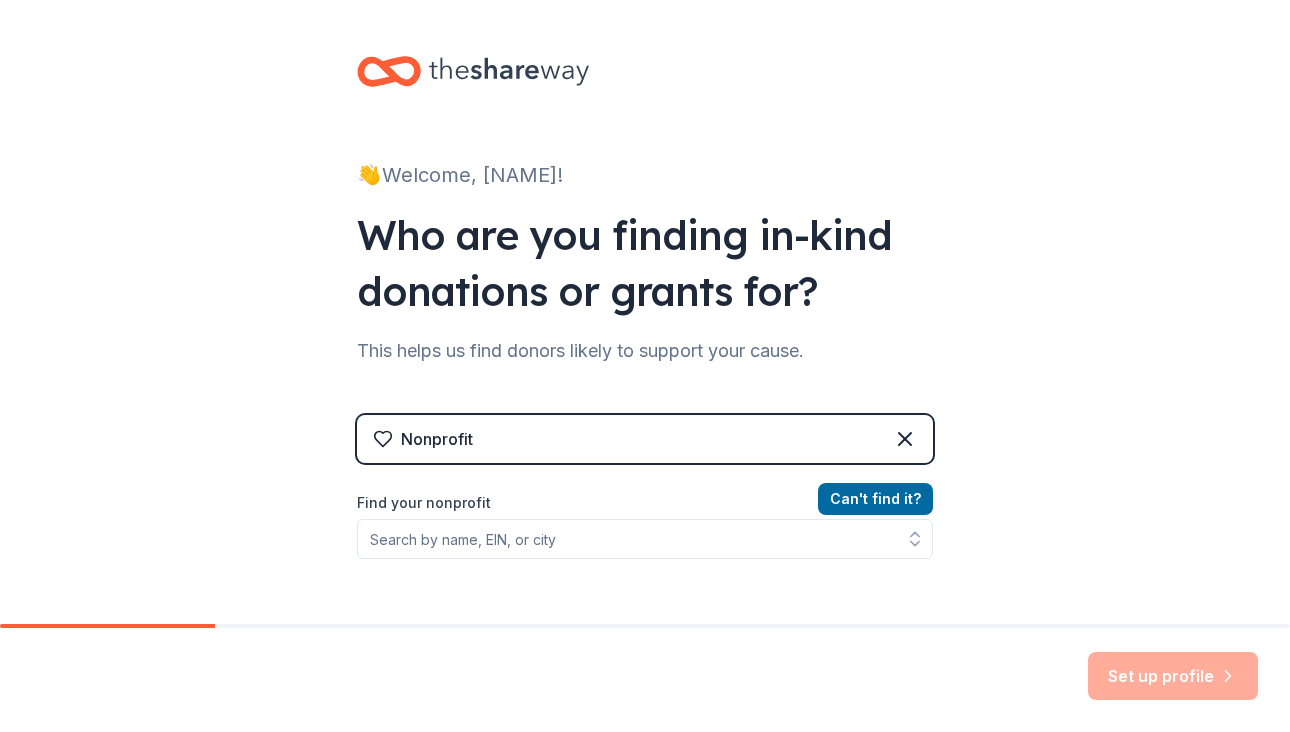 click on "Nonprofit" at bounding box center (645, 439) 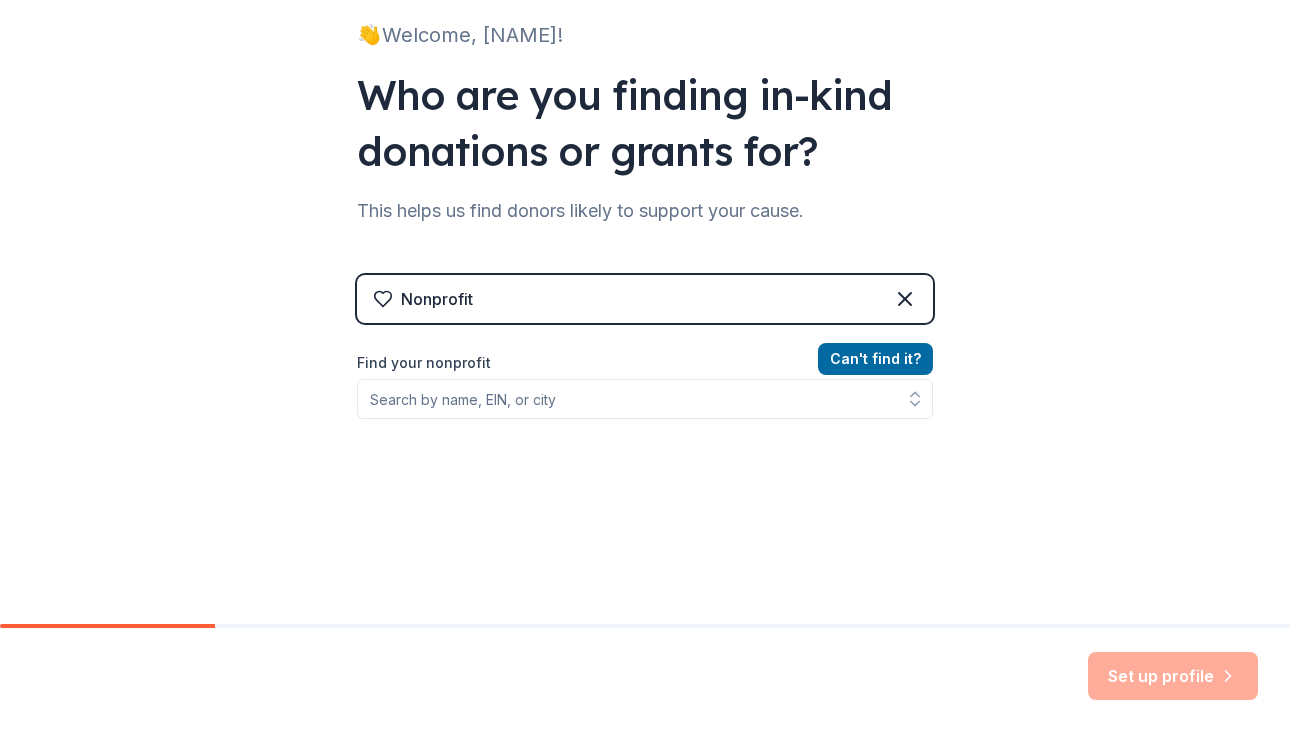 scroll, scrollTop: 147, scrollLeft: 0, axis: vertical 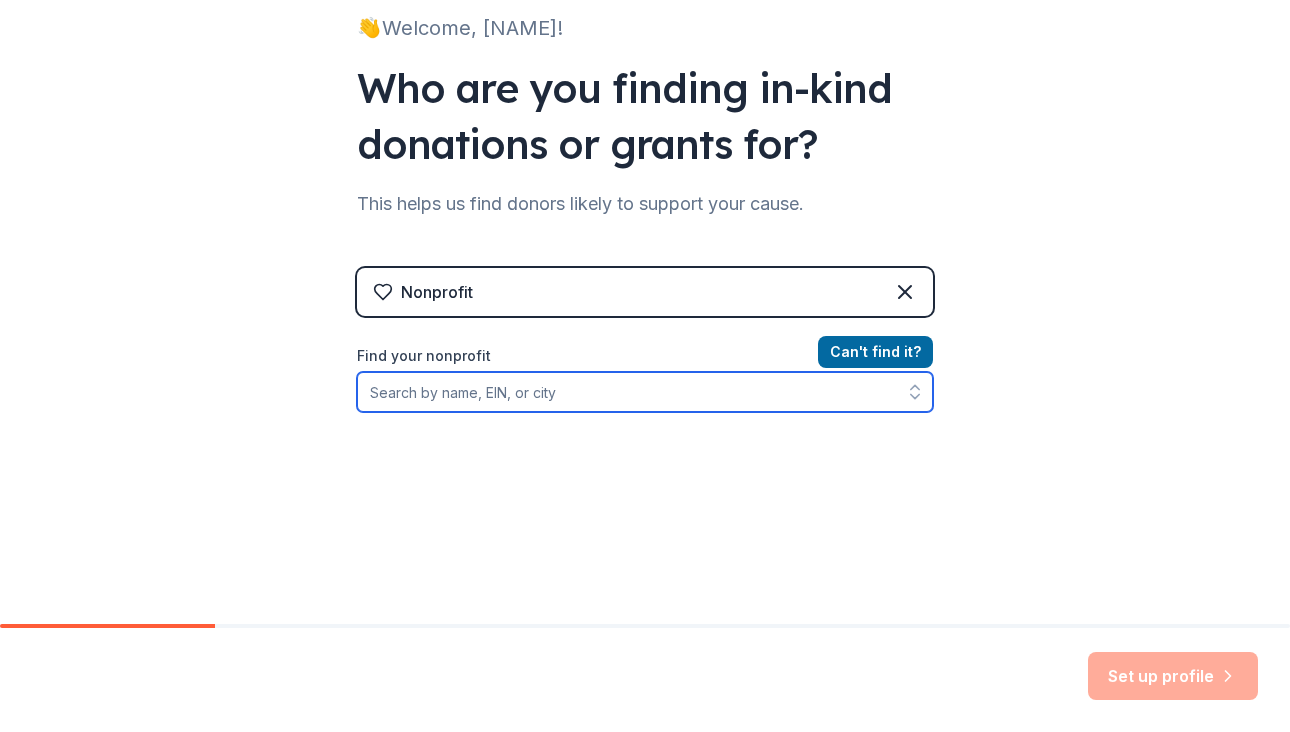 click on "Find your nonprofit" at bounding box center [645, 392] 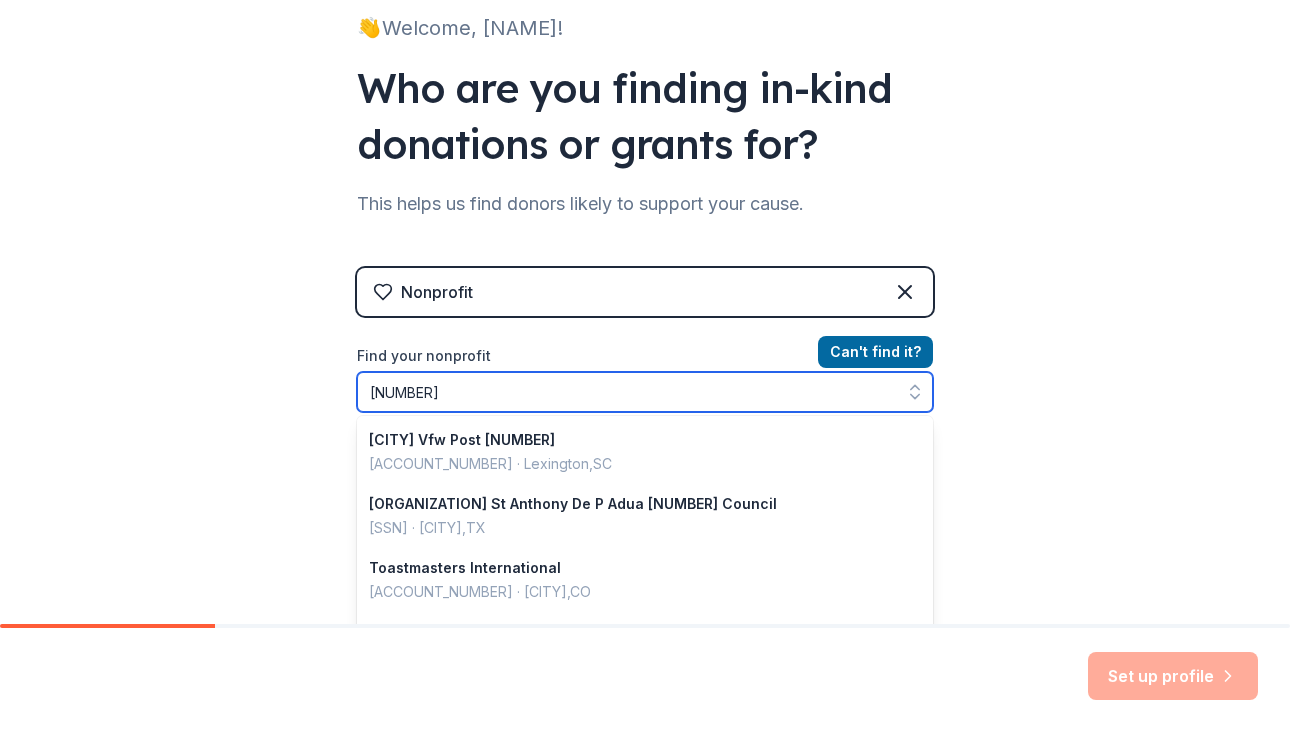 type on "873886887" 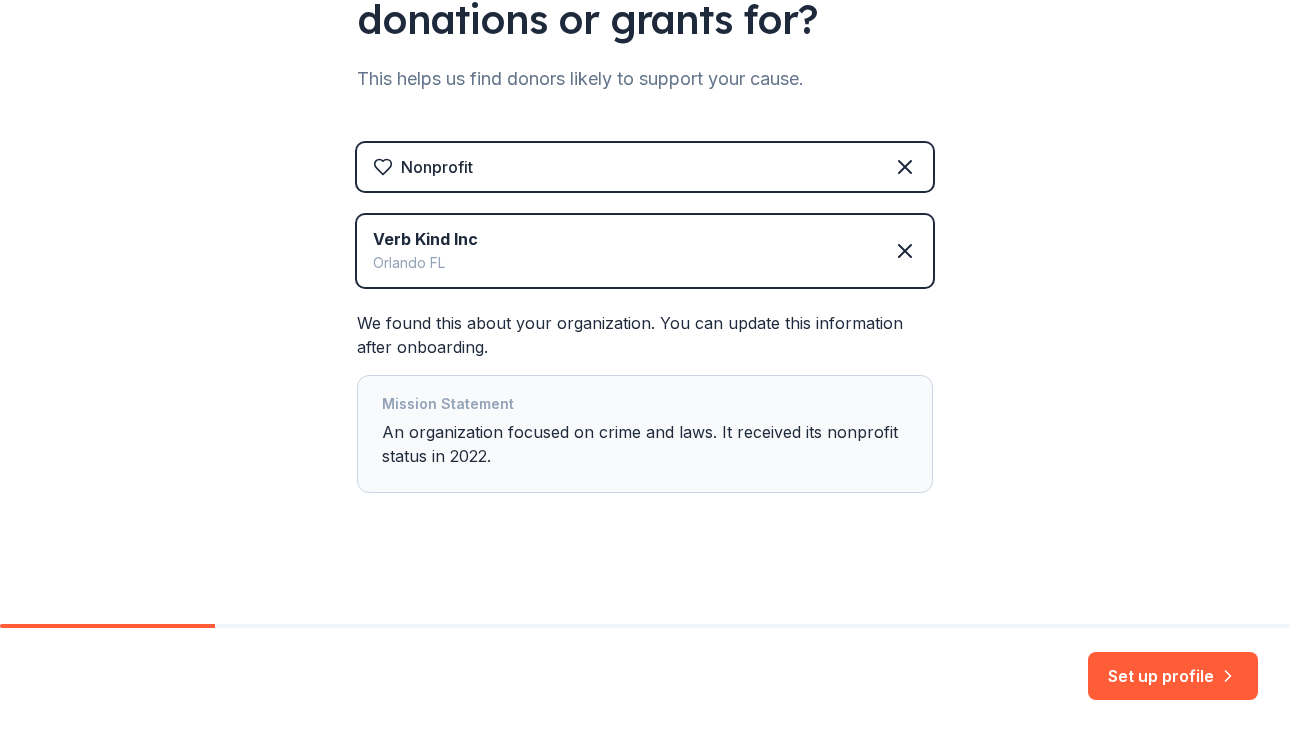scroll, scrollTop: 277, scrollLeft: 0, axis: vertical 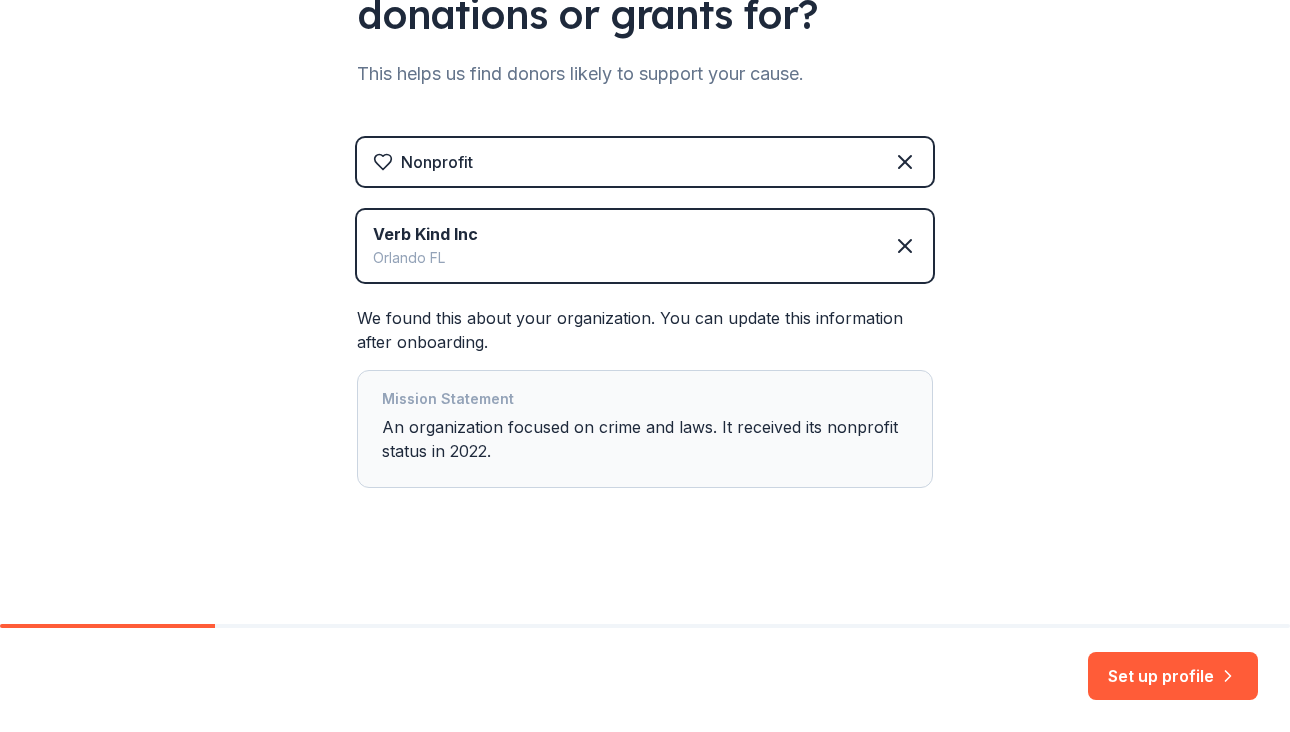 click on "Mission Statement An organization focused on crime and laws. It received its nonprofit status in 2022." at bounding box center (645, 429) 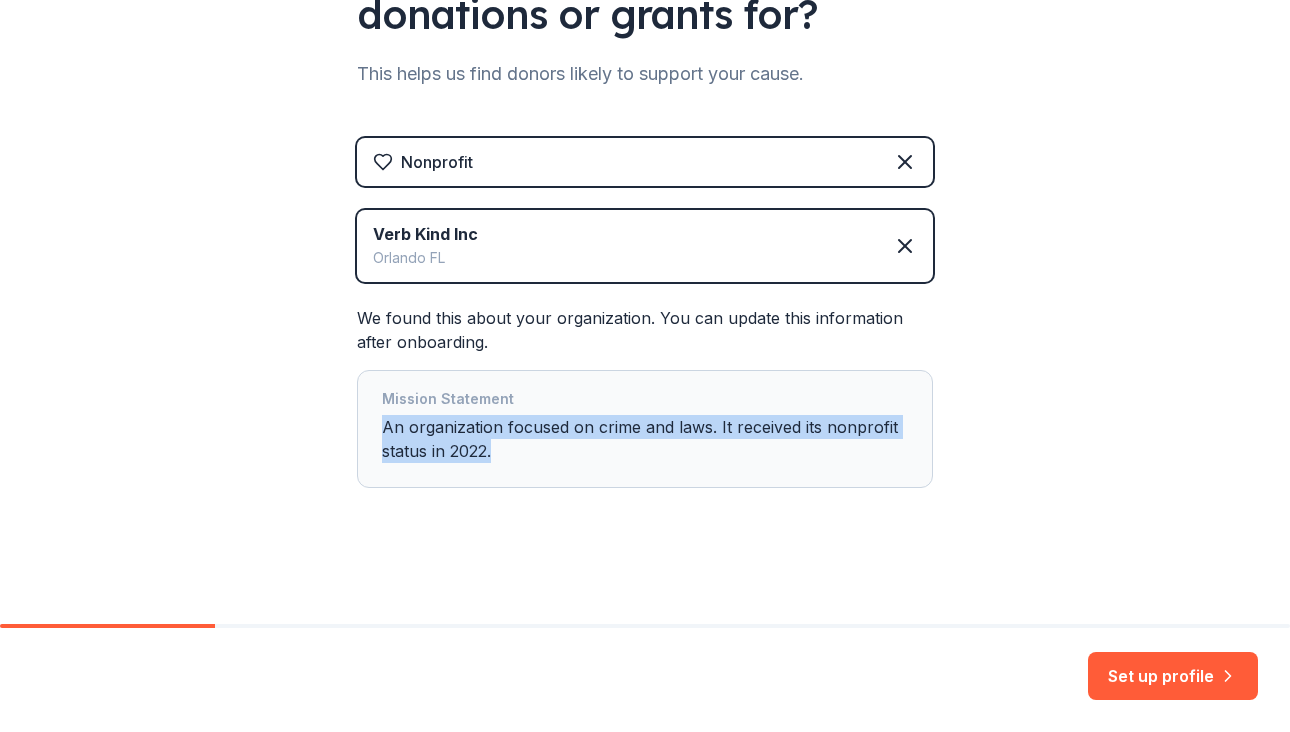 drag, startPoint x: 500, startPoint y: 446, endPoint x: 366, endPoint y: 420, distance: 136.49908 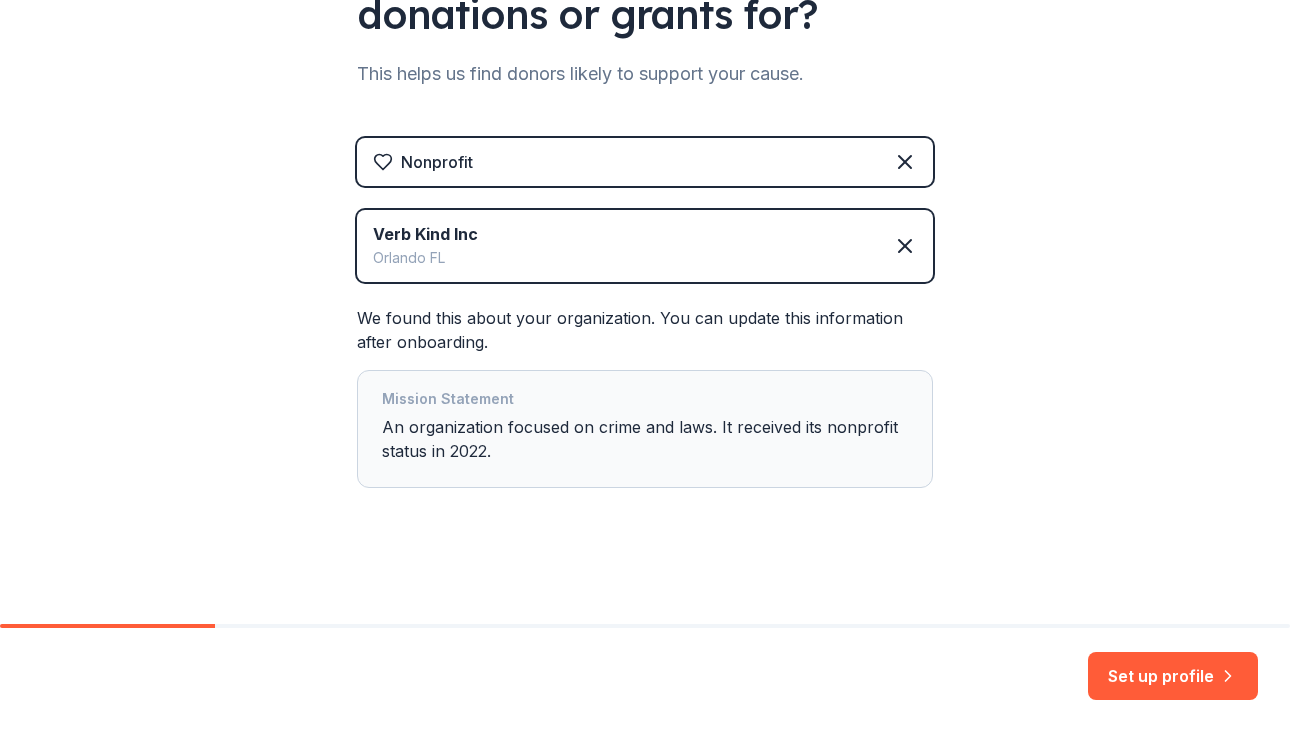click on "Mission Statement An organization focused on crime and laws. It received its nonprofit status in 2022." at bounding box center (645, 429) 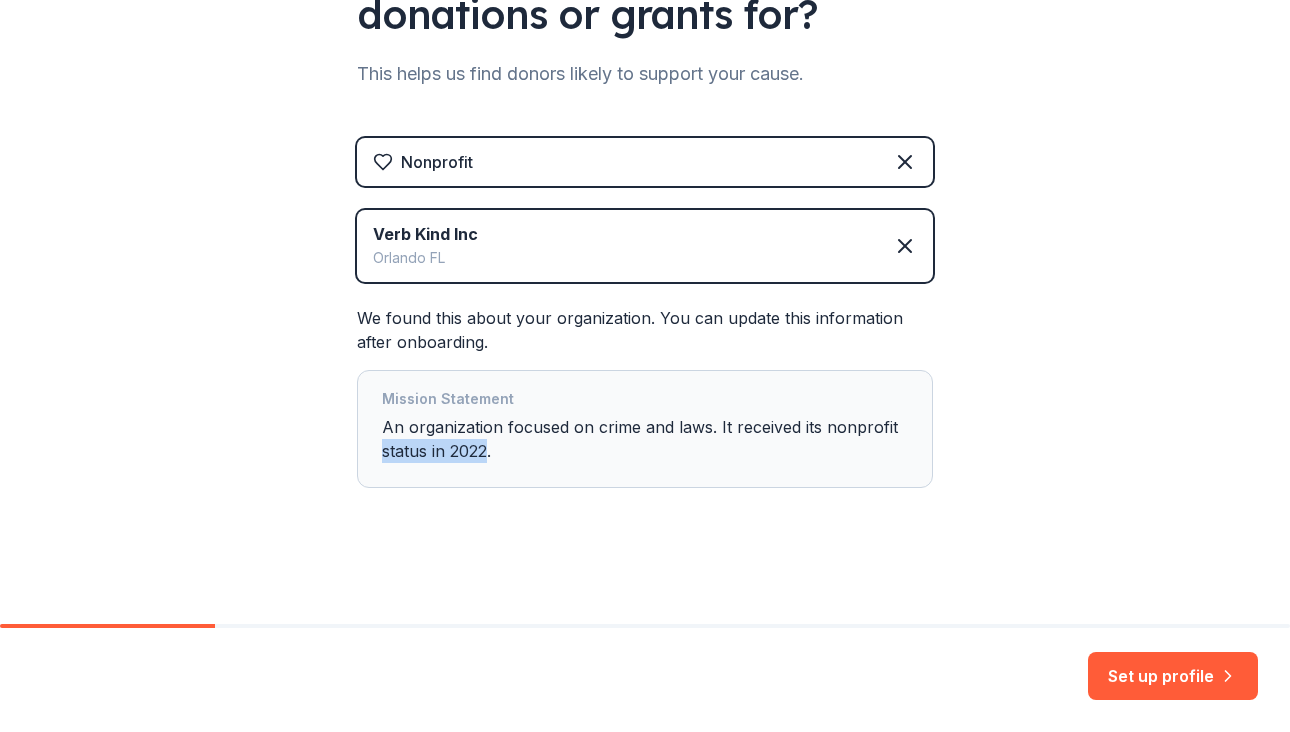 drag, startPoint x: 474, startPoint y: 450, endPoint x: 417, endPoint y: 439, distance: 58.0517 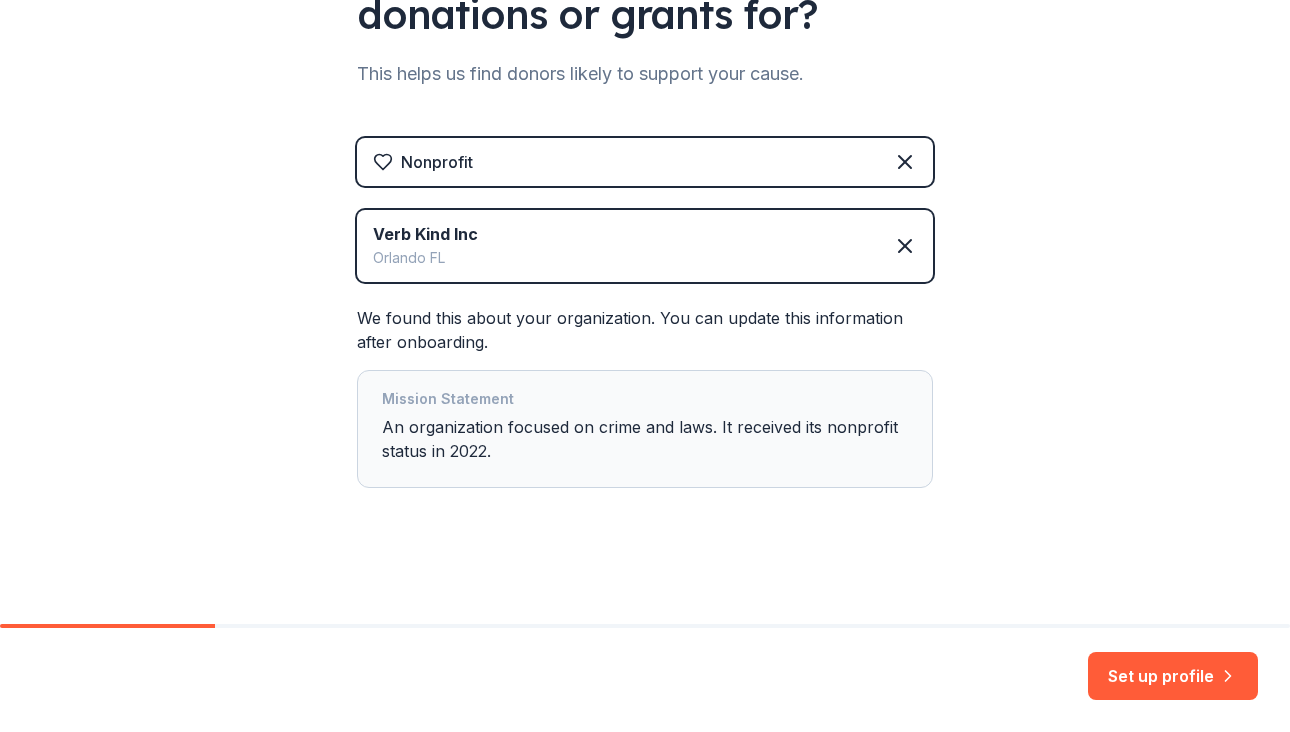 click on "Mission Statement An organization focused on crime and laws. It received its nonprofit status in 2022." at bounding box center (645, 429) 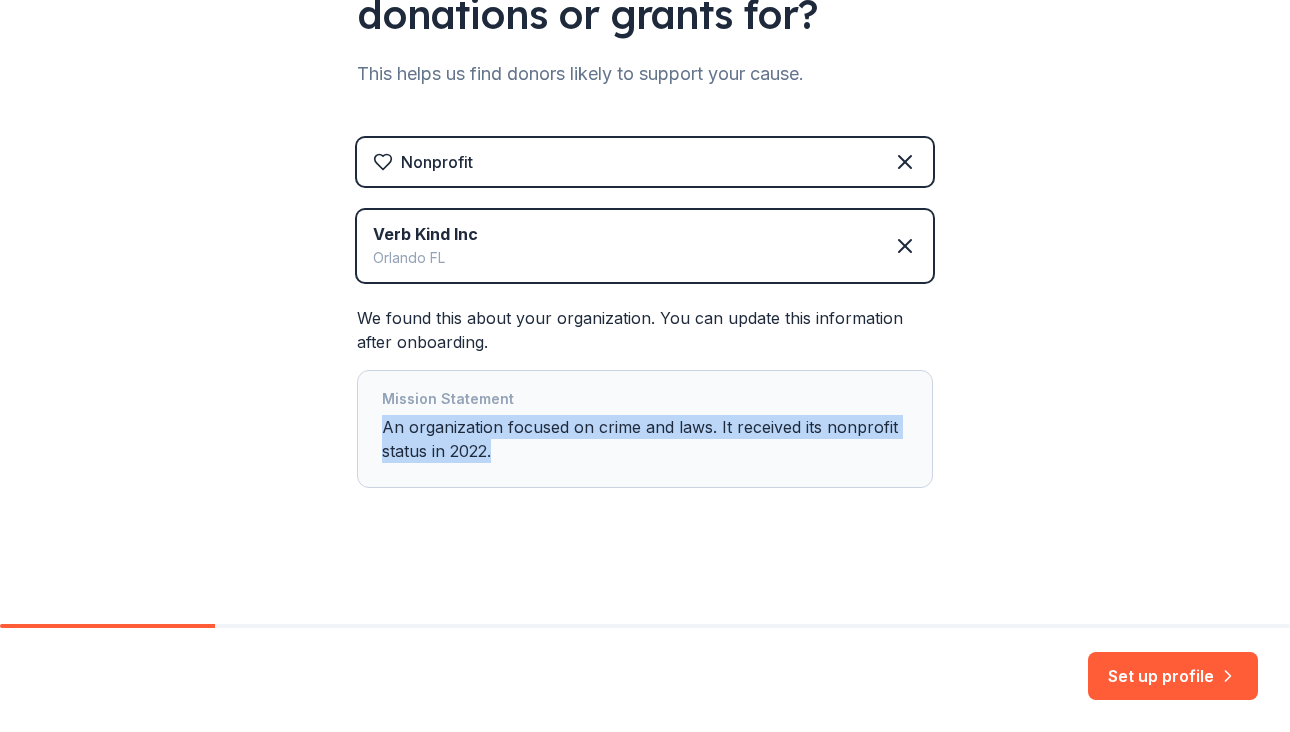 click on "Mission Statement An organization focused on crime and laws. It received its nonprofit status in 2022." at bounding box center (645, 429) 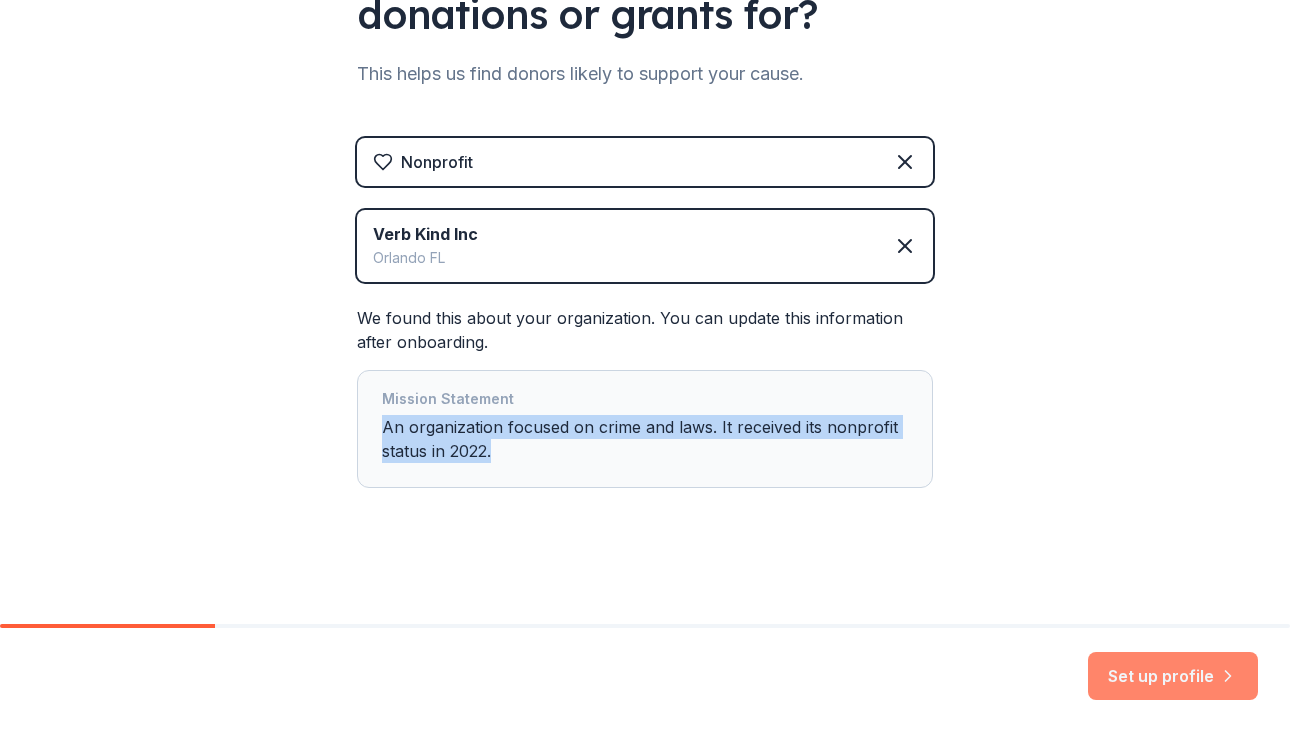 click on "Set up profile" at bounding box center (1173, 676) 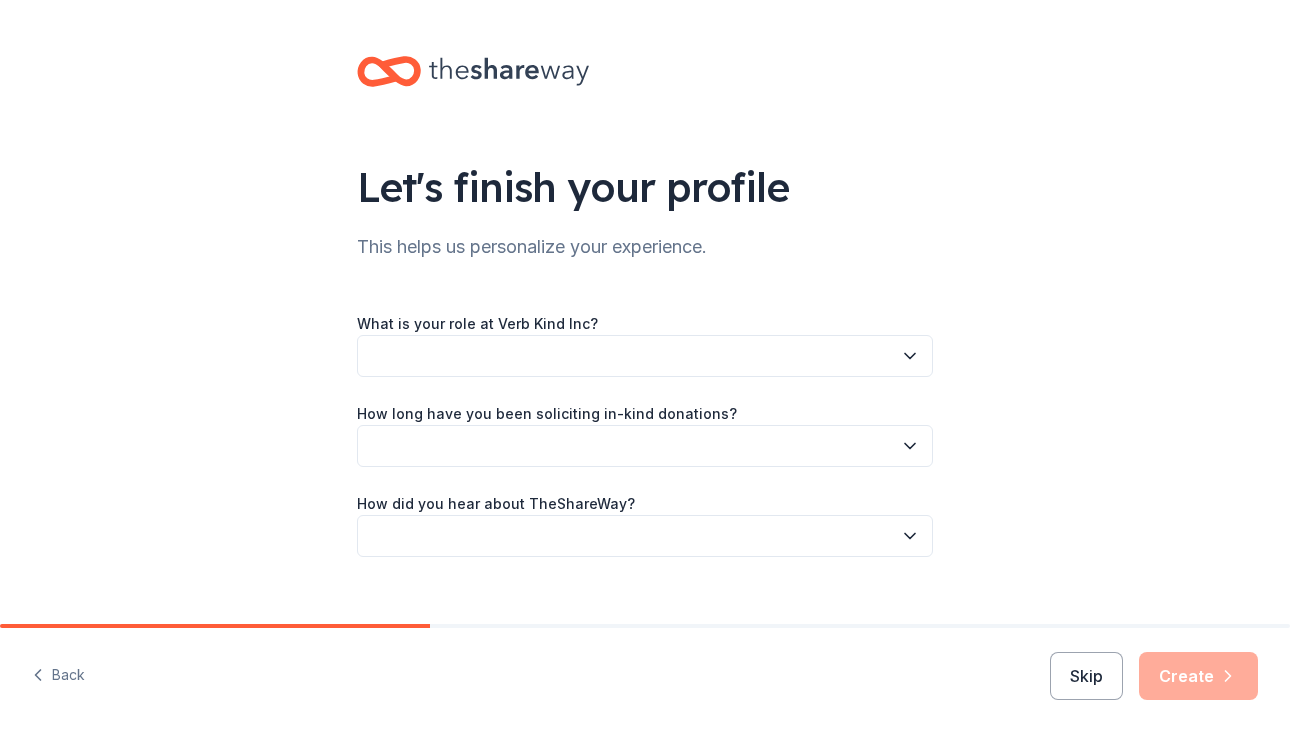 click on "What is your role at Verb Kind Inc?" at bounding box center (645, 344) 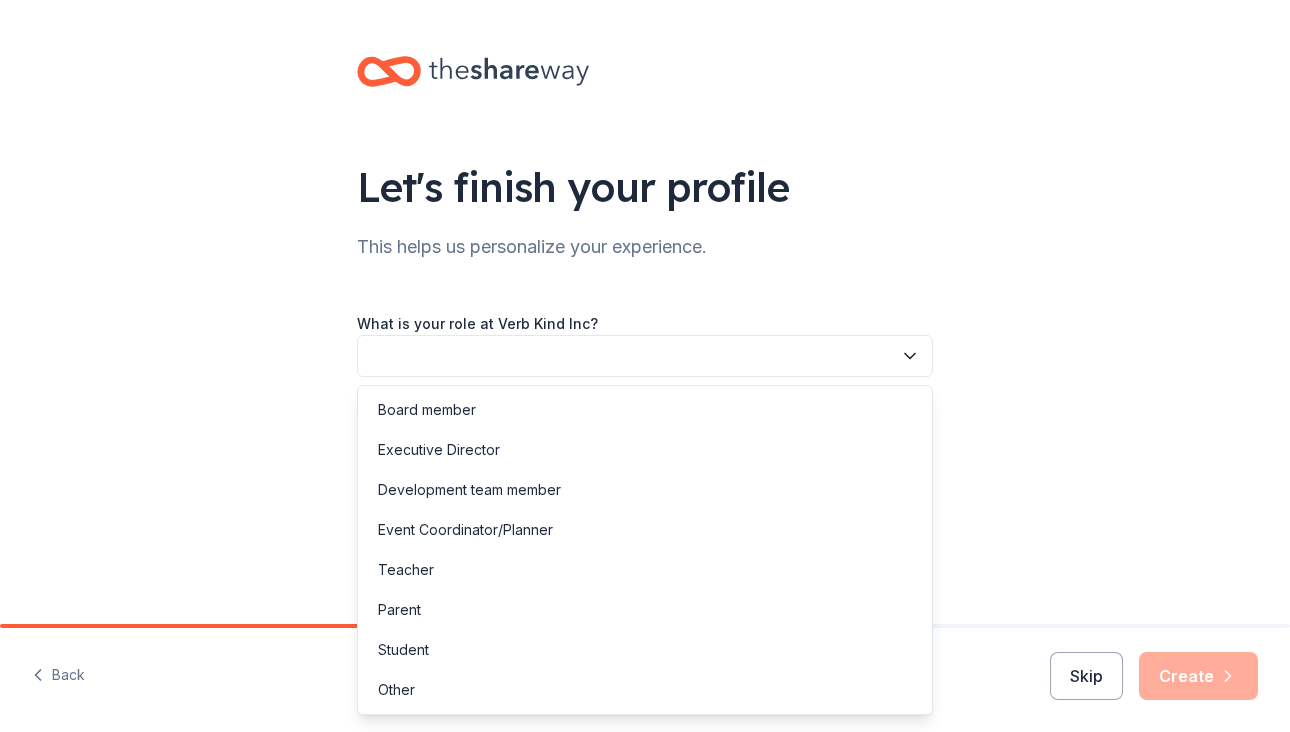 click 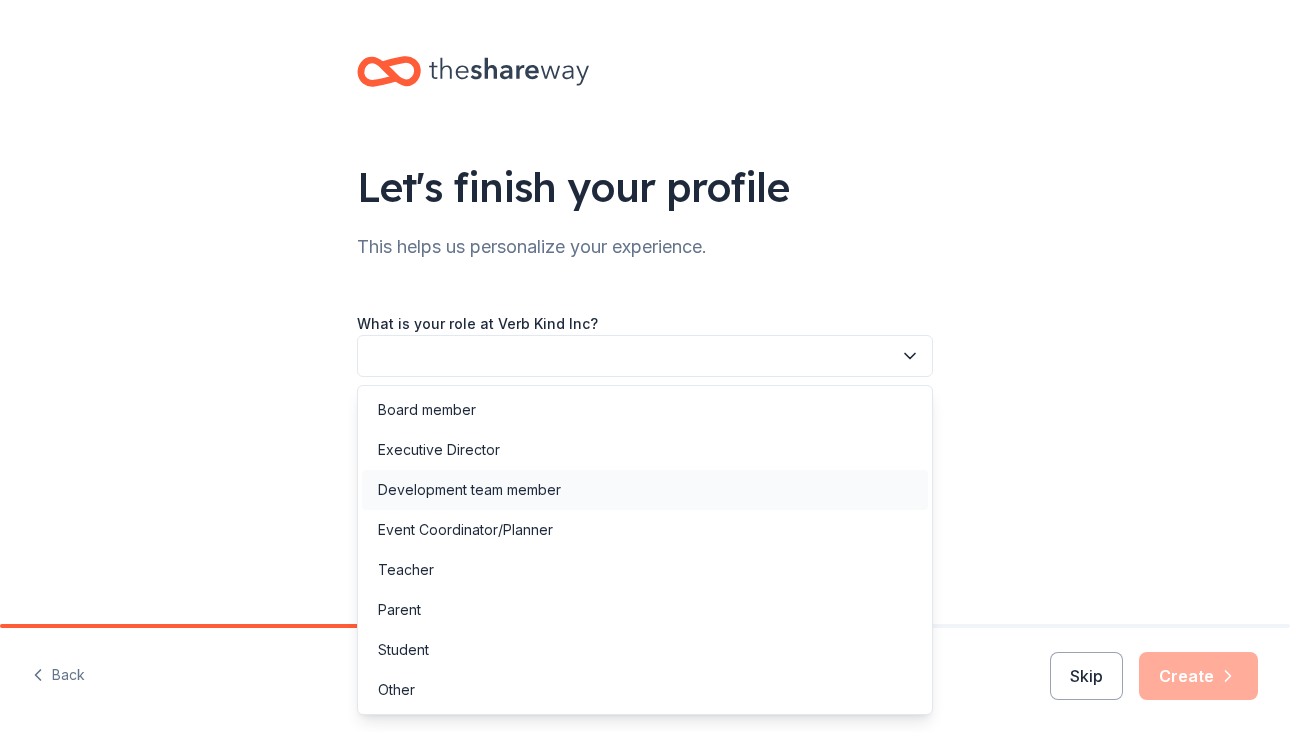 click on "Development team member" at bounding box center [469, 490] 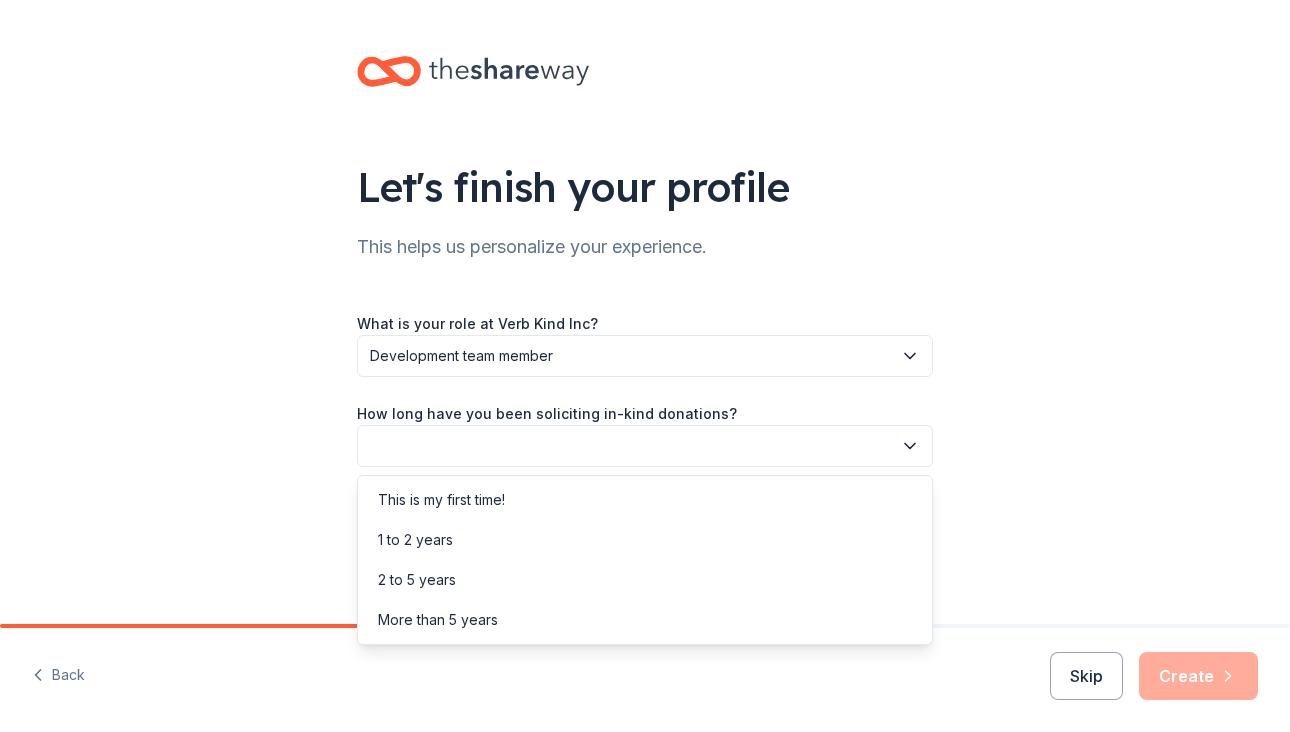 click 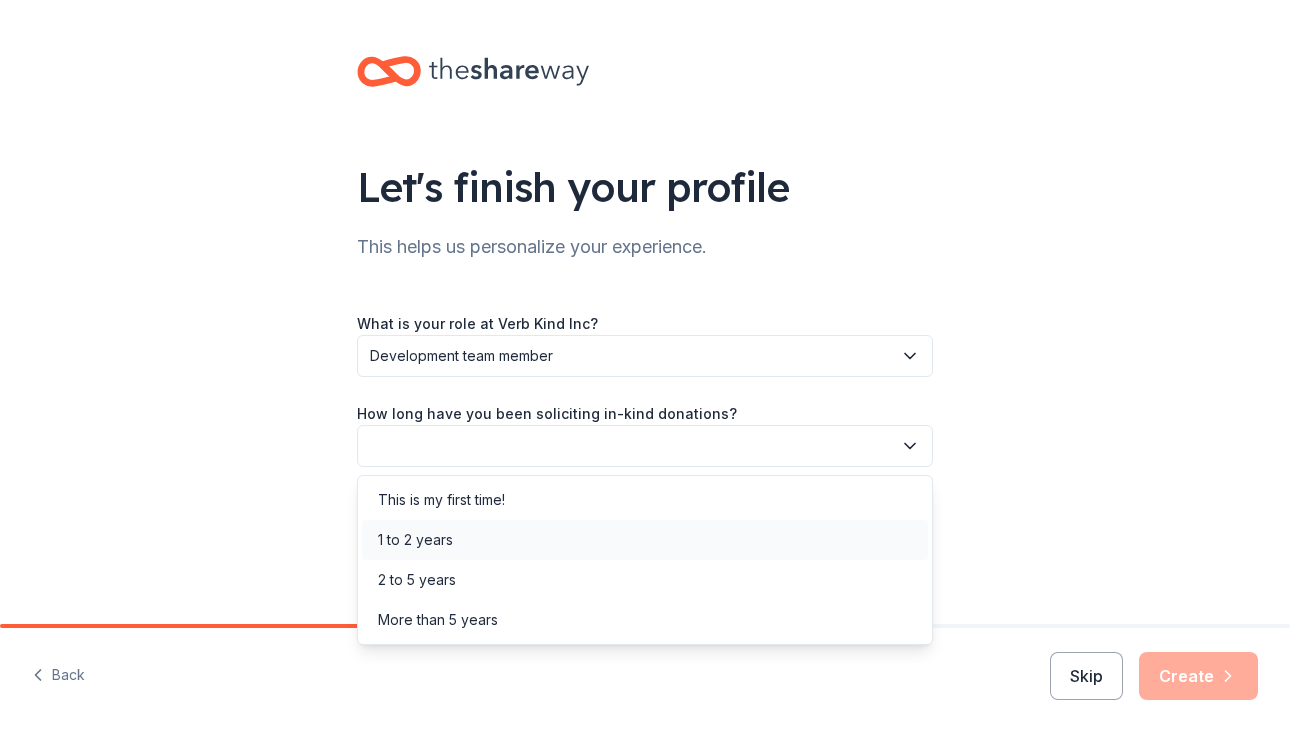 click on "1 to 2 years" at bounding box center [415, 540] 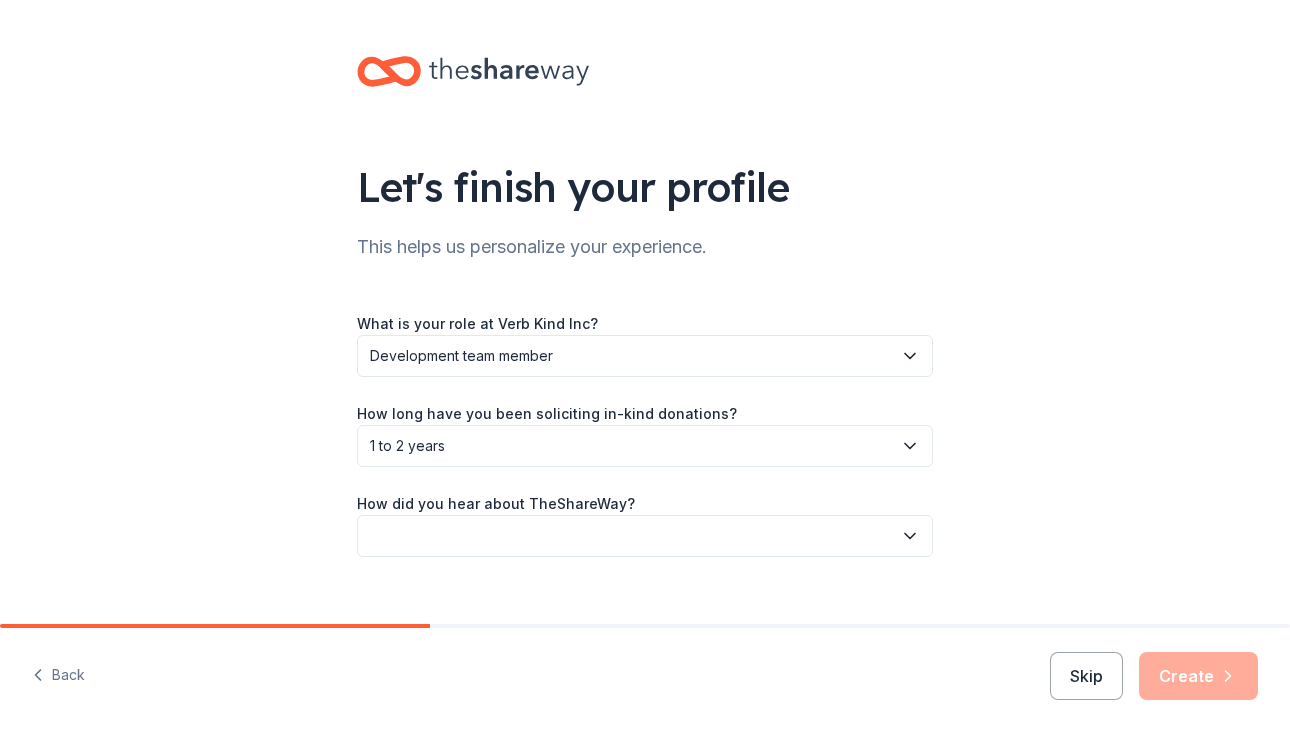 click at bounding box center (645, 536) 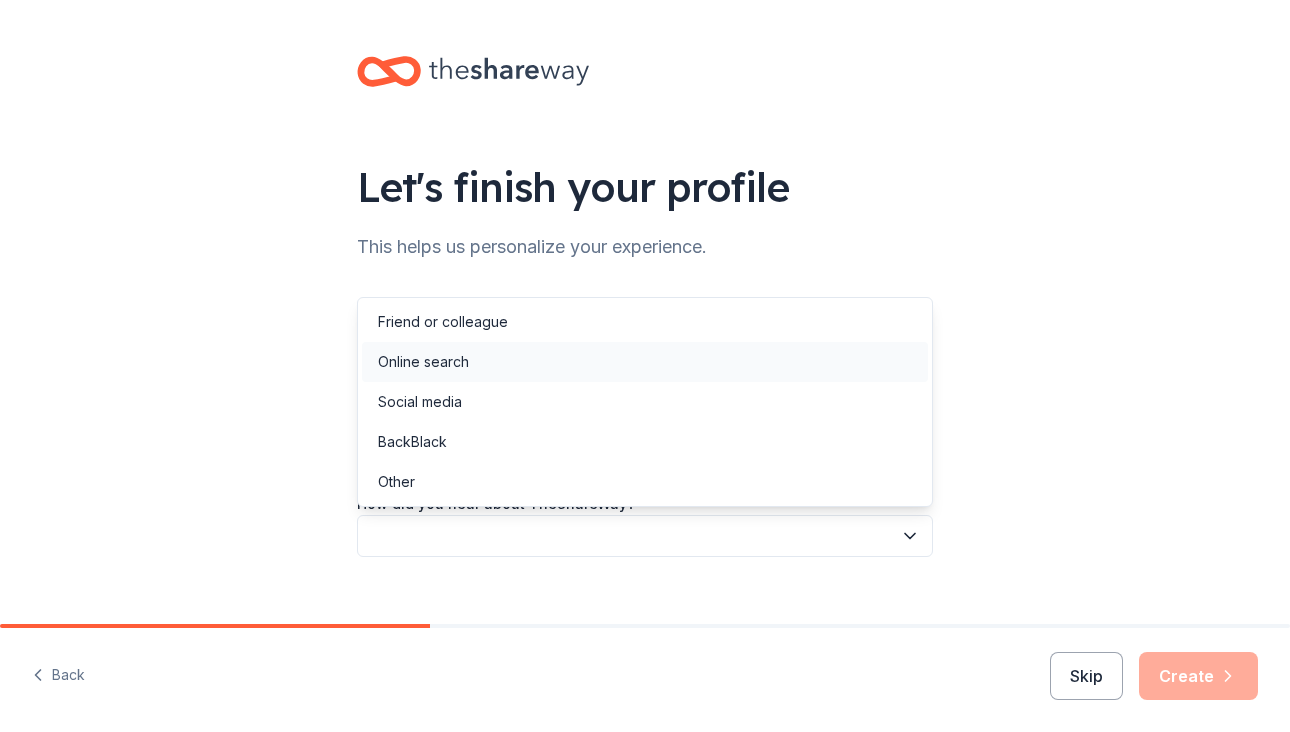 click on "Online search" at bounding box center [423, 362] 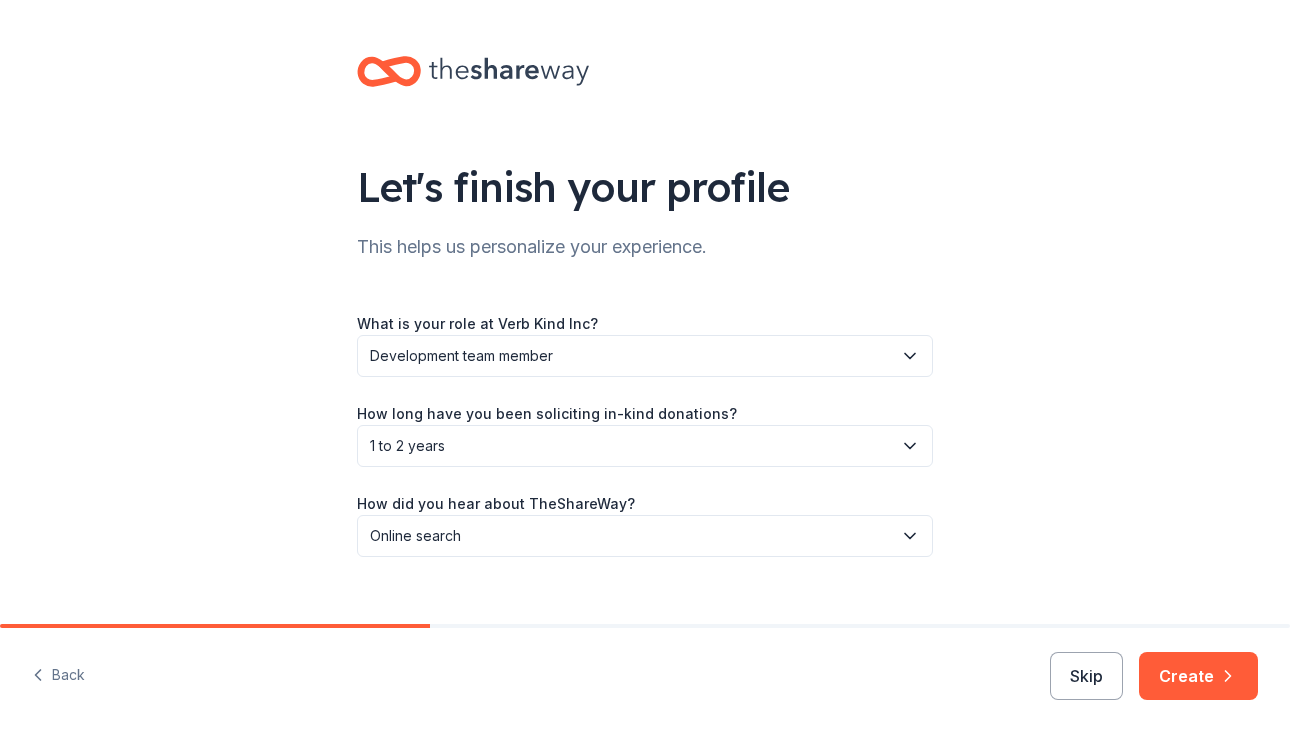 scroll, scrollTop: 29, scrollLeft: 0, axis: vertical 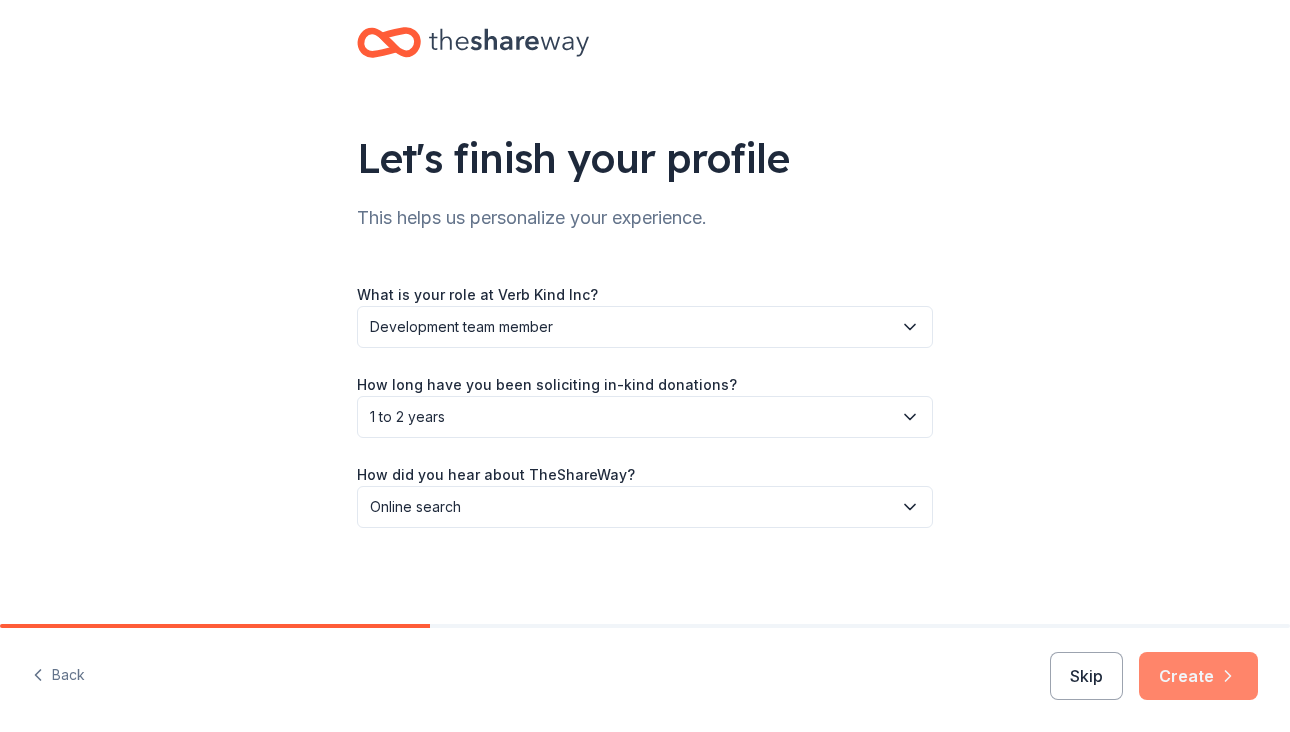 click on "Create" at bounding box center (1198, 676) 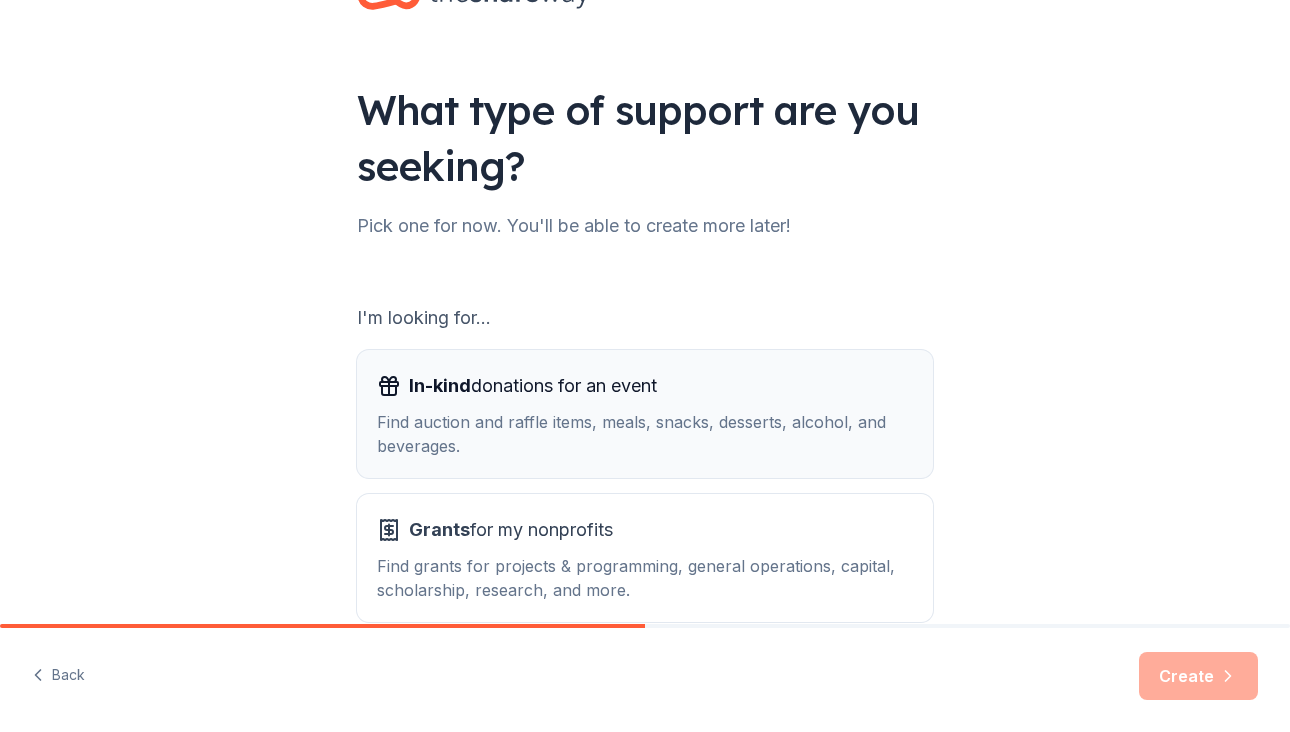 scroll, scrollTop: 108, scrollLeft: 0, axis: vertical 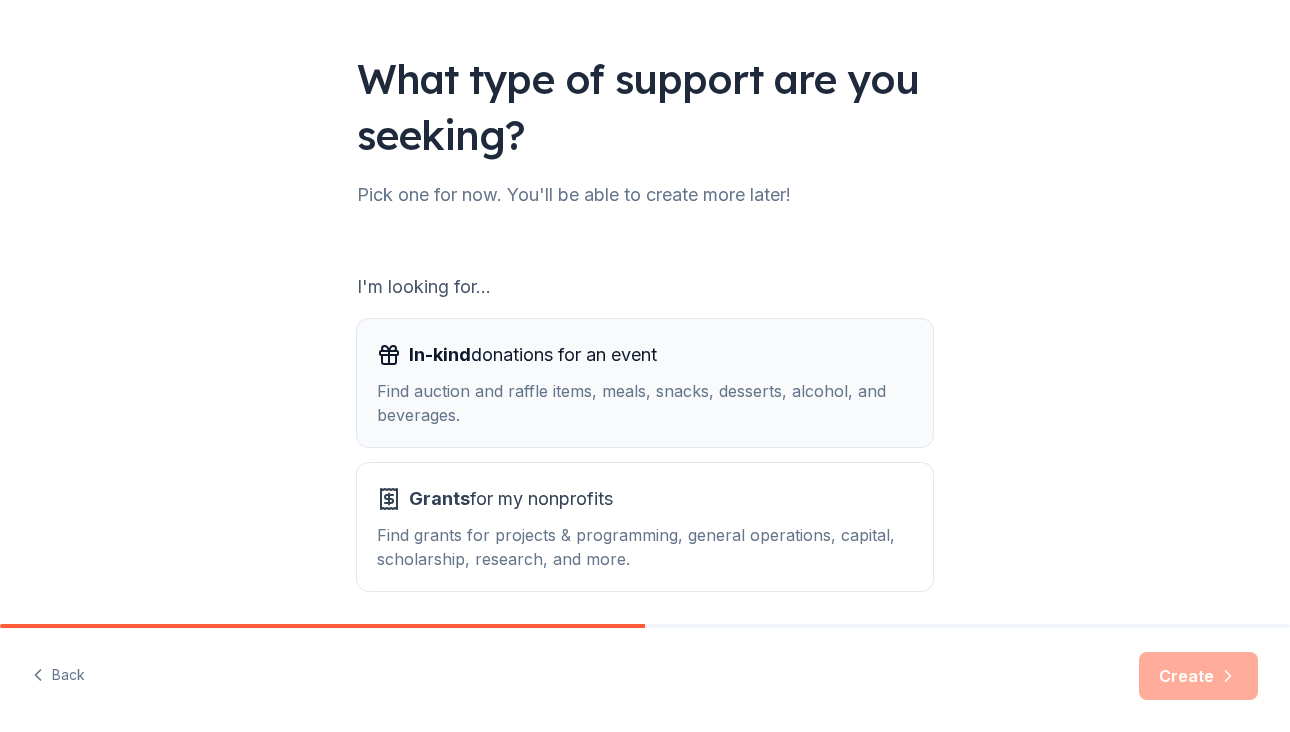 click on "Find auction and raffle items, meals, snacks, desserts, alcohol, and beverages." at bounding box center [645, 403] 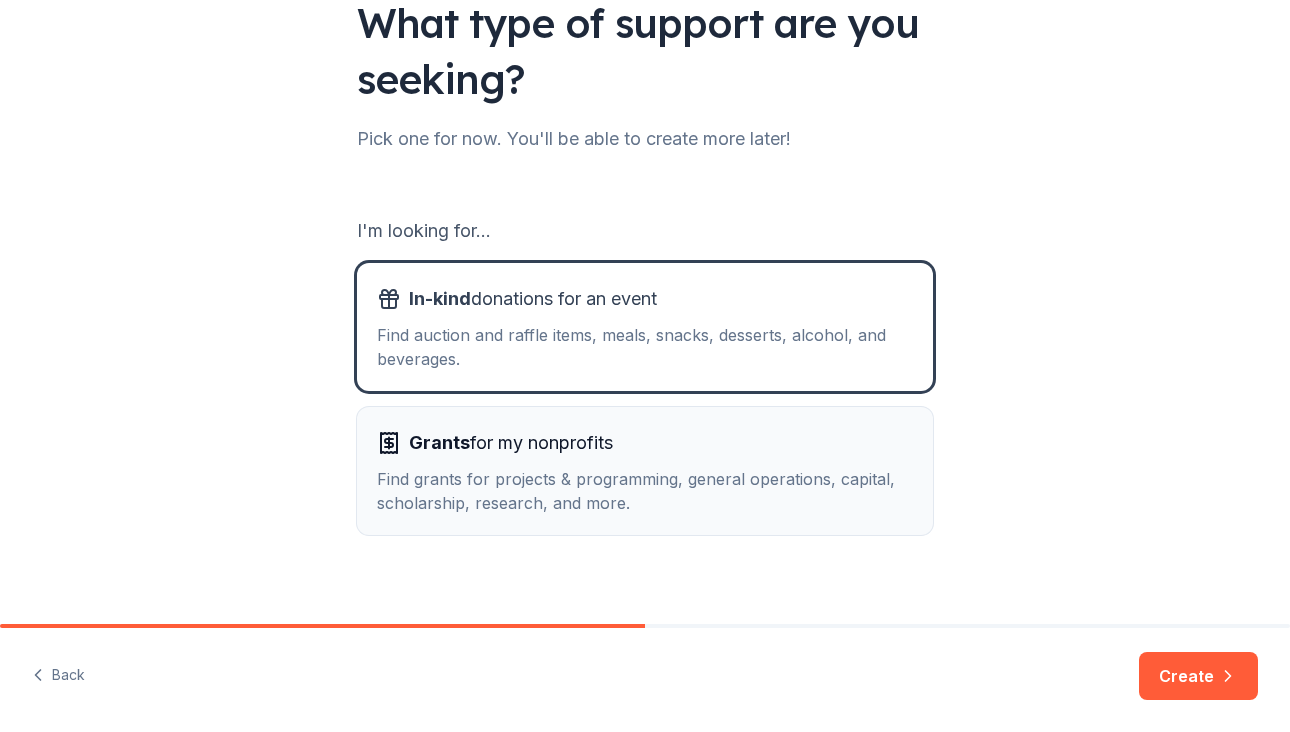 scroll, scrollTop: 183, scrollLeft: 0, axis: vertical 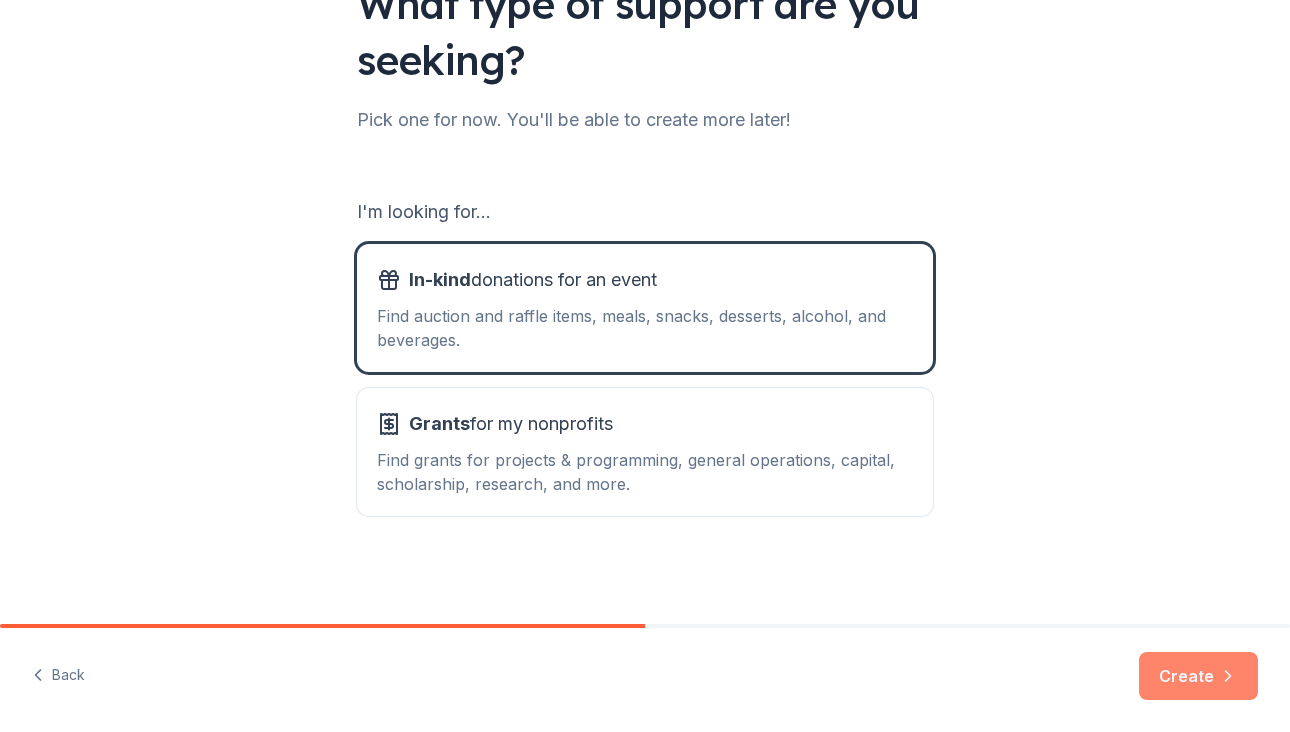 click on "Create" at bounding box center (1198, 676) 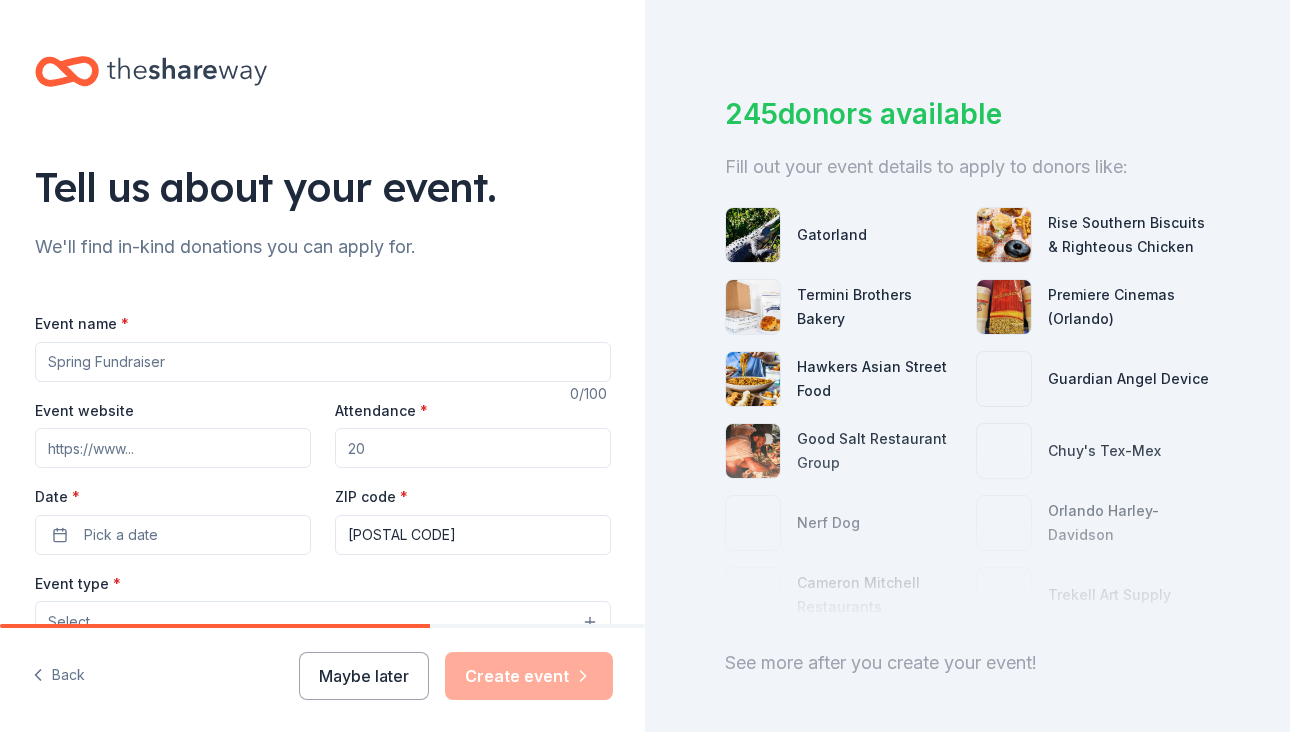 scroll, scrollTop: 60, scrollLeft: 0, axis: vertical 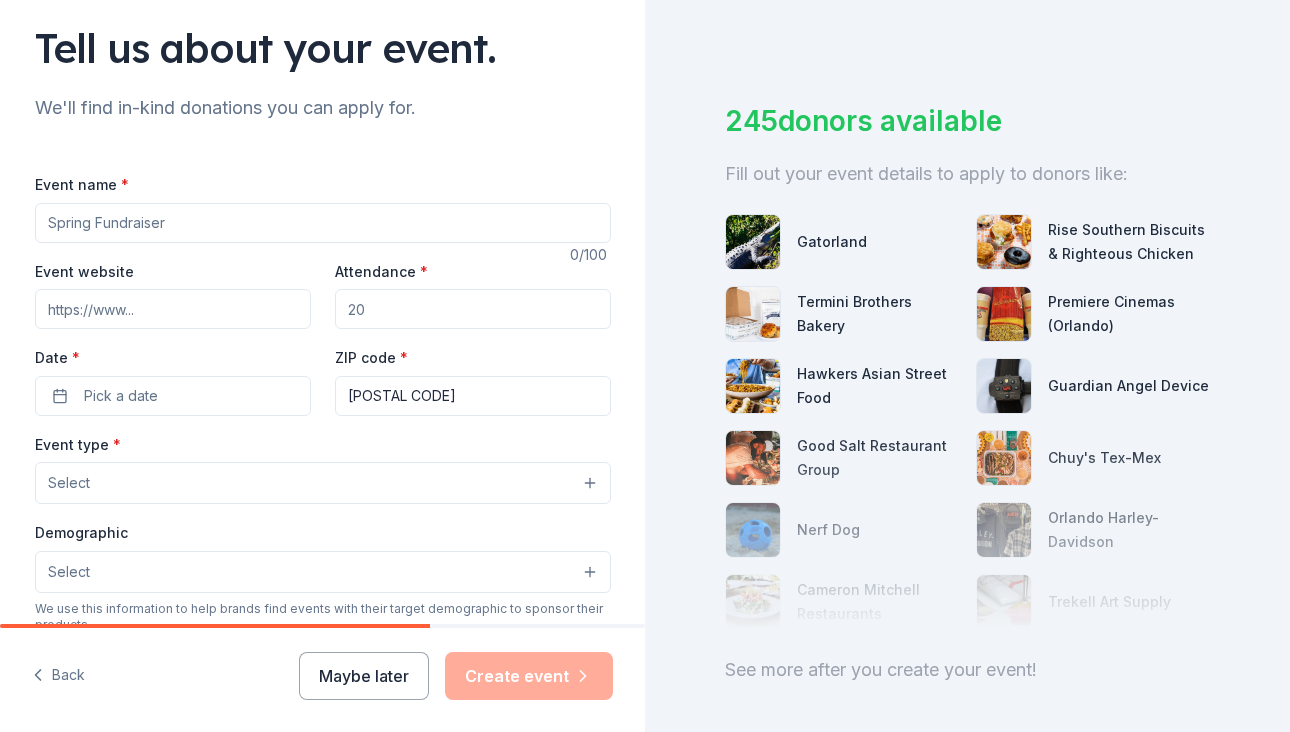 click on "Event name *" at bounding box center (323, 223) 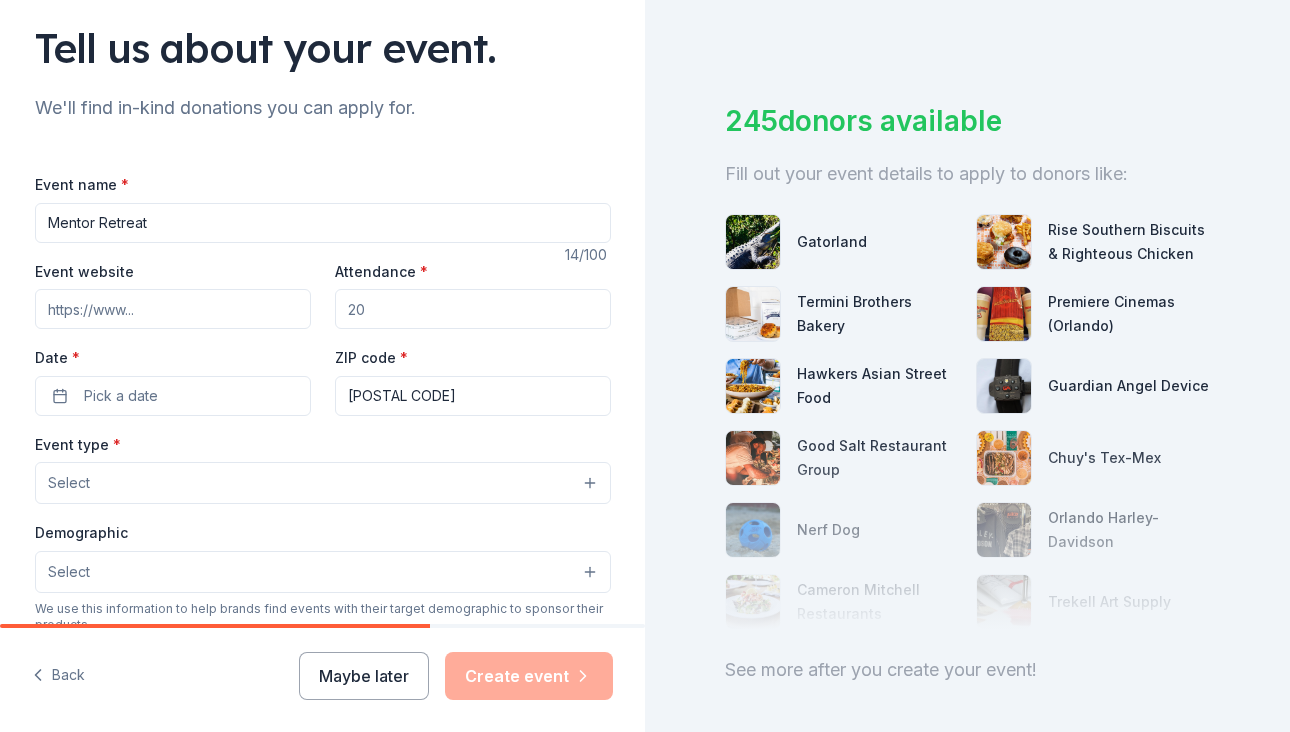 type on "Mentor Retreat" 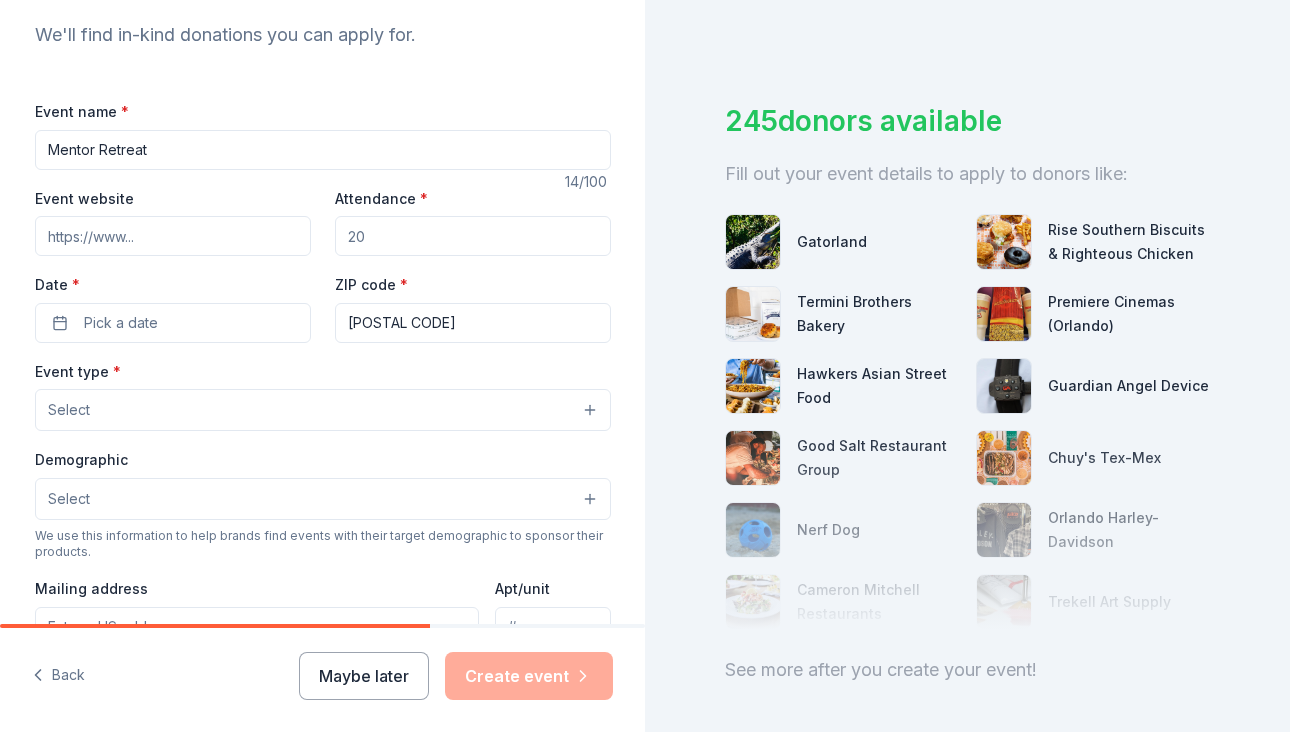 scroll, scrollTop: 202, scrollLeft: 0, axis: vertical 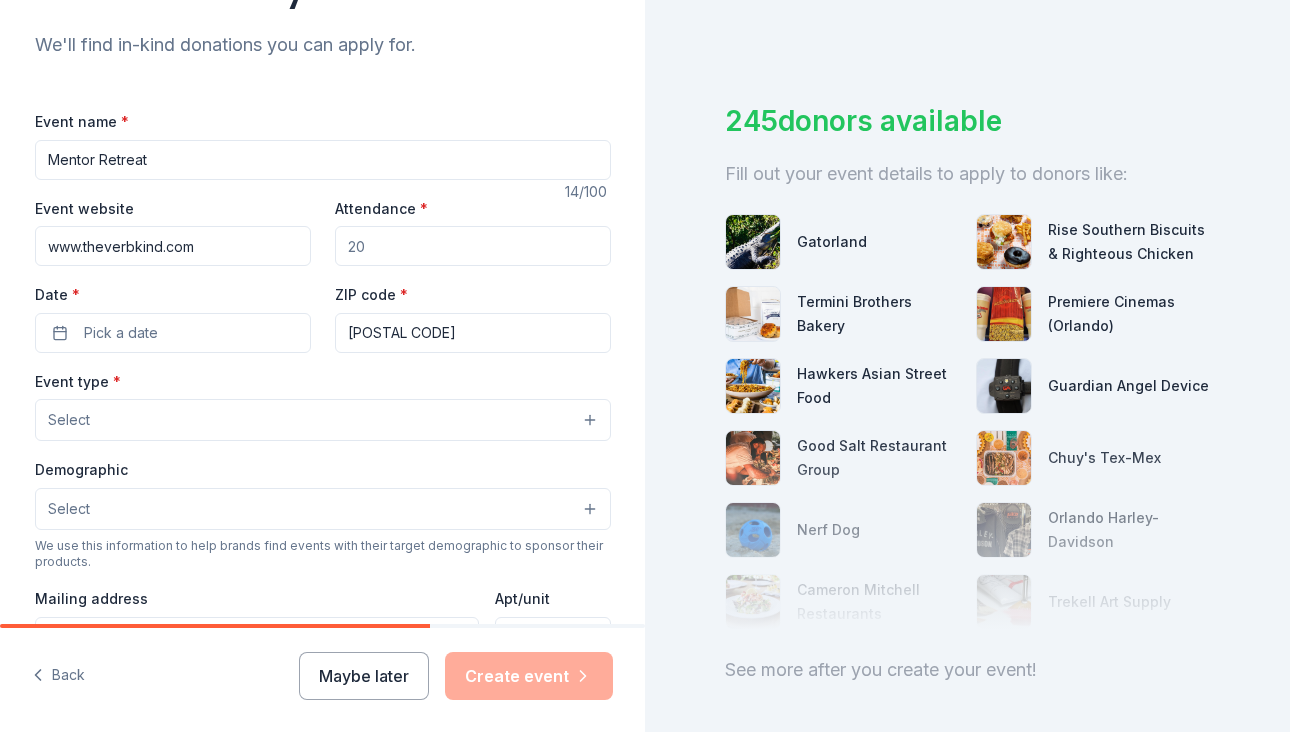 type on "www.theverbkind.com" 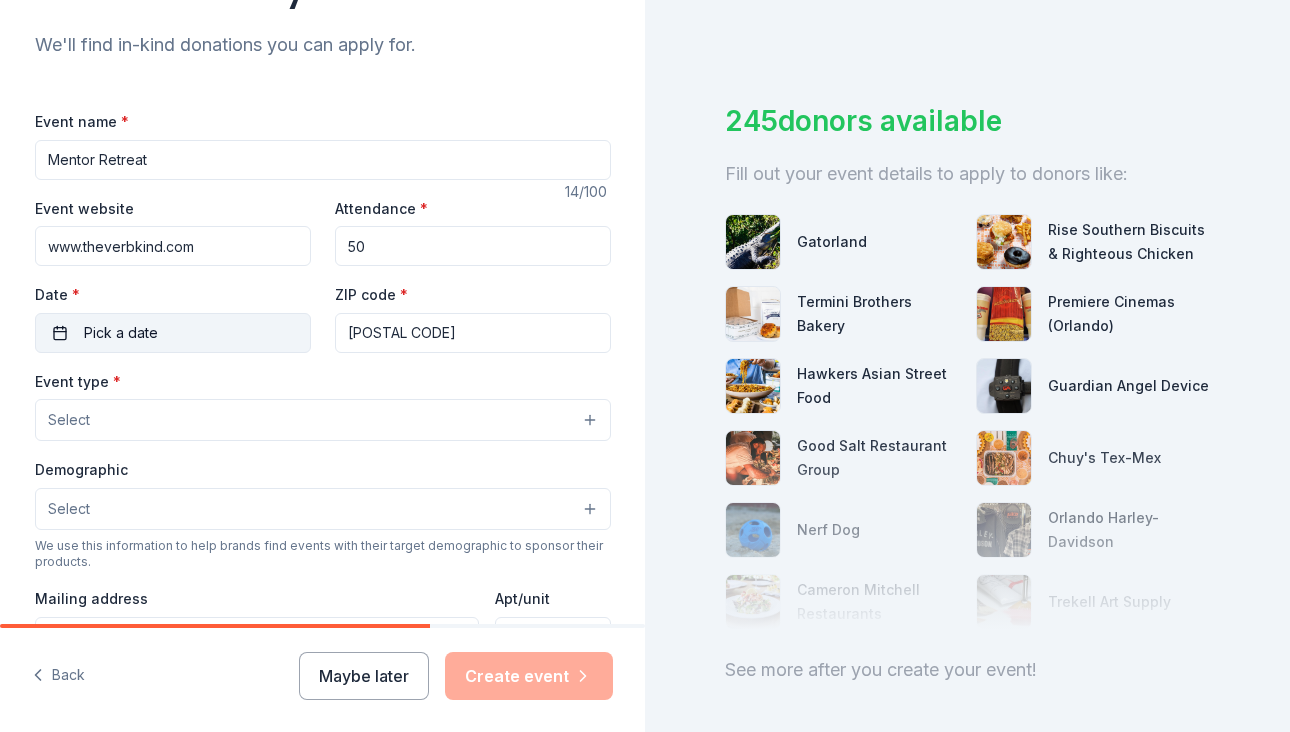 type on "50" 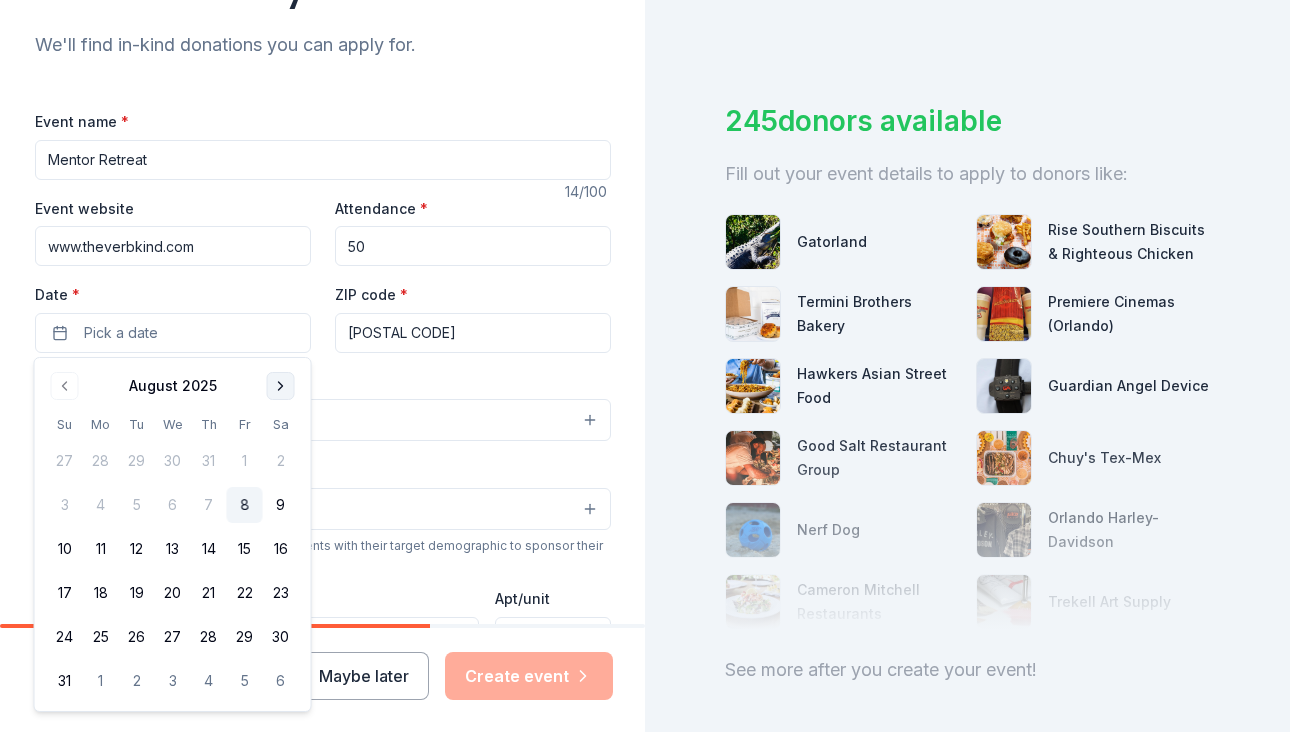 click at bounding box center (281, 386) 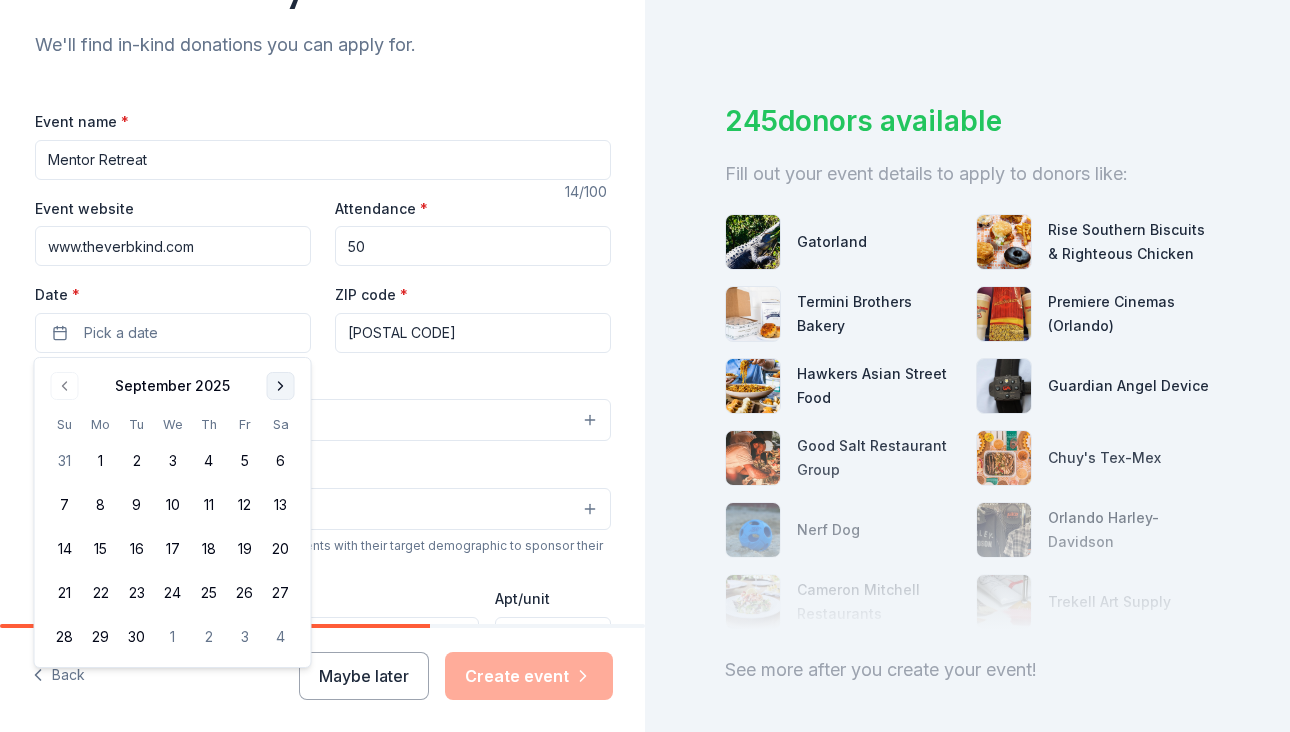 click at bounding box center [281, 386] 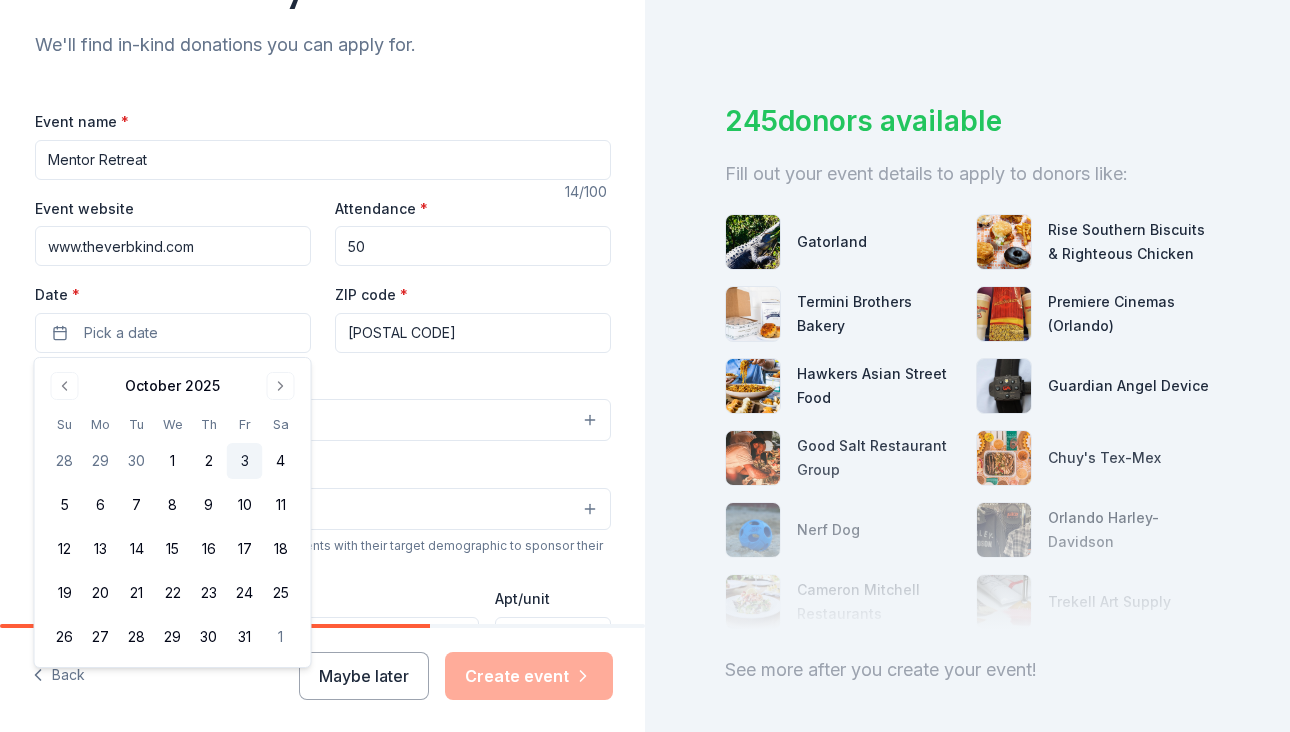click on "3" at bounding box center [245, 461] 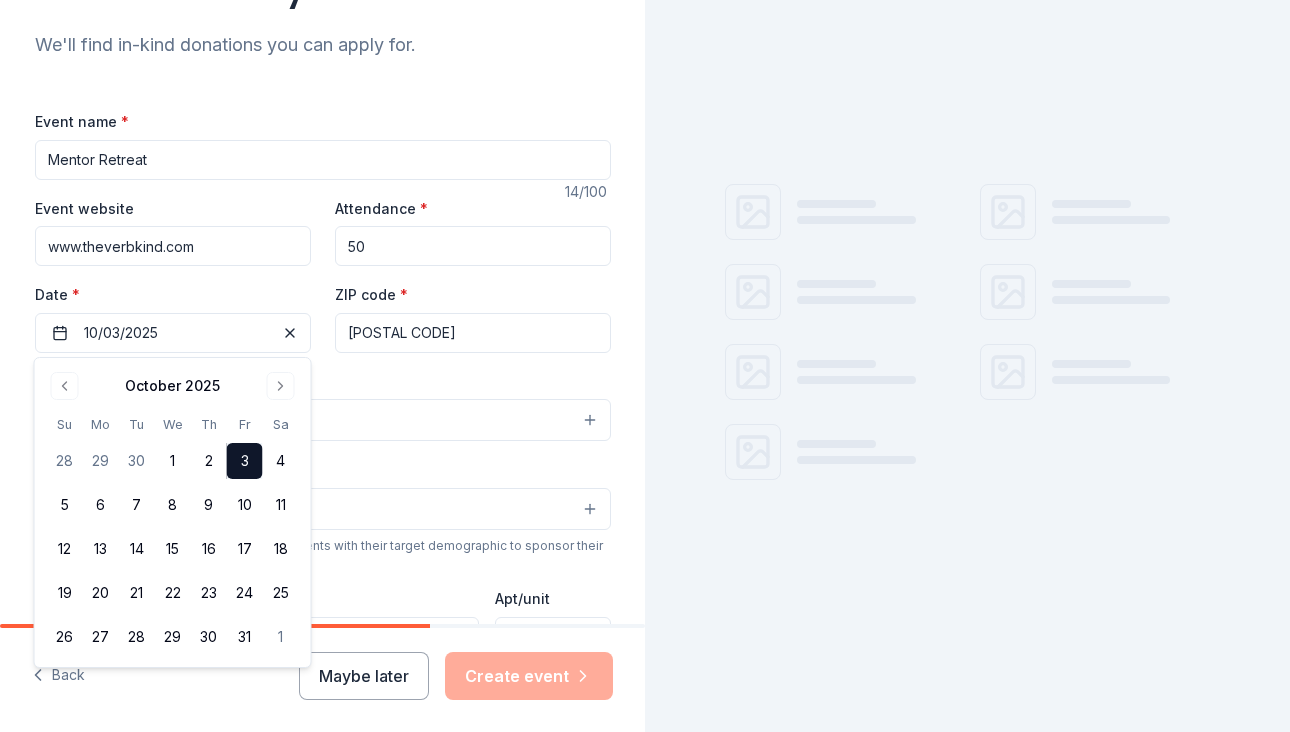 scroll, scrollTop: 0, scrollLeft: 0, axis: both 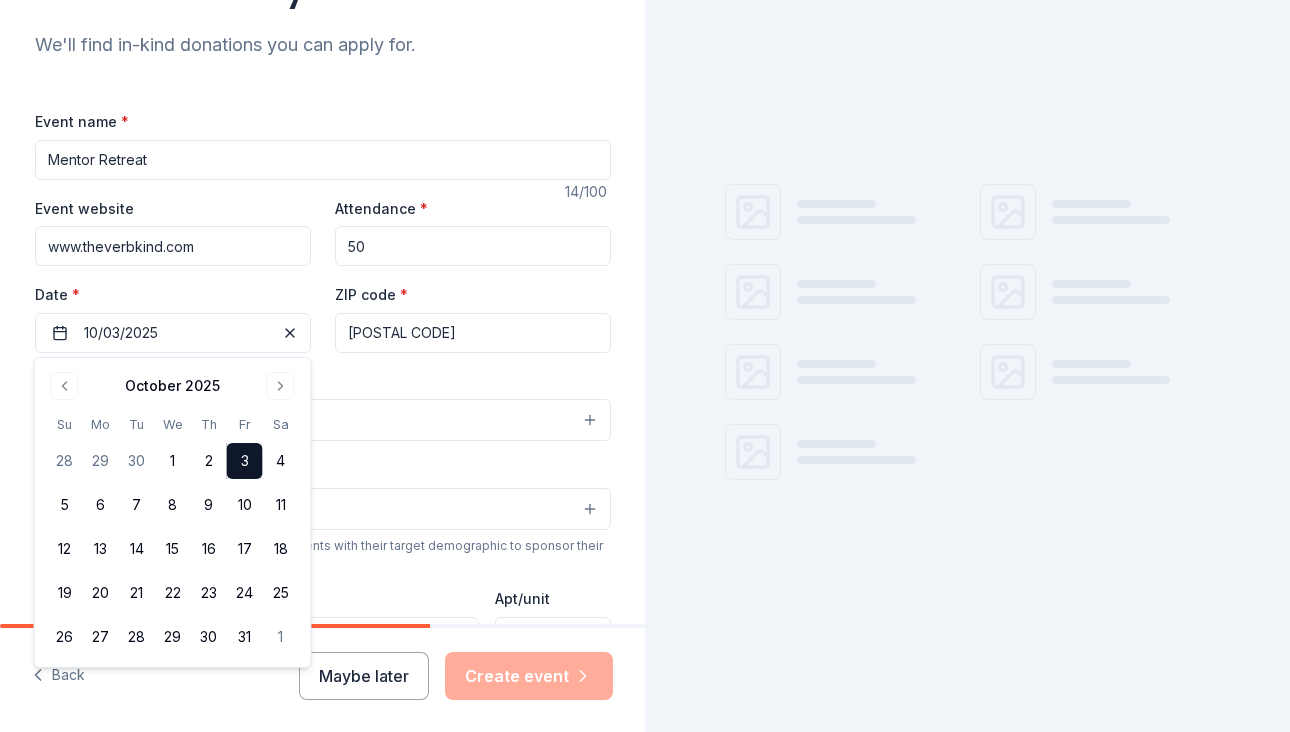 click on "32803" at bounding box center (473, 333) 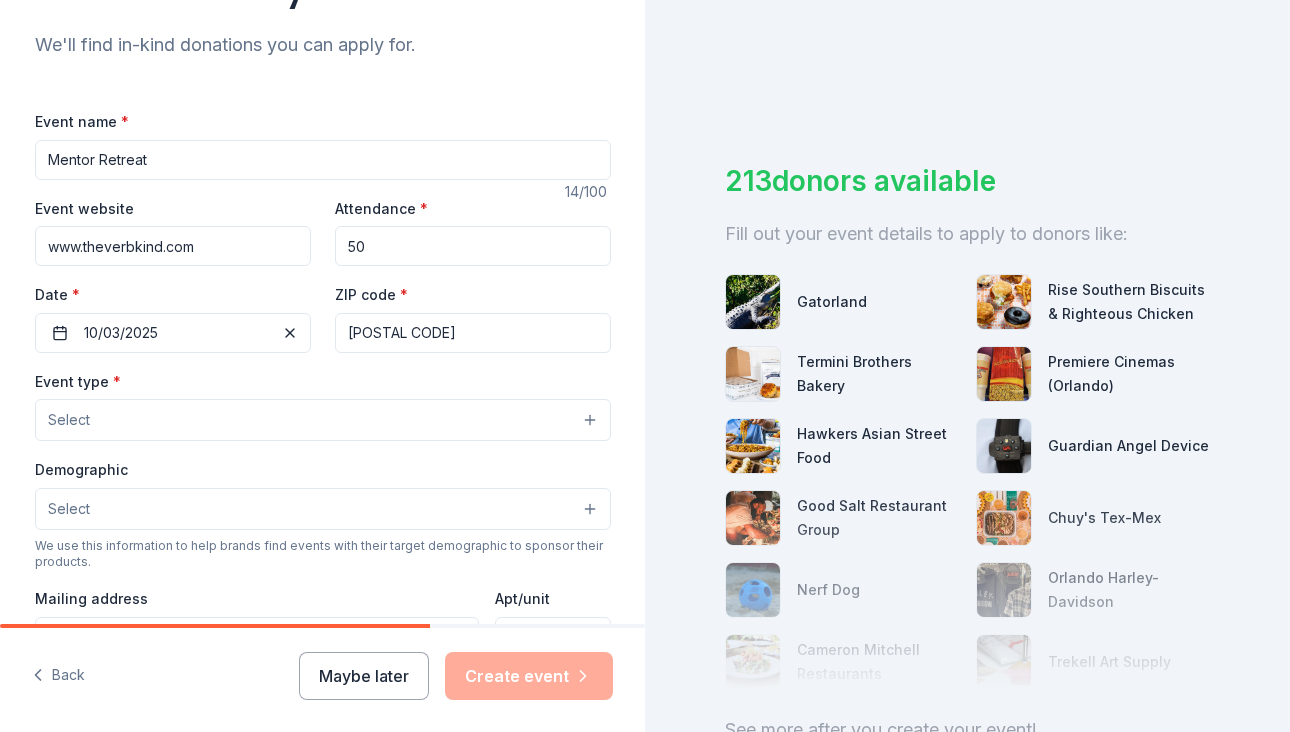 click on "Select" at bounding box center (323, 420) 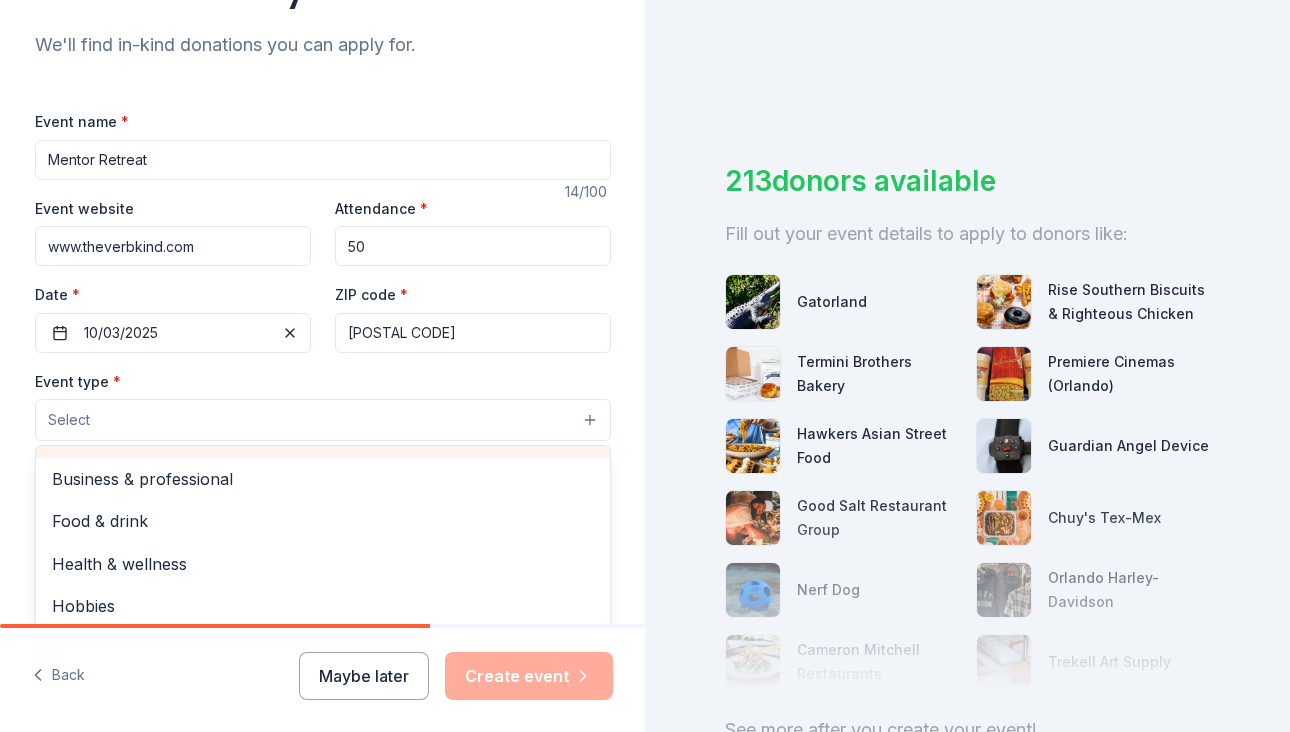 scroll, scrollTop: 66, scrollLeft: 0, axis: vertical 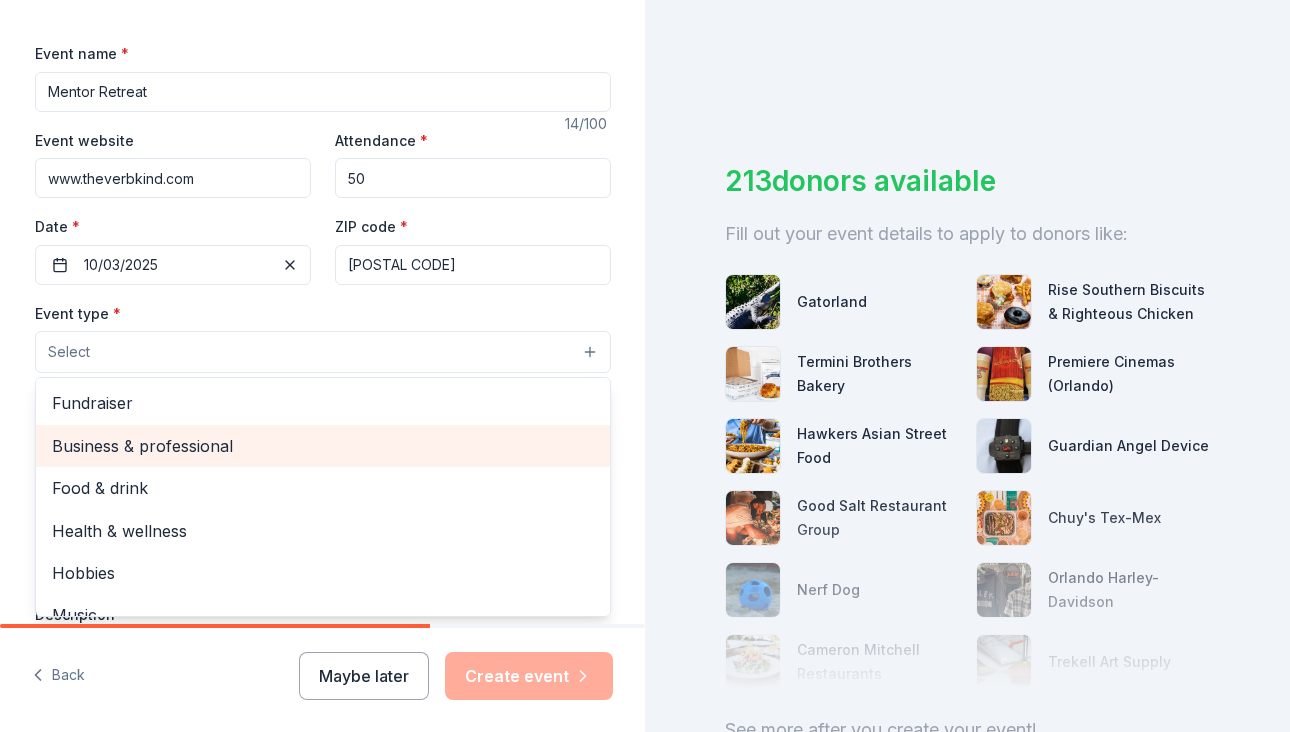click on "Business & professional" at bounding box center [323, 446] 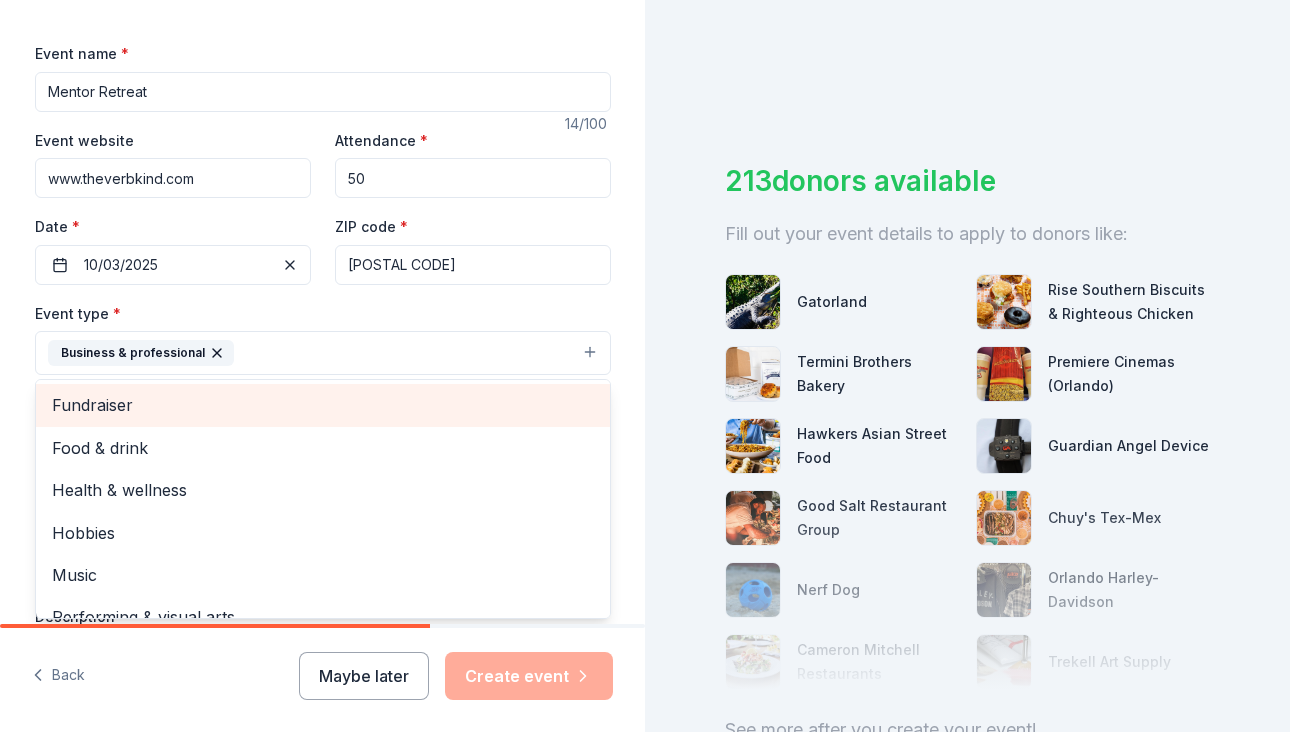 scroll, scrollTop: 24, scrollLeft: 0, axis: vertical 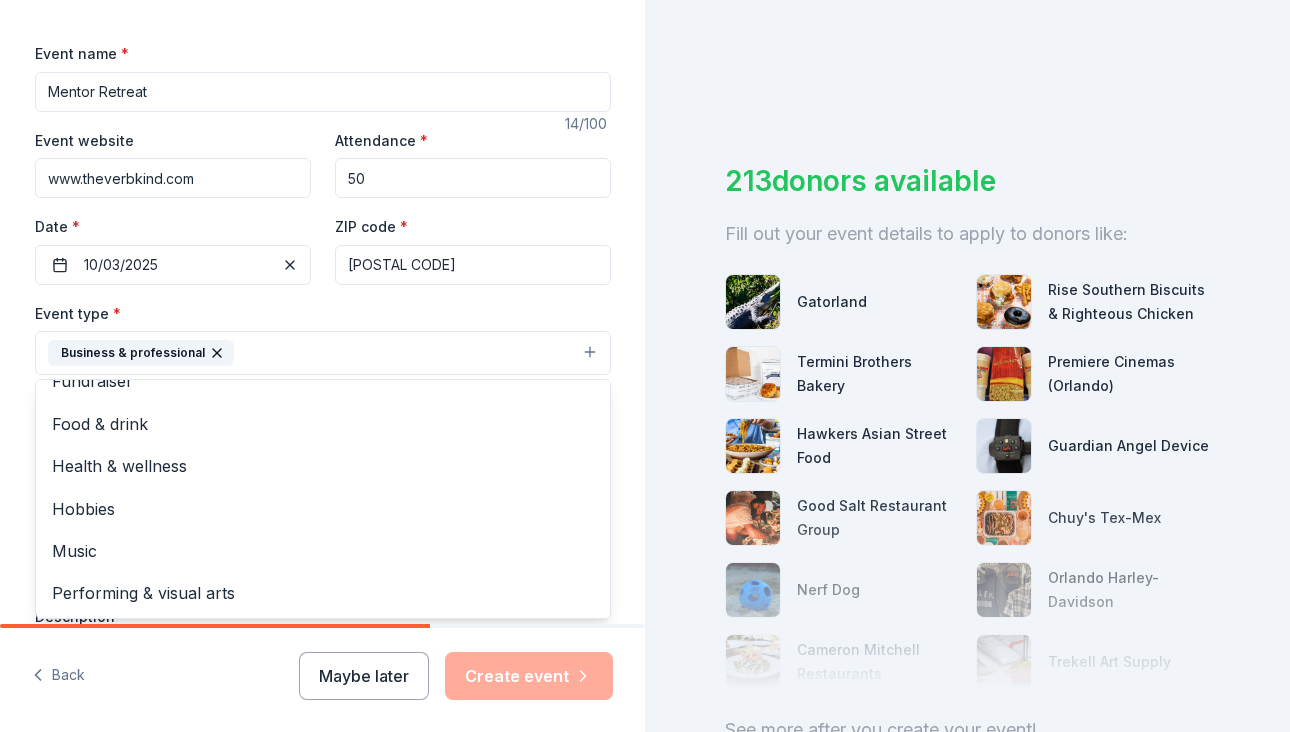 click on "Tell us about your event. We'll find in-kind donations you can apply for. Event name * Mentor Retreat 14 /100 Event website www.theverbkind.com Attendance * 50 Date * 10/03/2025 ZIP code * 32803 Event type * Business & professional Fundraiser Food & drink Health & wellness Hobbies Music Performing & visual arts Demographic Select We use this information to help brands find events with their target demographic to sponsor their products. Mailing address Apt/unit Description What are you looking for? * Auction & raffle Meals Snacks Desserts Alcohol Beverages Send me reminders Email me reminders of donor application deadlines Recurring event Back Maybe later Create event 213  donors available Fill out your event details to apply to donors like: Gatorland Rise Southern Biscuits & Righteous Chicken Termini Brothers Bakery Premiere Cinemas (Orlando) Hawkers Asian Street Food Guardian Angel Device Good Salt Restaurant Group Chuy's Tex-Mex Nerf Dog Orlando Harley-Davidson Cameron Mitchell Restaurants" at bounding box center (645, 366) 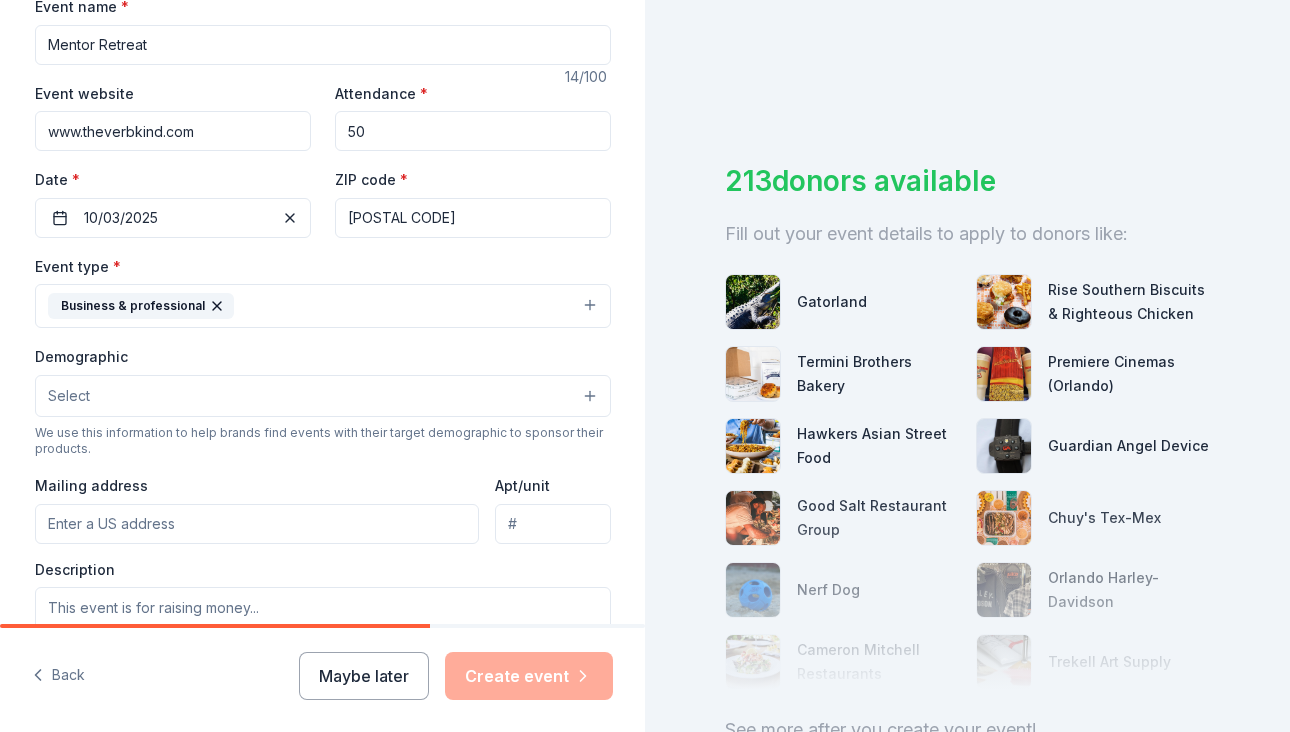 scroll, scrollTop: 351, scrollLeft: 0, axis: vertical 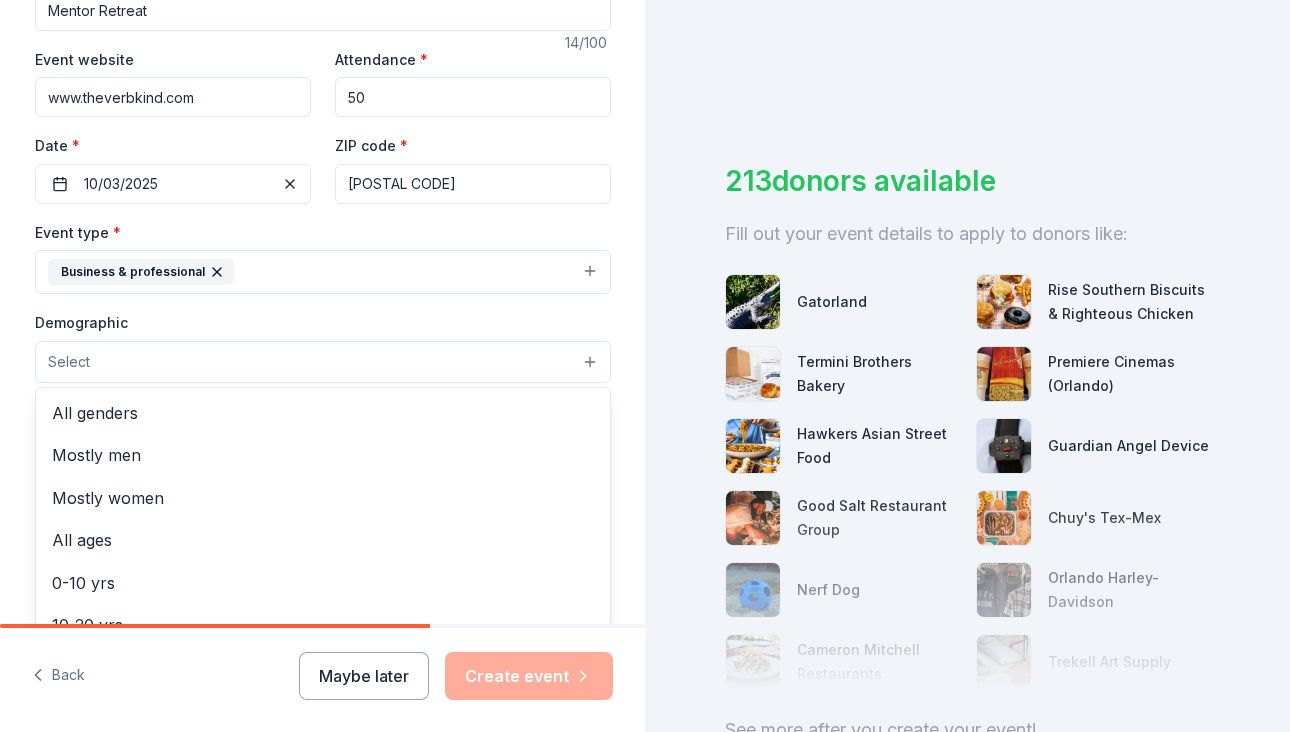 click on "Select" at bounding box center (323, 362) 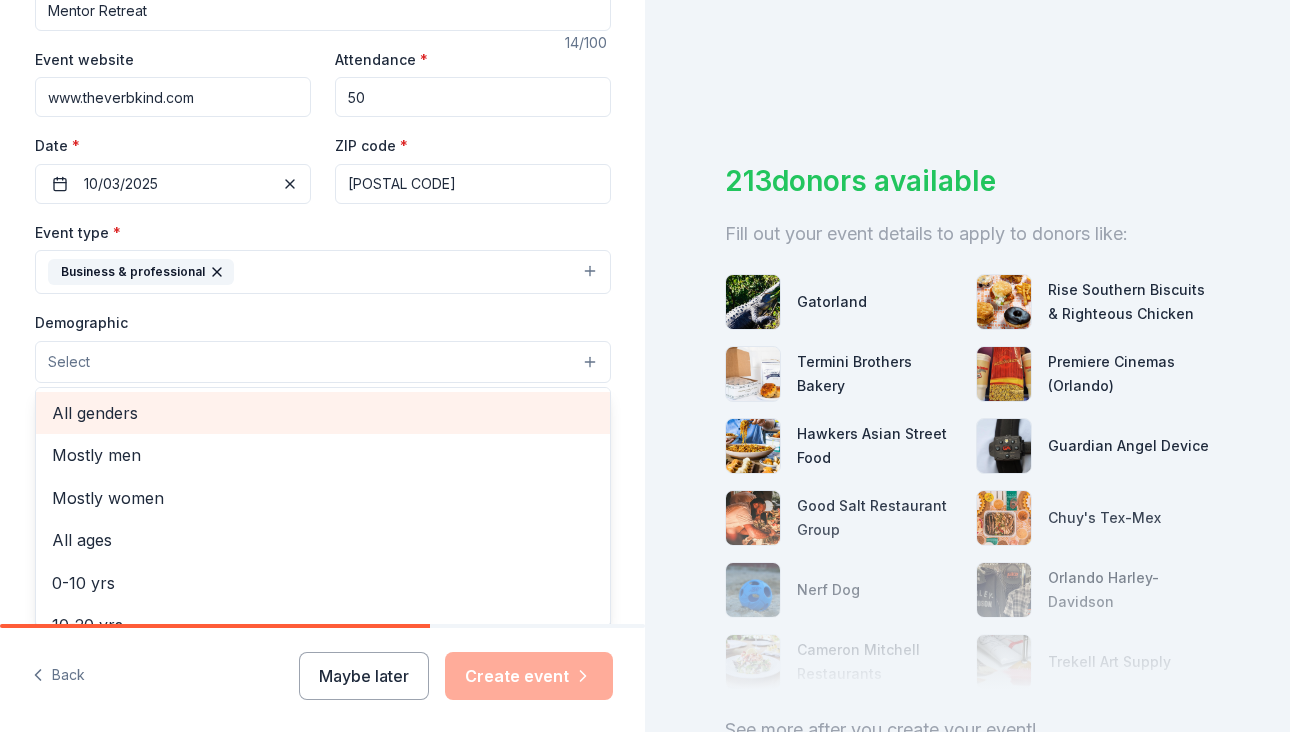 click on "All genders" at bounding box center (323, 413) 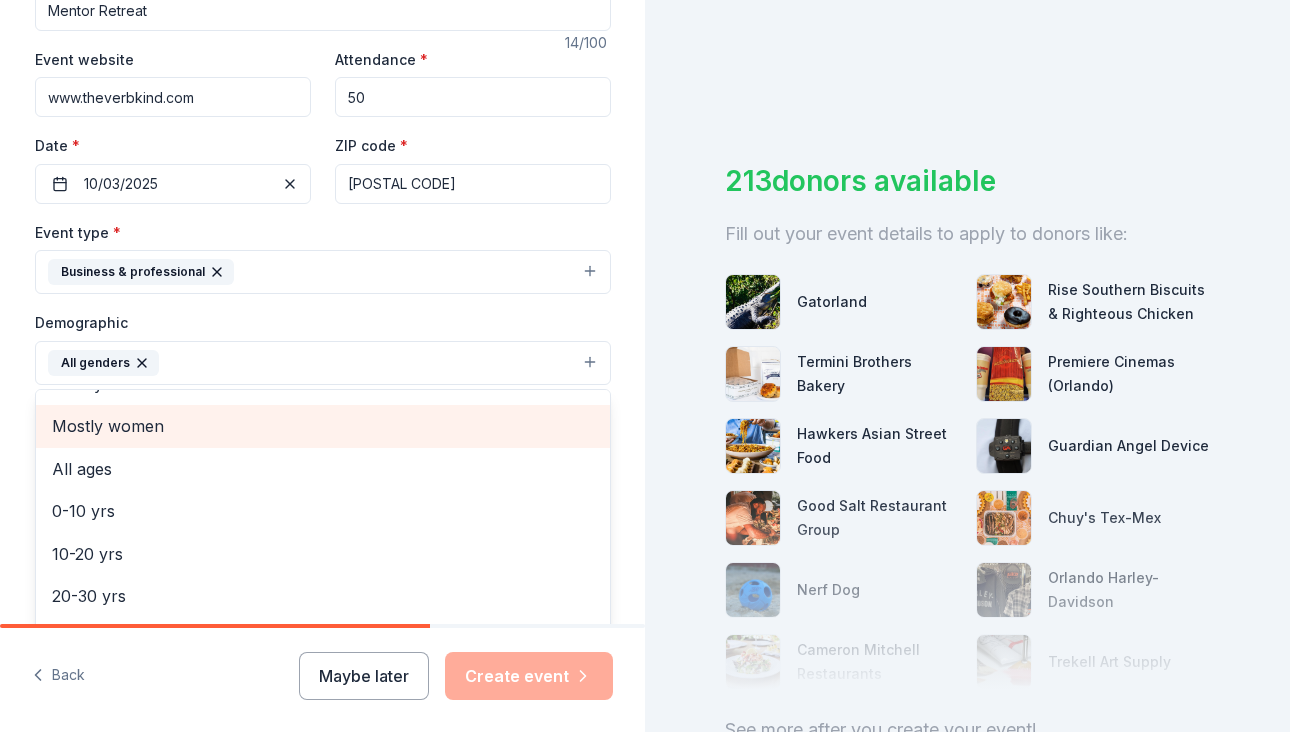 scroll, scrollTop: 45, scrollLeft: 0, axis: vertical 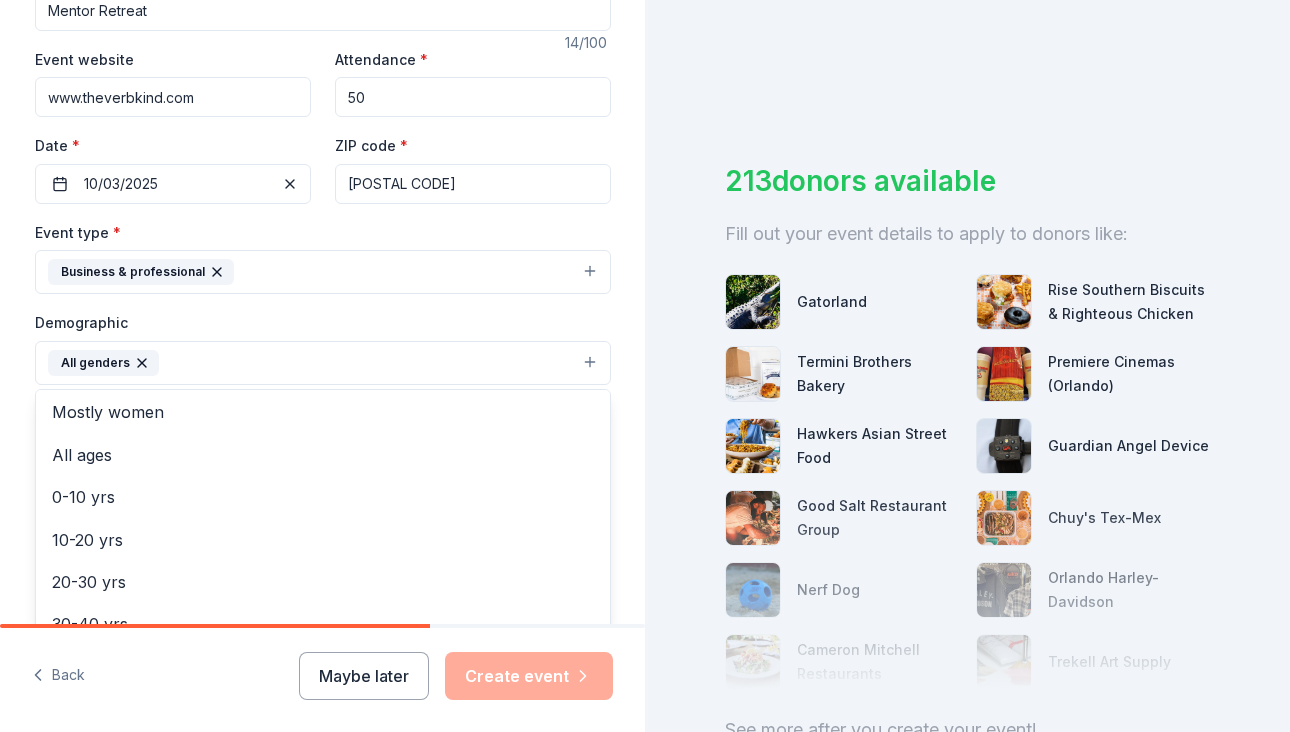 click on "Tell us about your event. We'll find in-kind donations you can apply for. Event name * Mentor Retreat 14 /100 Event website www.theverbkind.com Attendance * 50 Date * 10/03/2025 ZIP code * 32803 Event type * Business & professional Demographic All genders Mostly men Mostly women All ages 0-10 yrs 10-20 yrs 20-30 yrs 30-40 yrs 40-50 yrs 50-60 yrs 60-70 yrs 70-80 yrs 80+ yrs We use this information to help brands find events with their target demographic to sponsor their products. Mailing address Apt/unit Description What are you looking for? * Auction & raffle Meals Snacks Desserts Alcohol Beverages Send me reminders Email me reminders of donor application deadlines Recurring event" at bounding box center [323, 316] 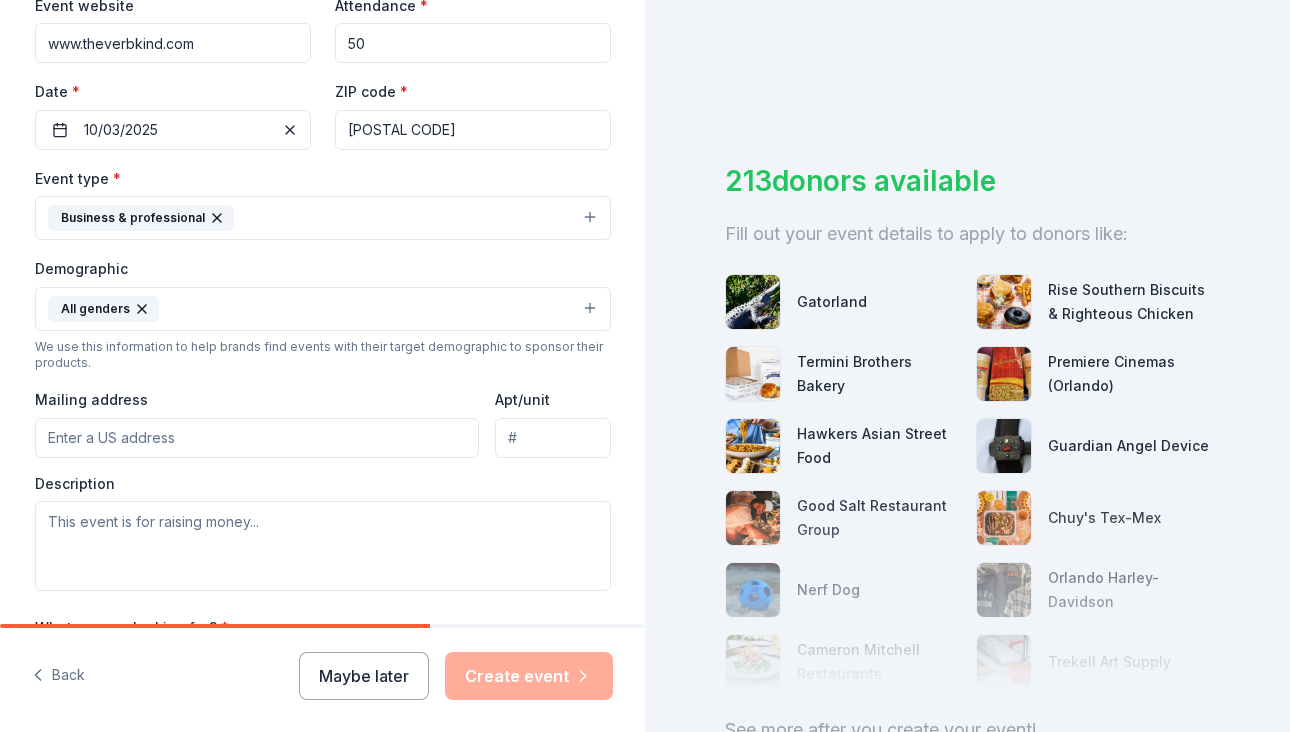 scroll, scrollTop: 406, scrollLeft: 0, axis: vertical 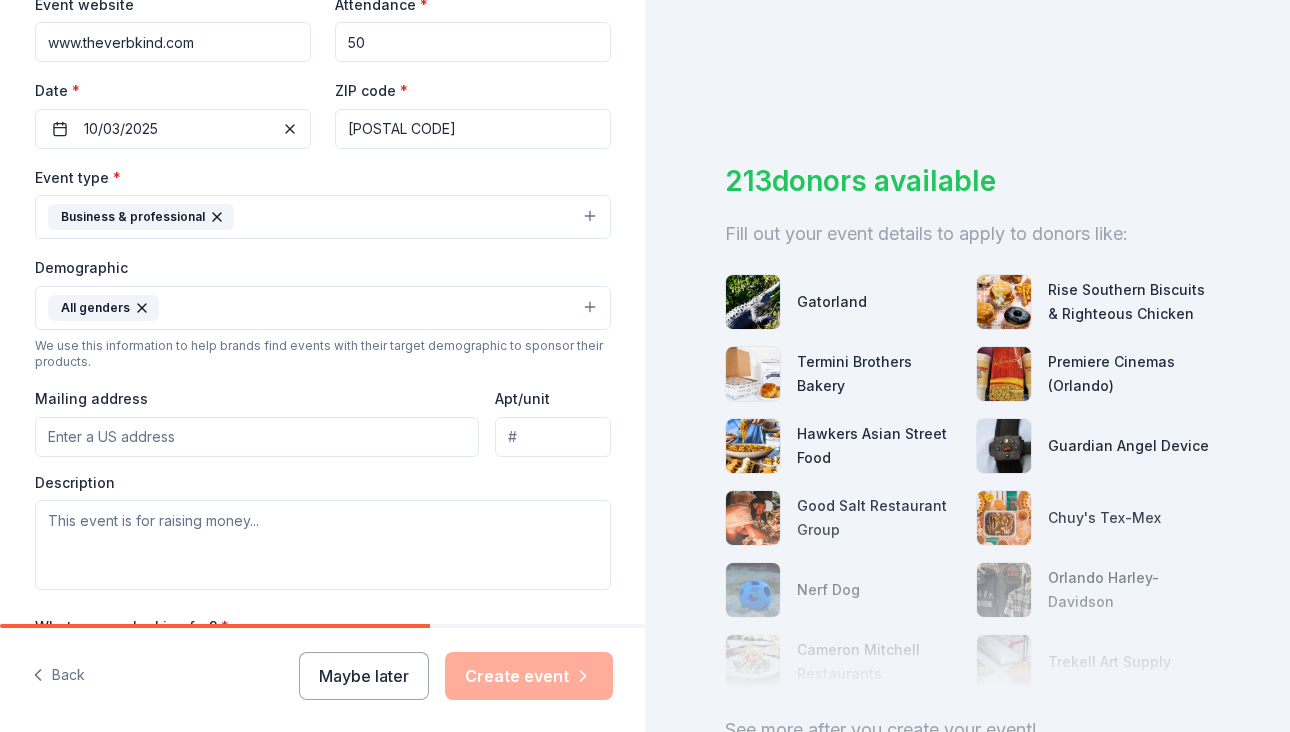 click on "Mailing address" at bounding box center (257, 437) 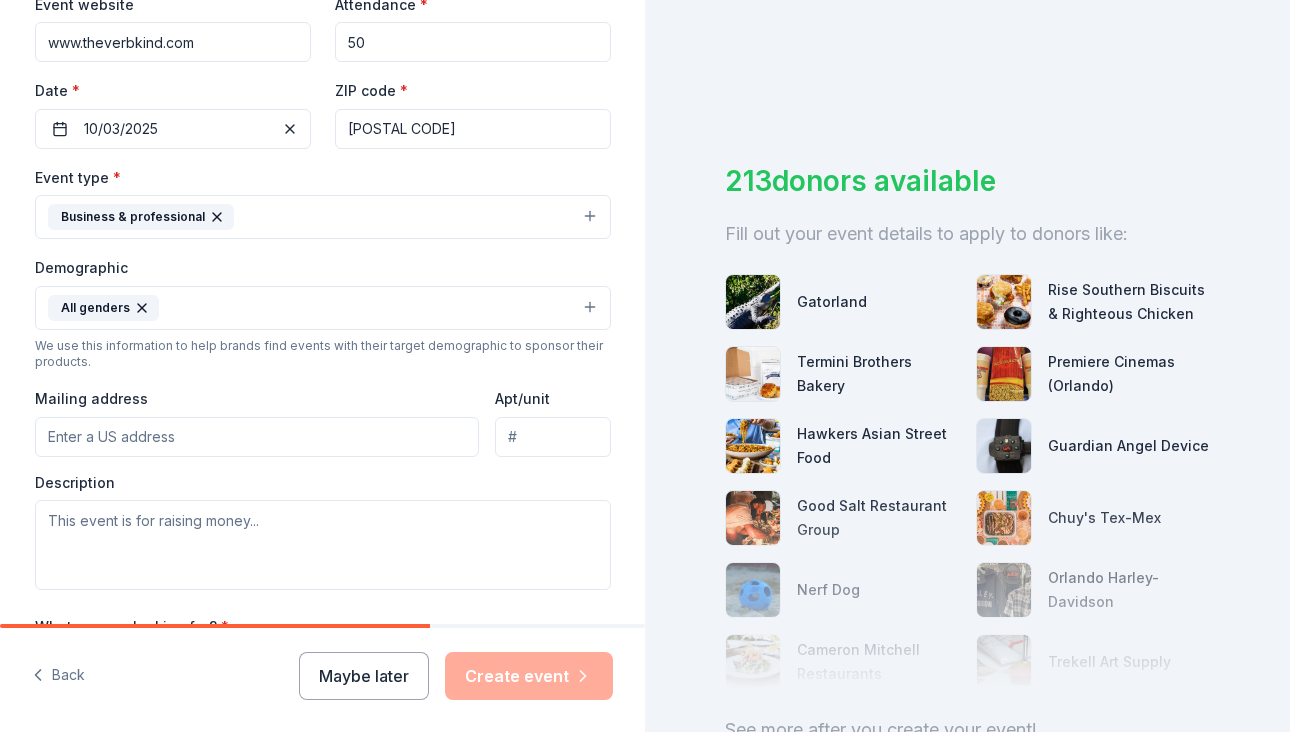 type on "133 East Concord Street" 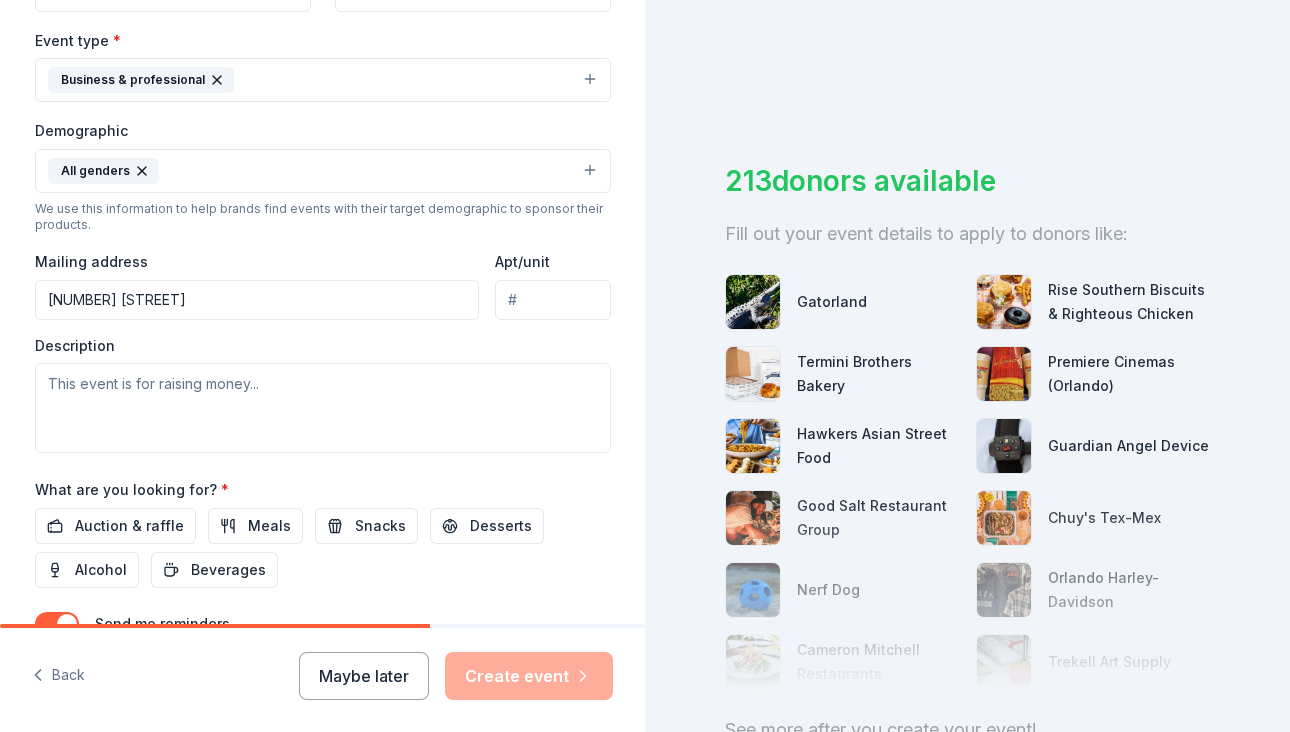 scroll, scrollTop: 554, scrollLeft: 0, axis: vertical 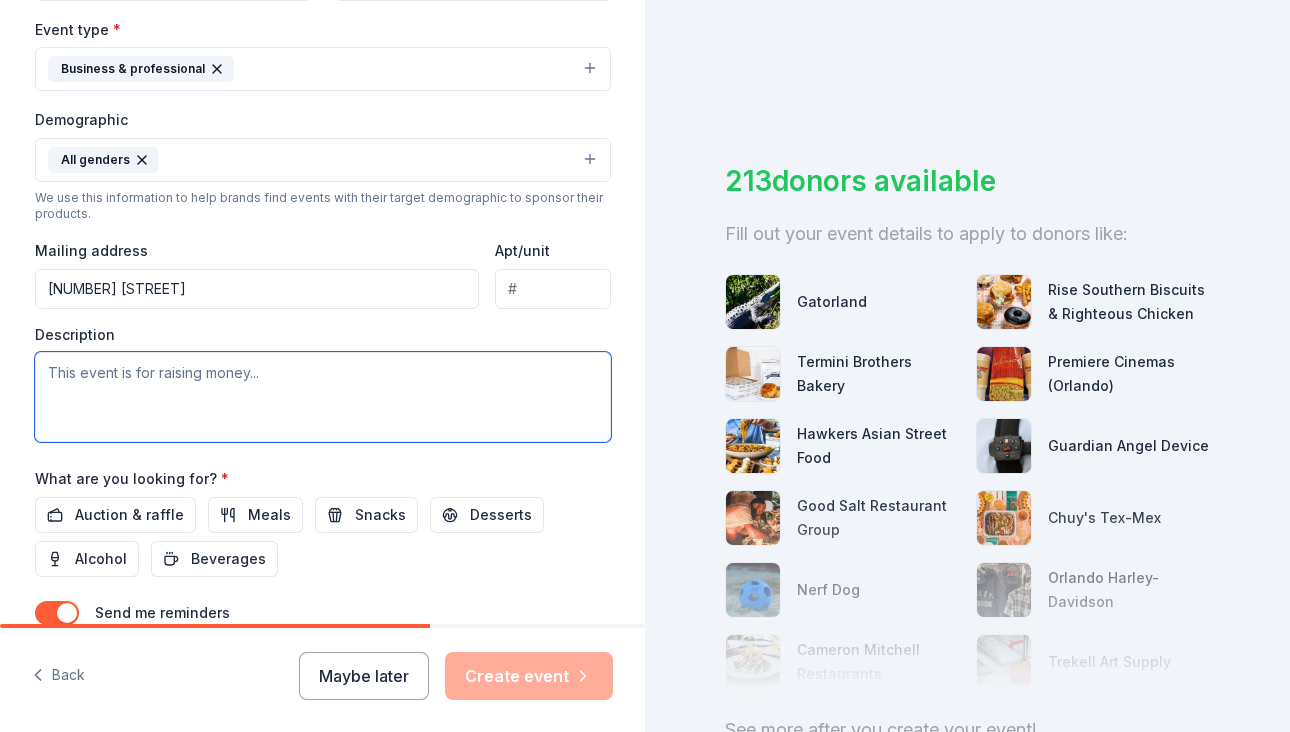 click at bounding box center (323, 397) 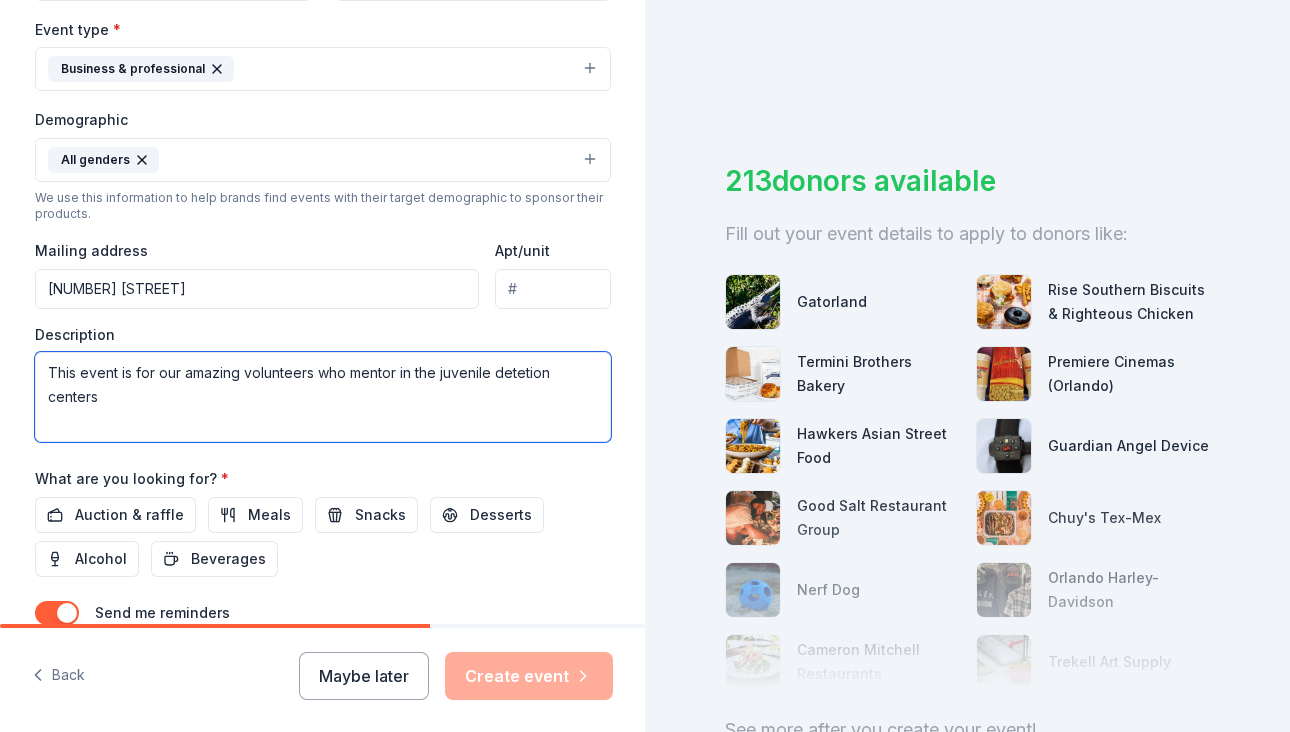 click on "This event is for our amazing volunteers who mentor in the juvenile detetion centers" at bounding box center (323, 397) 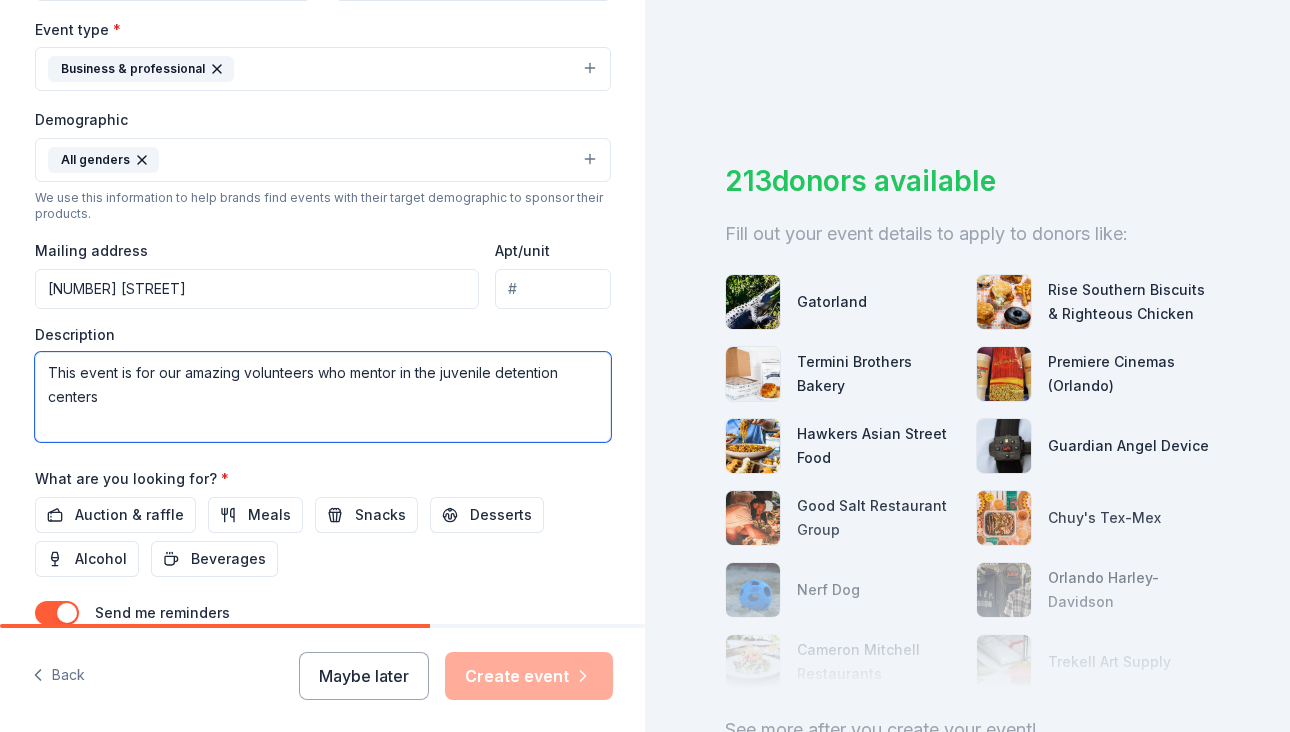 click on "This event is for our amazing volunteers who mentor in the juvenile detention centers" at bounding box center (323, 397) 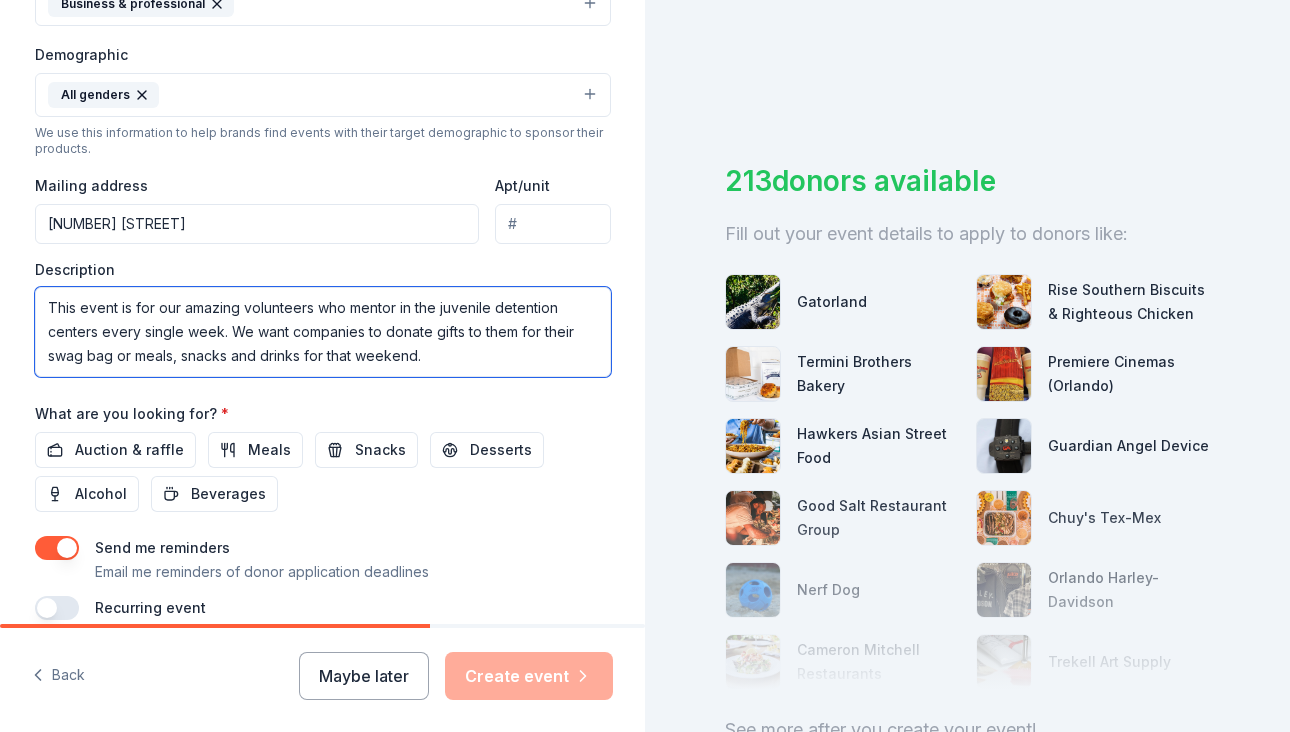 scroll, scrollTop: 651, scrollLeft: 0, axis: vertical 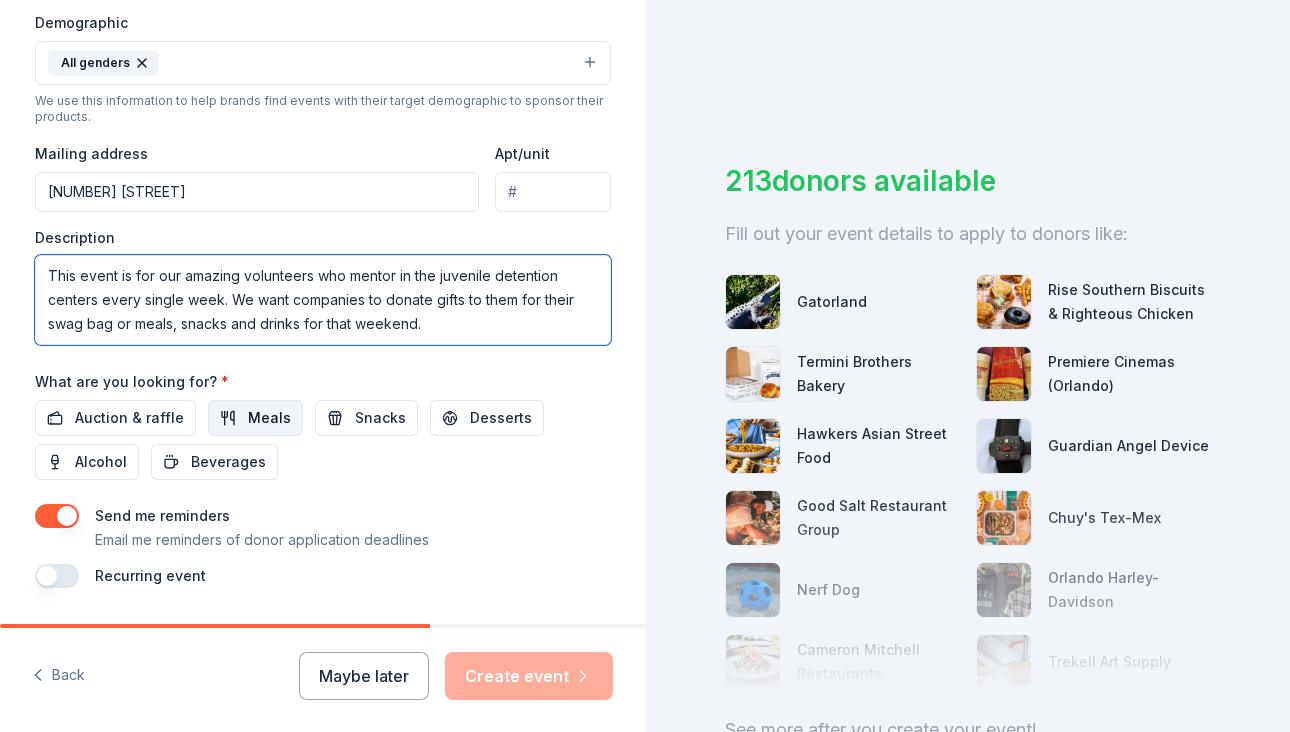 type on "This event is for our amazing volunteers who mentor in the juvenile detention centers every single week. We want companies to donate gifts to them for their swag bag or meals, snacks and drinks for that weekend." 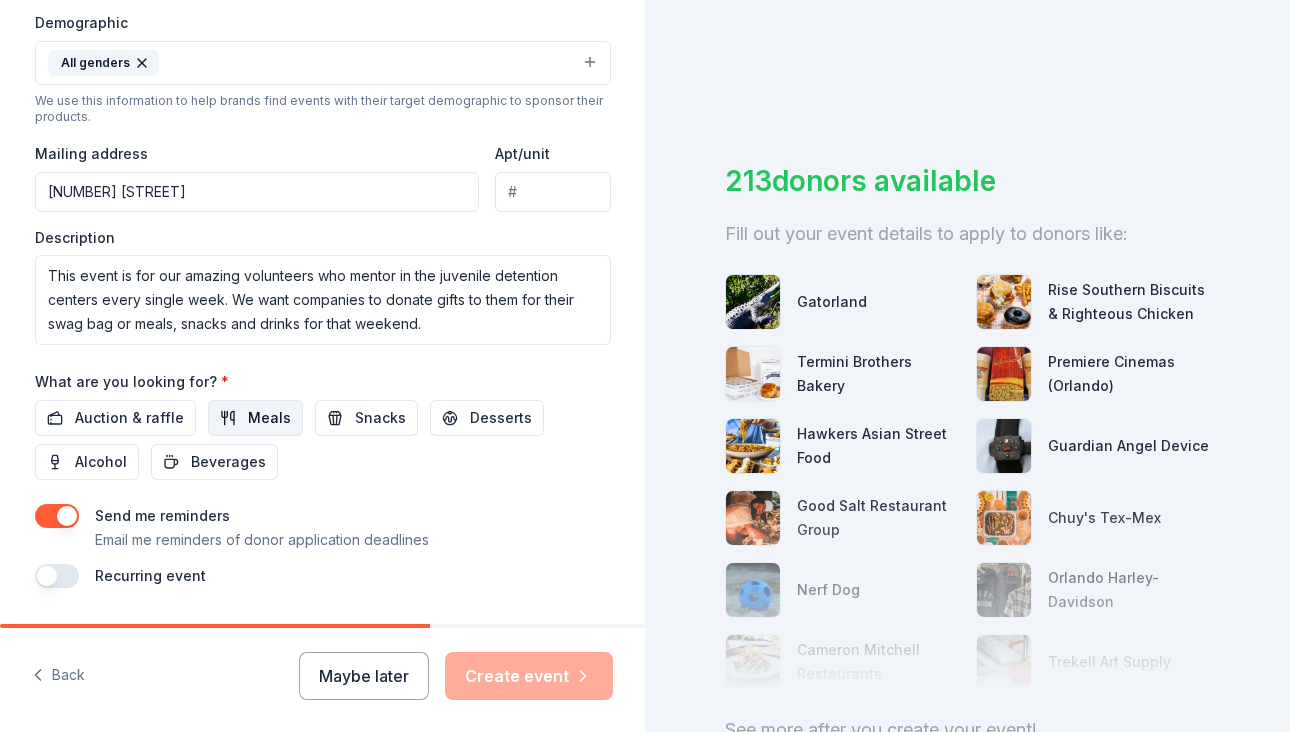 click on "Meals" at bounding box center [269, 418] 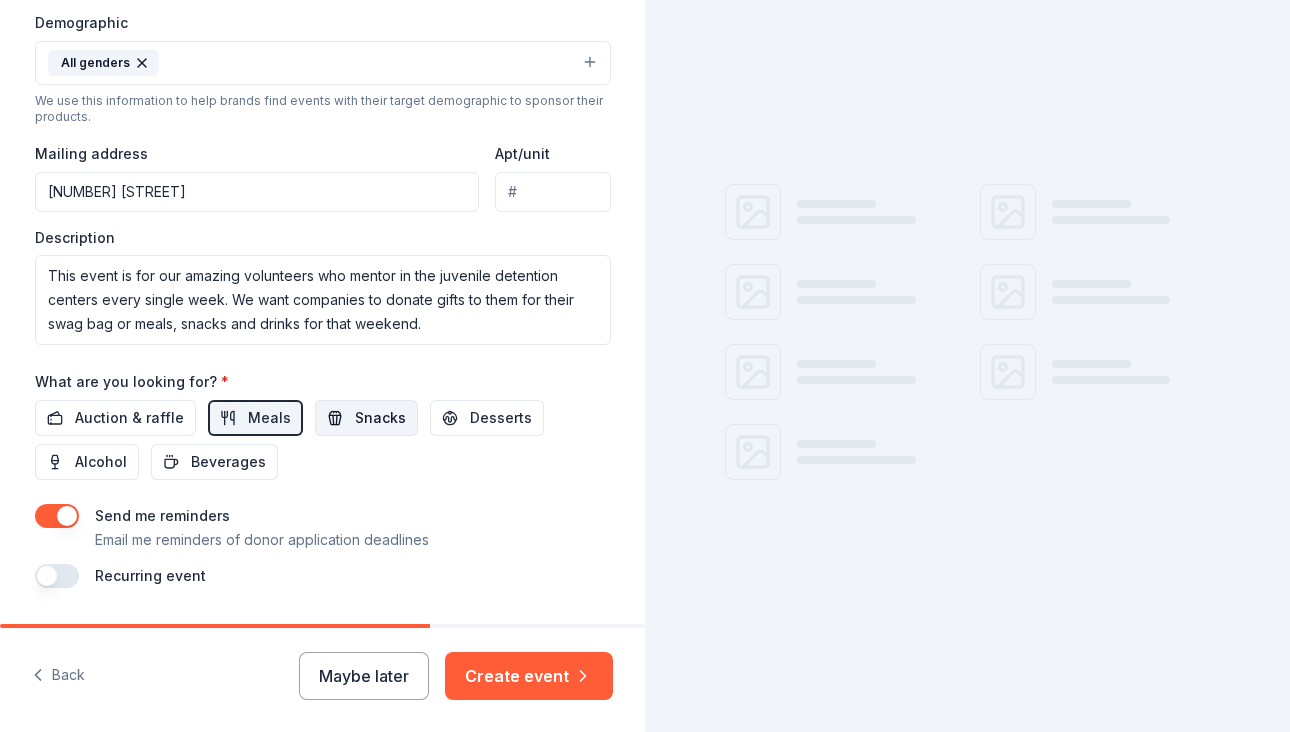 click on "Snacks" at bounding box center (380, 418) 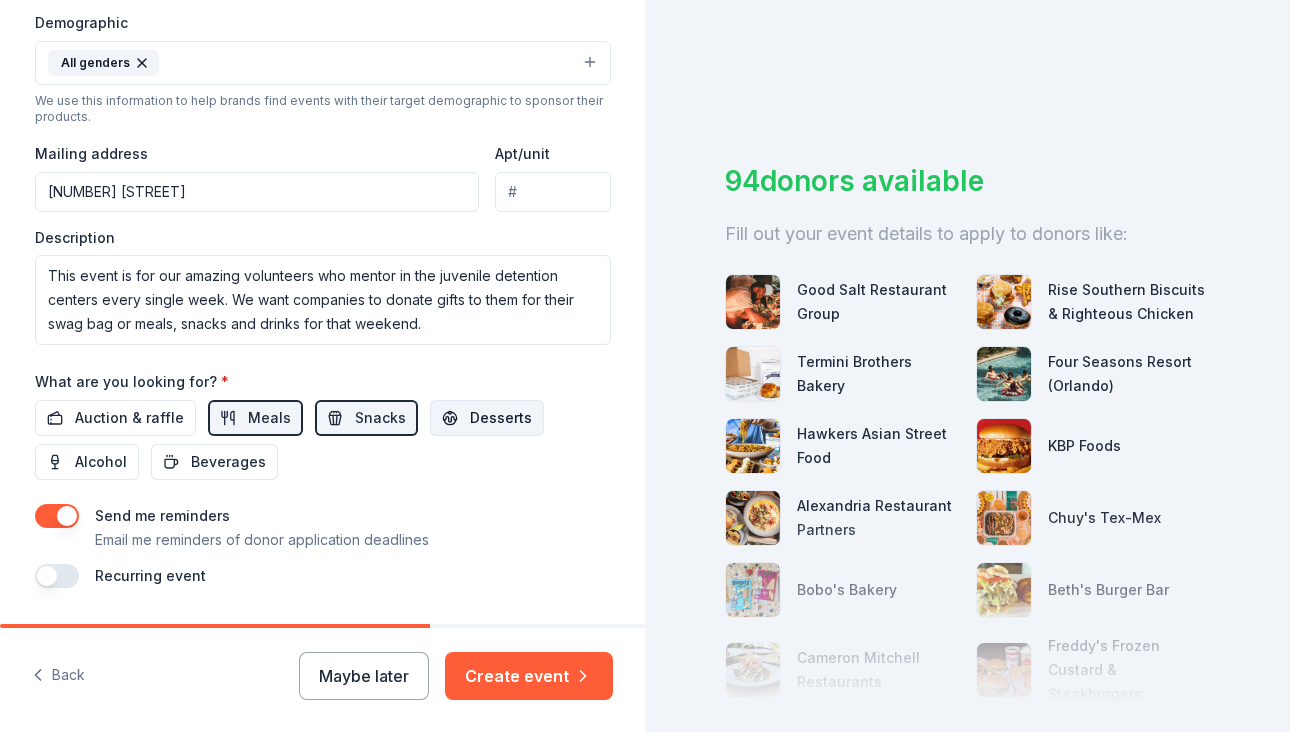 click on "Desserts" at bounding box center (487, 418) 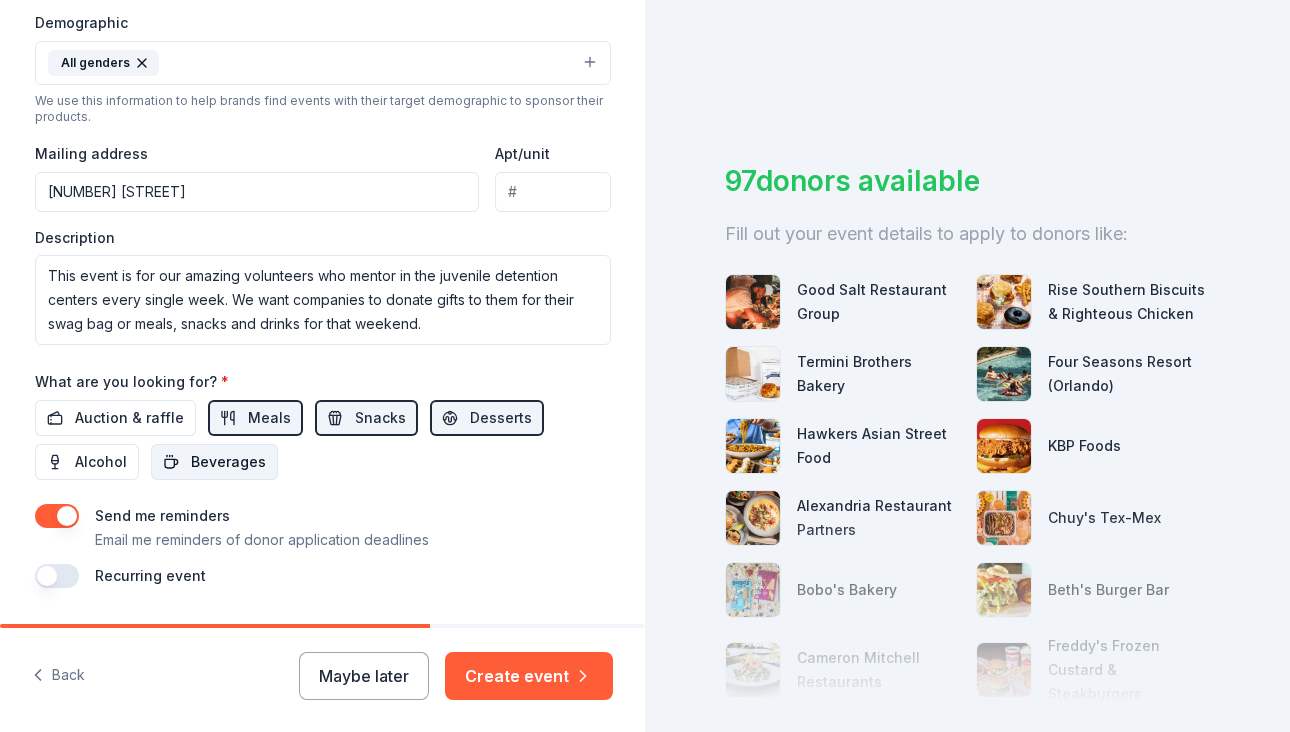 click on "Beverages" at bounding box center (228, 462) 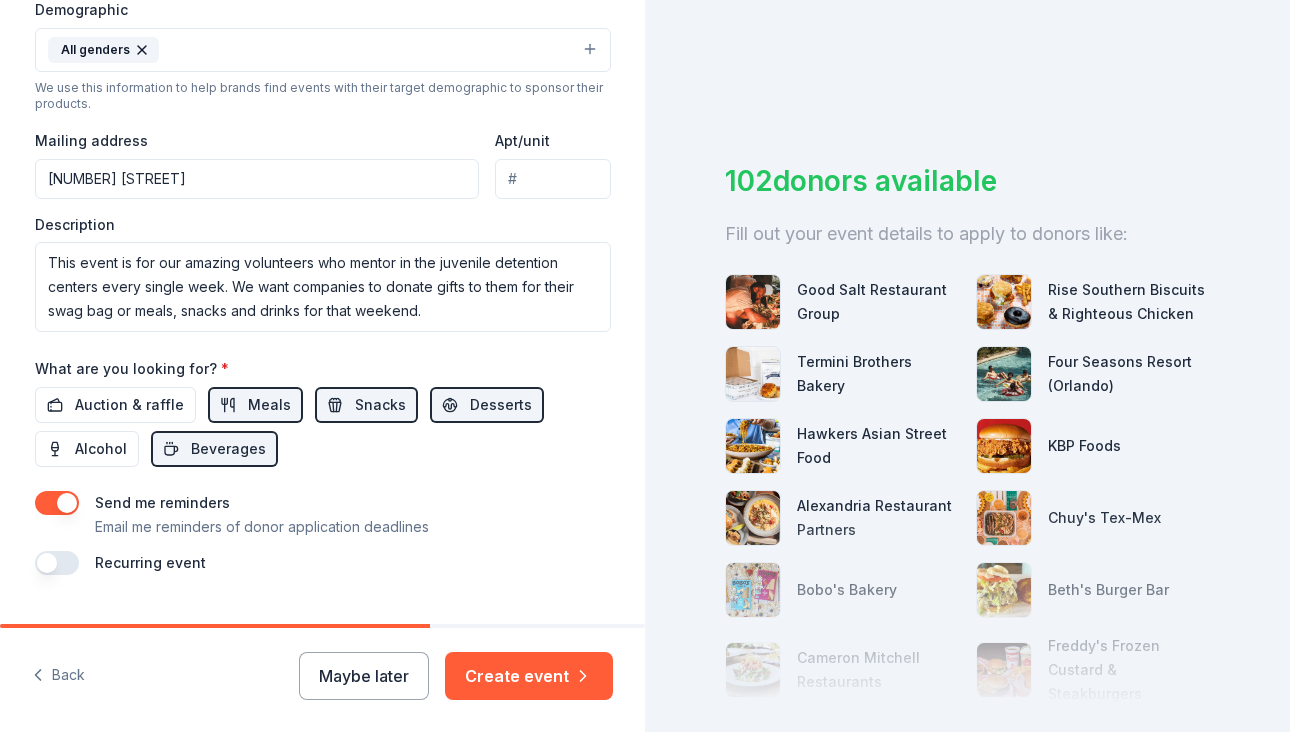 scroll, scrollTop: 711, scrollLeft: 0, axis: vertical 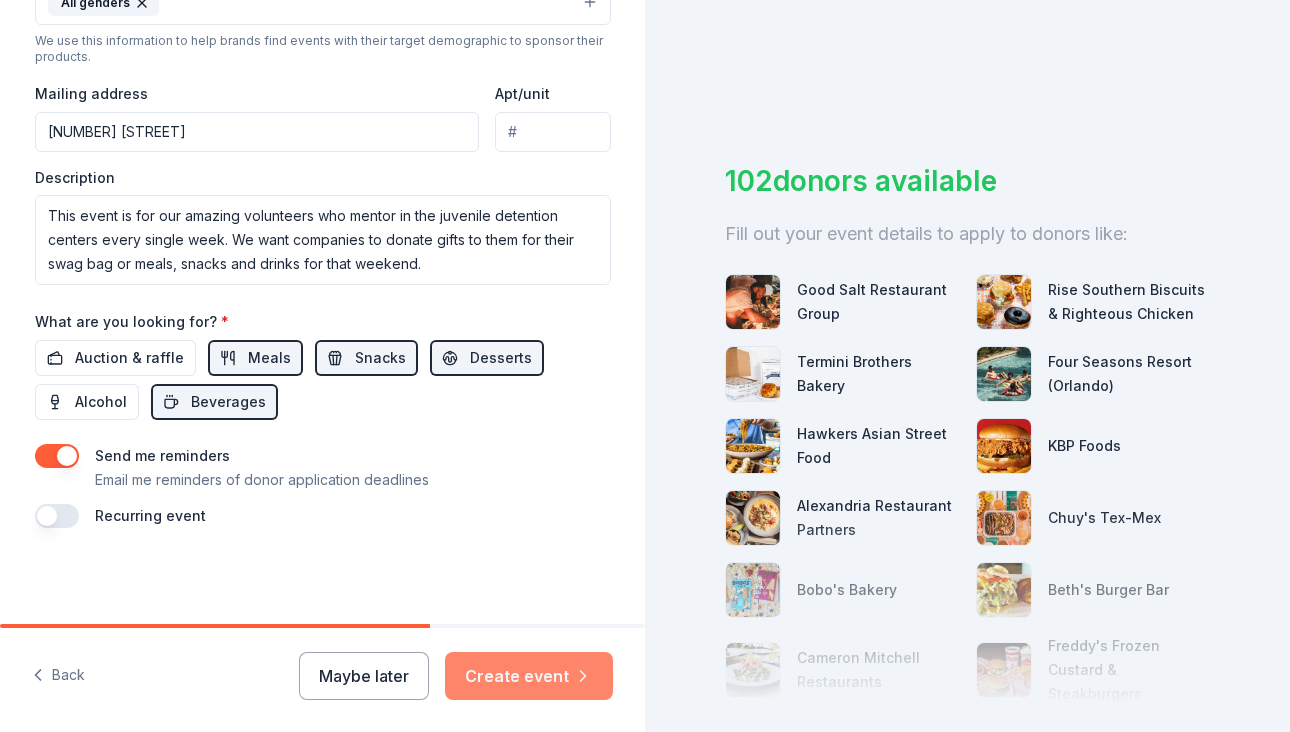 click on "Create event" at bounding box center (529, 676) 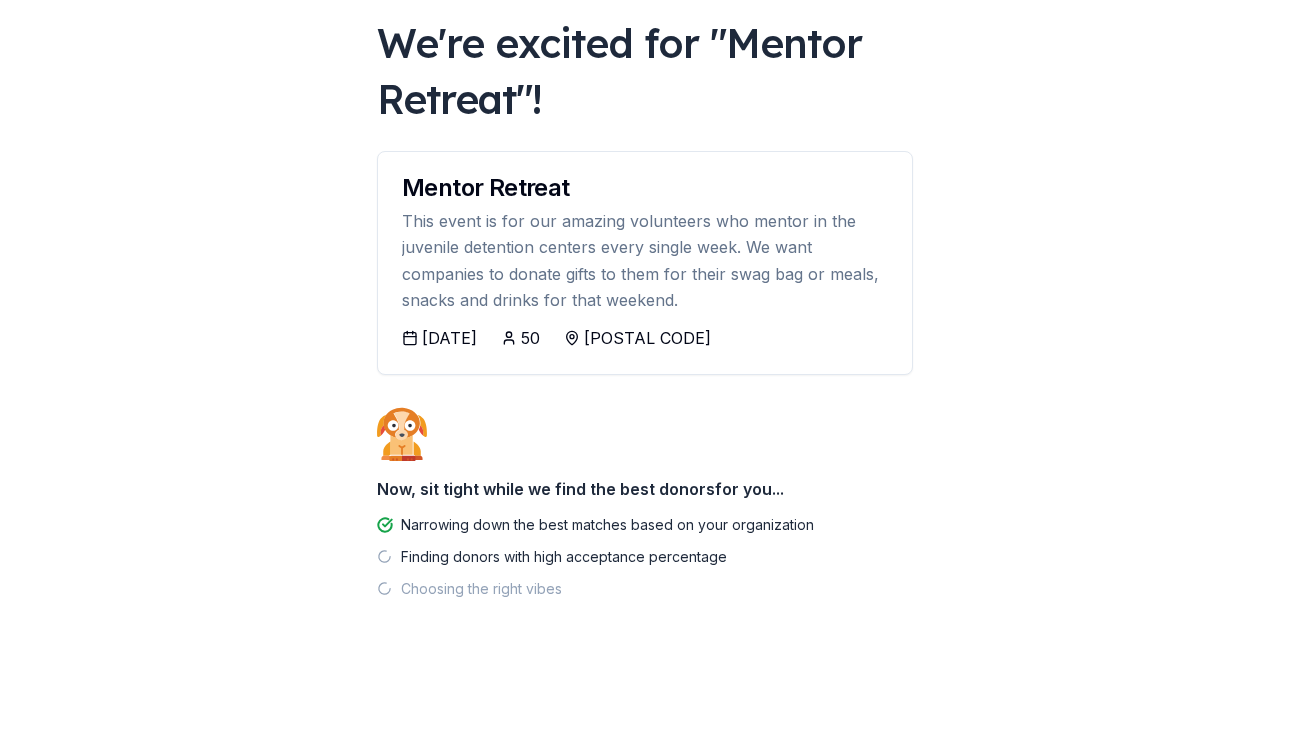 scroll, scrollTop: 113, scrollLeft: 0, axis: vertical 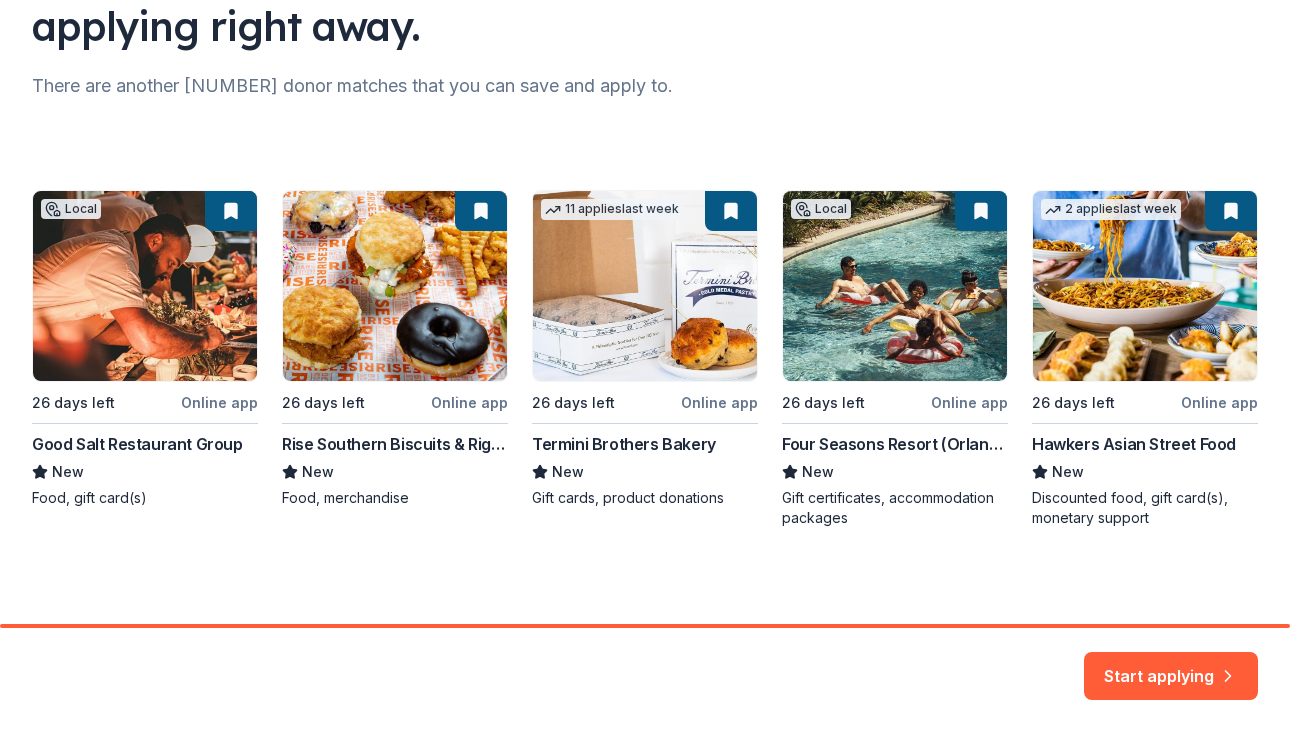 click on "Local 26 days left Online app Good Salt Restaurant Group New Food, gift card(s) 26 days left Online app Rise Southern Biscuits & Righteous Chicken New Food, merchandise 11   applies  last week 26 days left Online app Termini Brothers Bakery New Gift cards, product donations Local 26 days left Online app Four Seasons Resort (Orlando) New Gift certificates, accommodation packages 2   applies  last week 26 days left Online app Hawkers Asian Street Food New Discounted food, gift card(s), monetary support" at bounding box center (645, 359) 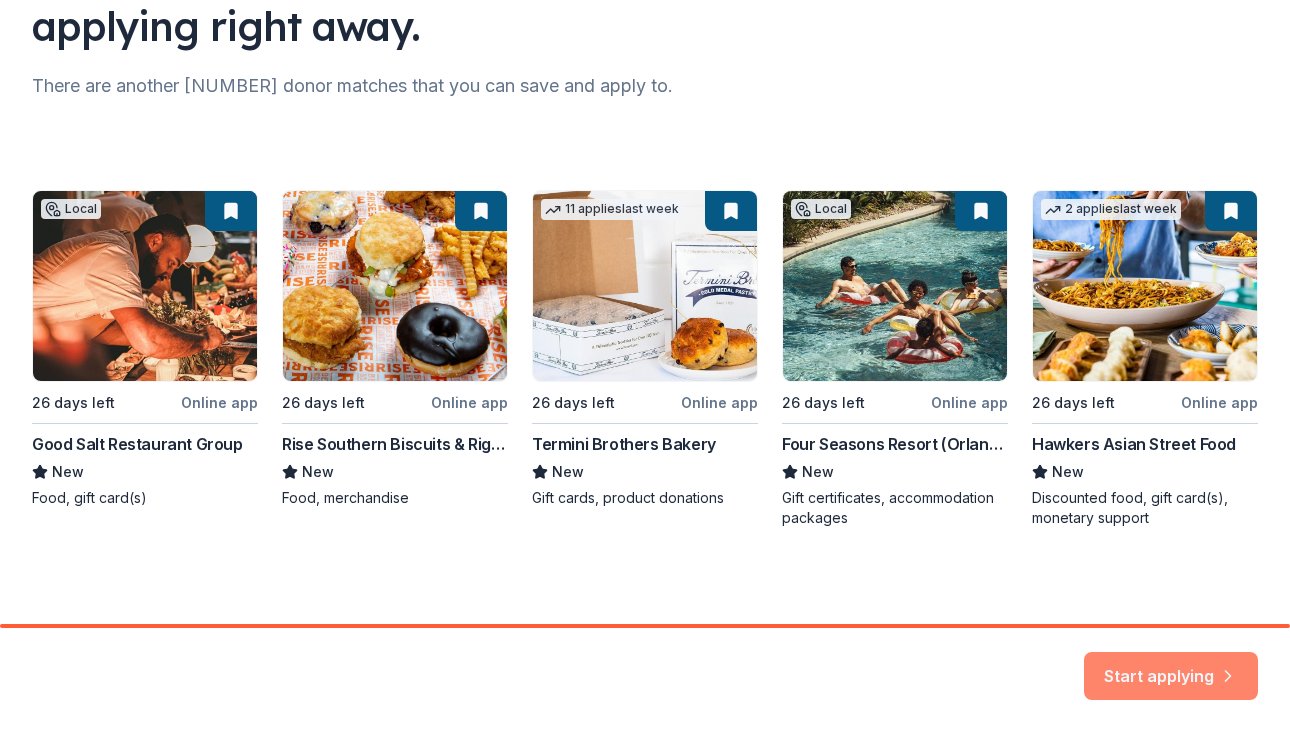 click on "Start applying" at bounding box center [1171, 664] 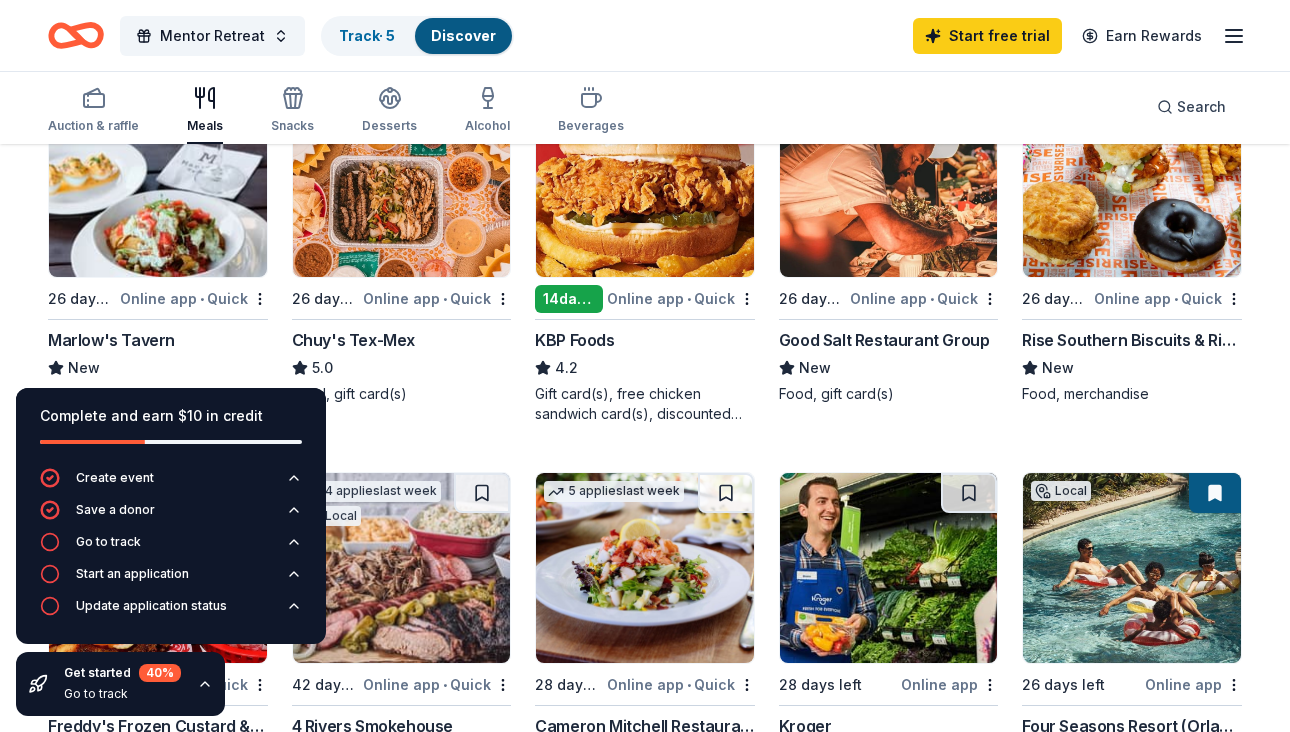 scroll, scrollTop: 281, scrollLeft: 0, axis: vertical 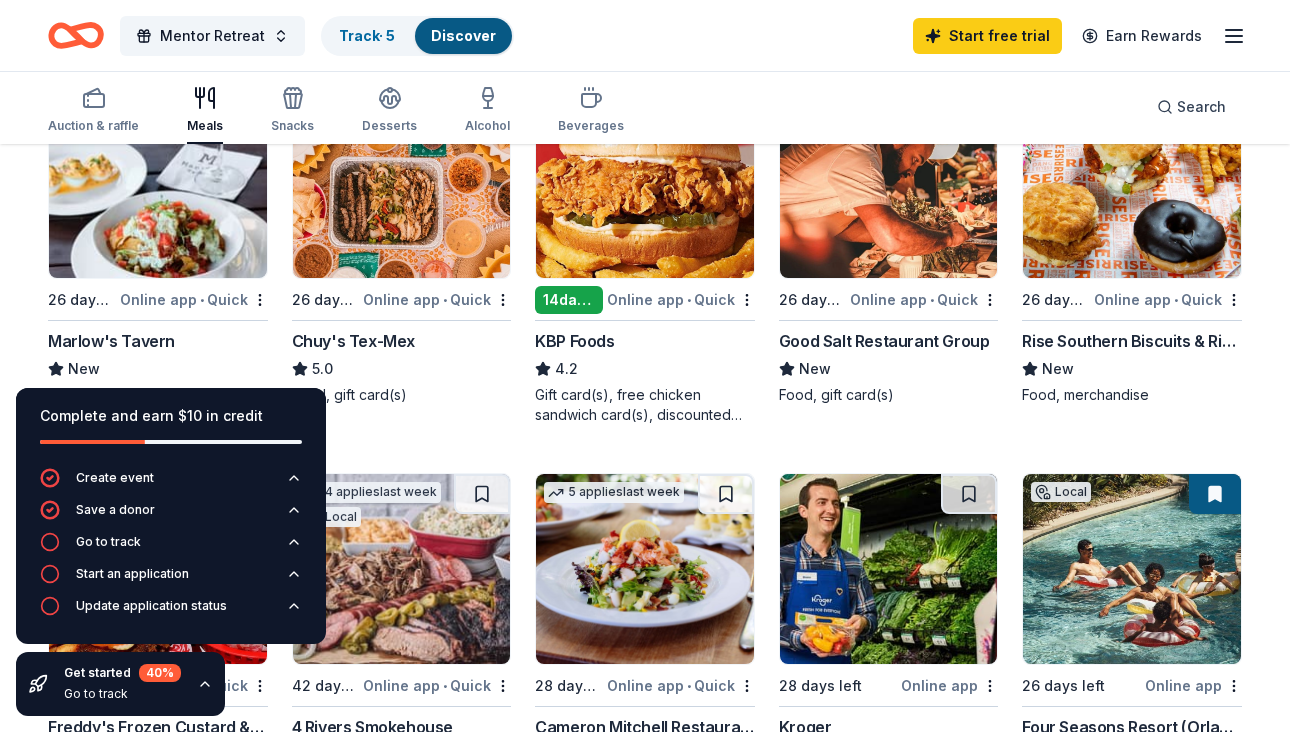click on "Online app • Quick" at bounding box center (437, 299) 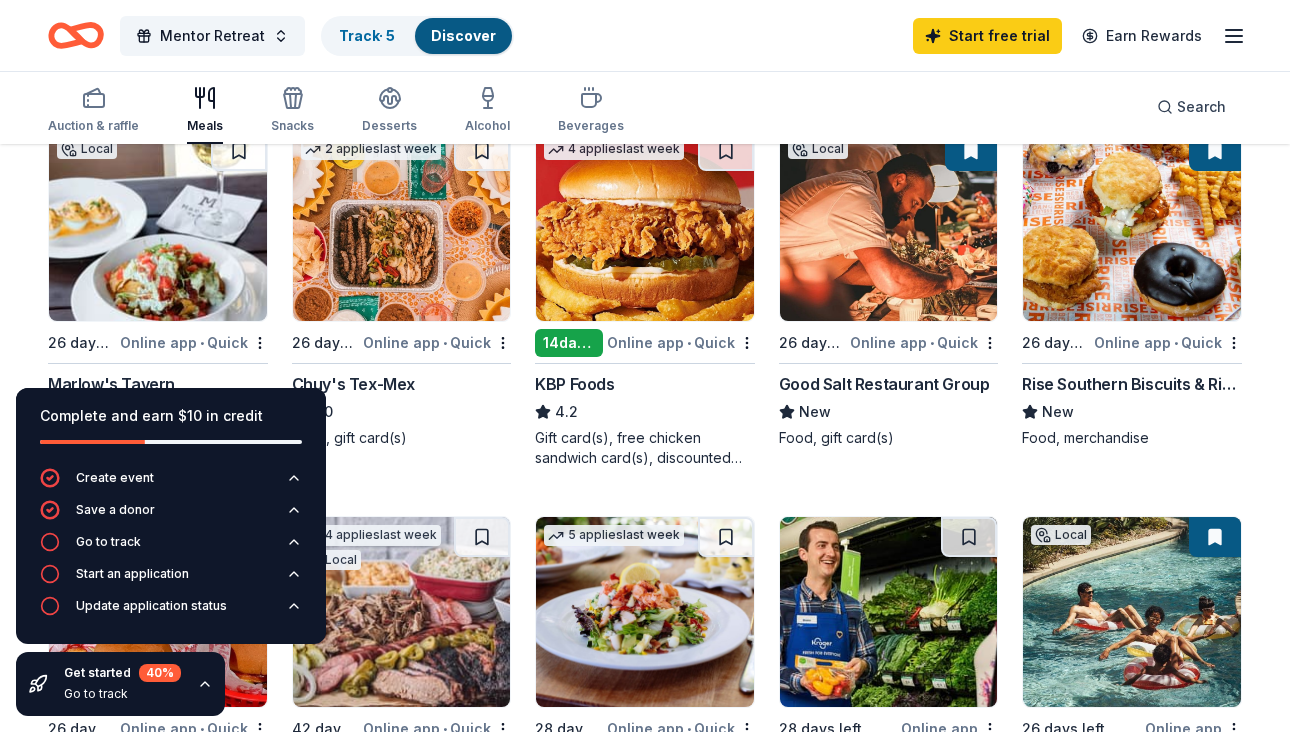 scroll, scrollTop: 233, scrollLeft: 0, axis: vertical 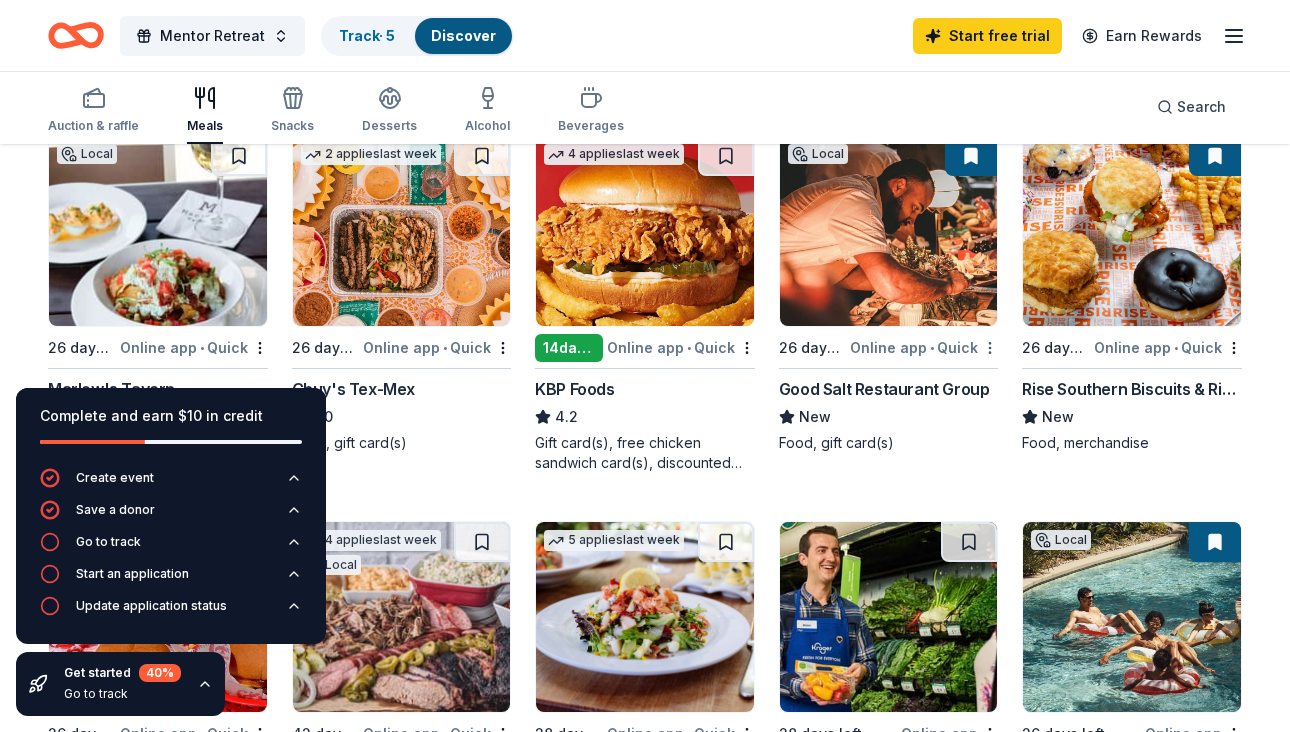 click on "Mentor Retreat Track  · 5 Discover Start free  trial Earn Rewards Auction & raffle Meals Snacks Desserts Alcohol Beverages Search Filter 2 Application methods Causes Eligibility Just added Sort Complete and earn $10 in credit Create event Save a donor Go to track Start an application Update application status Get started 40 % Go to track 87 results  in  Orlando, FL Application deadlines 5  this month 82  in September 5  passed Local 26 days left Online app • Quick Marlow's Tavern New Food, gift card(s) 2   applies  last week 26 days left Online app • Quick Chuy's Tex-Mex 5.0 Food, gift card(s) 4   applies  last week 14  days left Online app • Quick KBP Foods 4.2 Gift card(s), free chicken sandwich card(s), discounted catering Local 26 days left Online app • Quick Good Salt Restaurant Group New Food, gift card(s) 26 days left Online app • Quick Rise Southern Biscuits & Righteous Chicken New Food, merchandise 10   applies  last week 26 days left Online app • Quick 4.6 4   applies  last week Local 5" at bounding box center (645, 133) 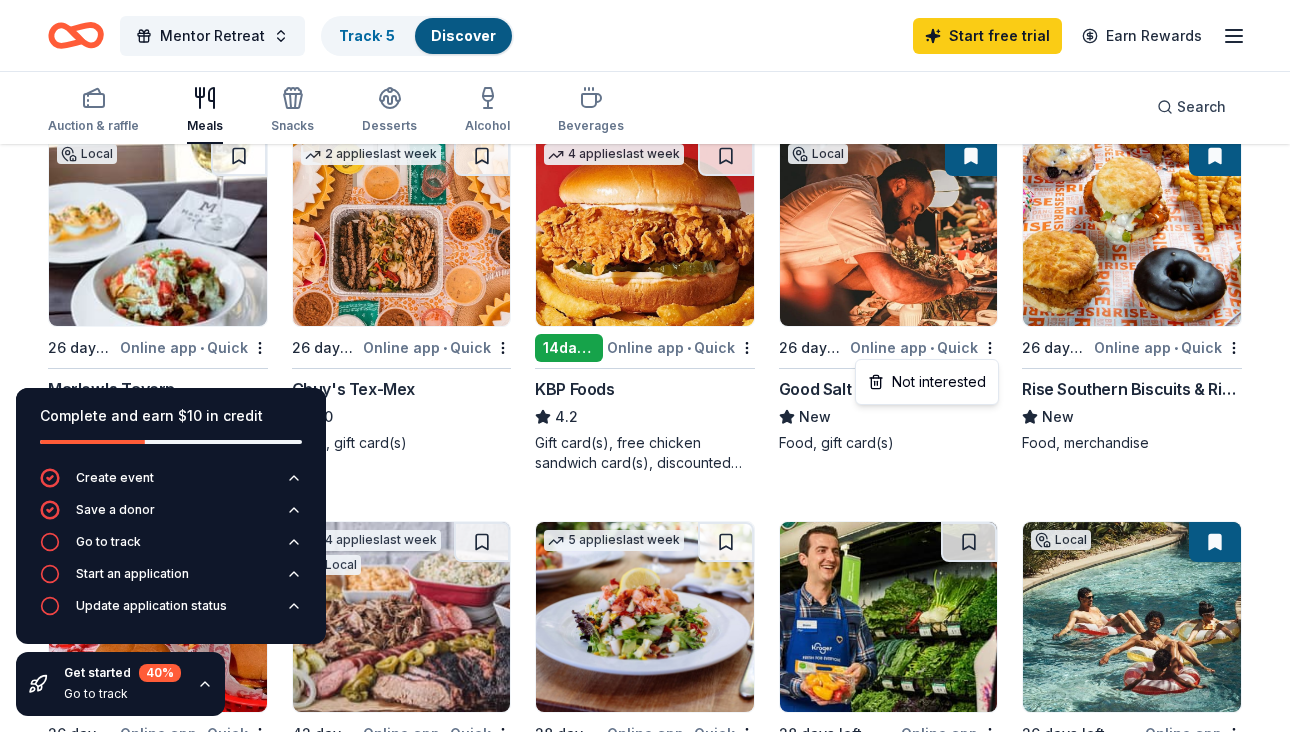 click on "Mentor Retreat Track  · 5 Discover Start free  trial Earn Rewards Auction & raffle Meals Snacks Desserts Alcohol Beverages Search Filter 2 Application methods Causes Eligibility Just added Sort Complete and earn $10 in credit Create event Save a donor Go to track Start an application Update application status Get started 40 % Go to track 87 results  in  Orlando, FL Application deadlines 5  this month 82  in September 5  passed Local 26 days left Online app • Quick Marlow's Tavern New Food, gift card(s) 2   applies  last week 26 days left Online app • Quick Chuy's Tex-Mex 5.0 Food, gift card(s) 4   applies  last week 14  days left Online app • Quick KBP Foods 4.2 Gift card(s), free chicken sandwich card(s), discounted catering Local 26 days left Online app • Quick Good Salt Restaurant Group New Food, gift card(s) 26 days left Online app • Quick Rise Southern Biscuits & Righteous Chicken New Food, merchandise 10   applies  last week 26 days left Online app • Quick 4.6 4   applies  last week Local 5" at bounding box center [645, 133] 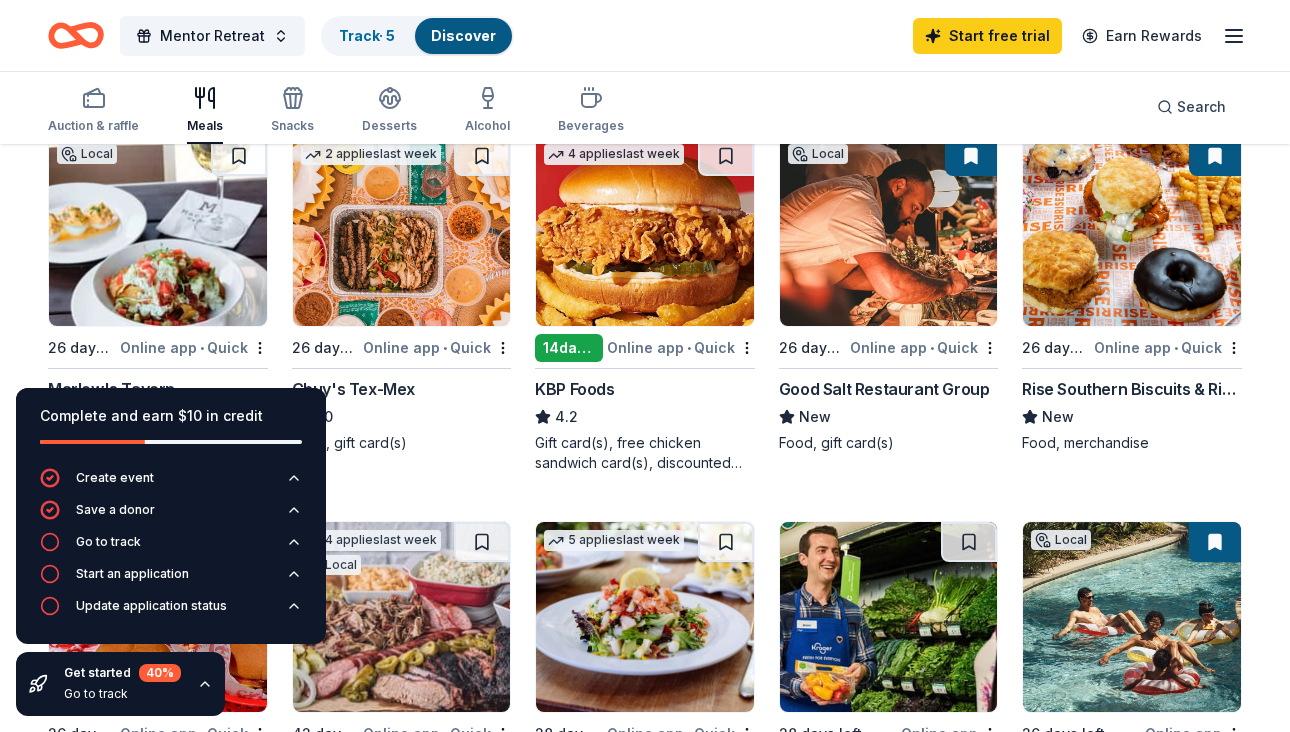 click on "Good Salt Restaurant Group" at bounding box center [884, 389] 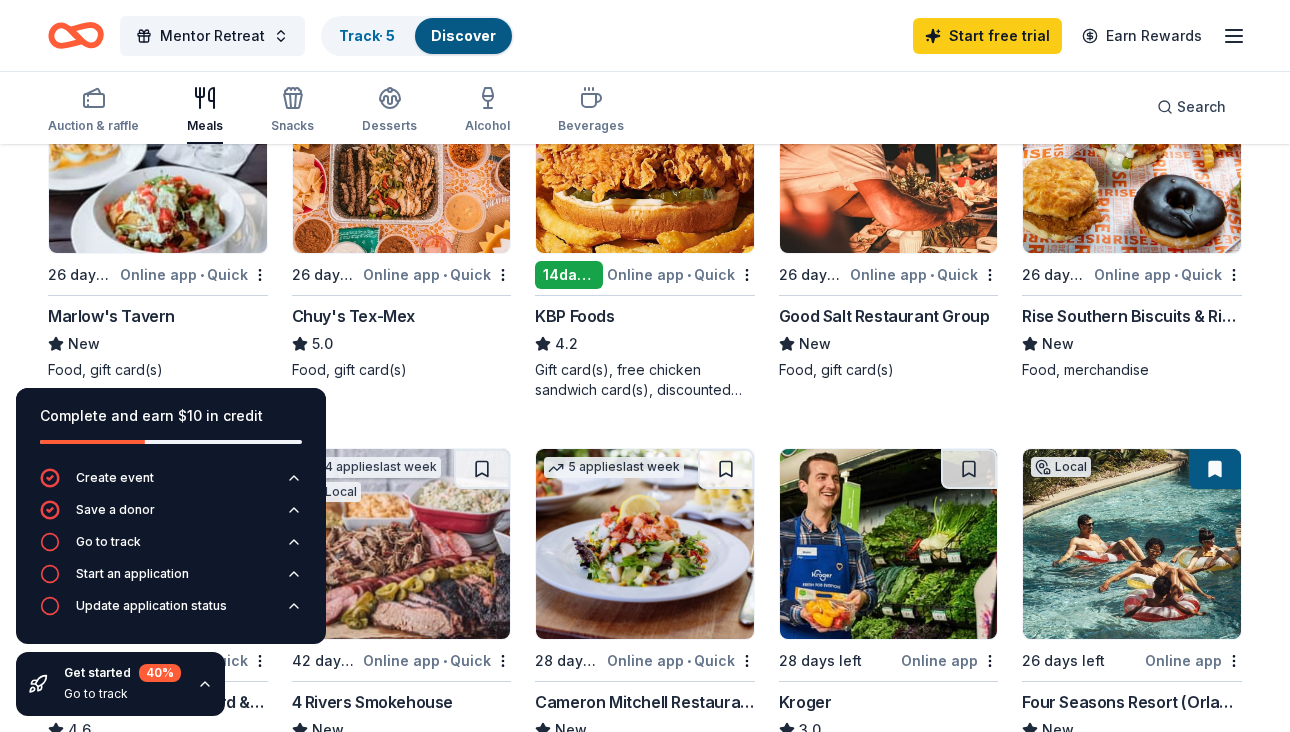 scroll, scrollTop: 304, scrollLeft: 0, axis: vertical 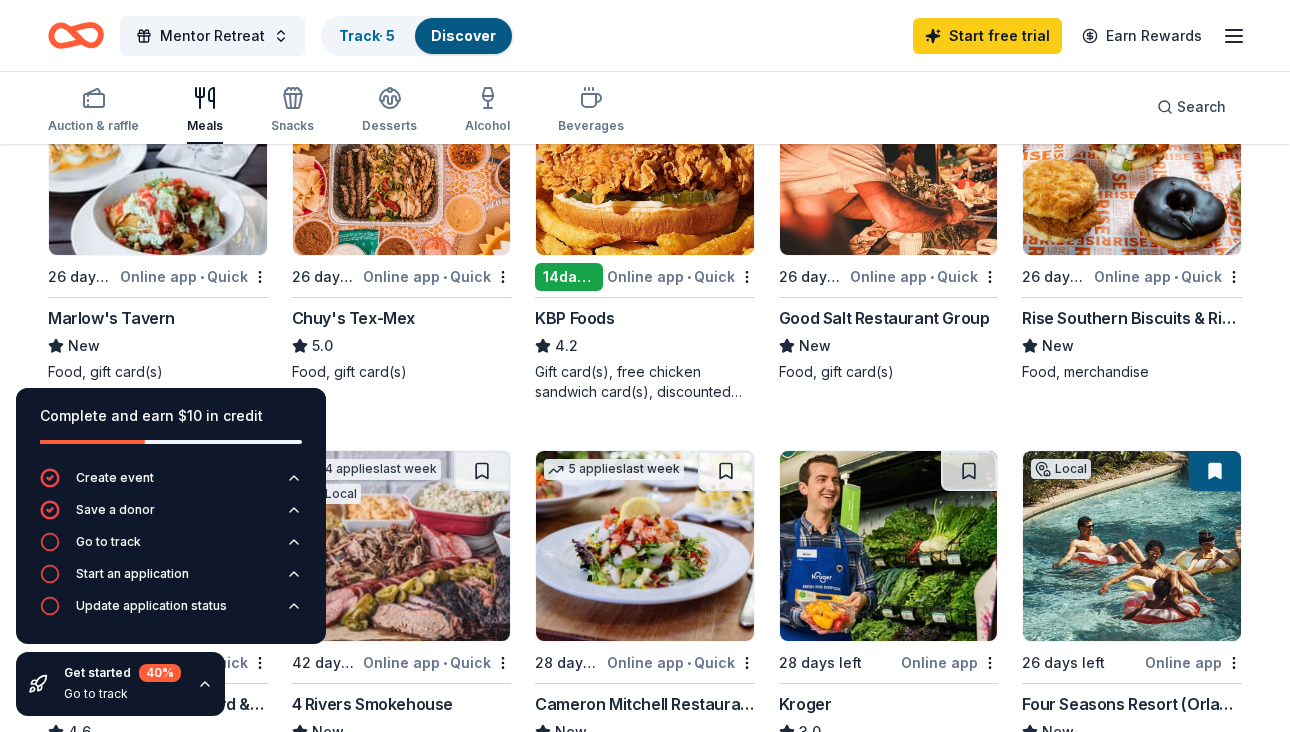 click on "Online app • Quick" at bounding box center (194, 276) 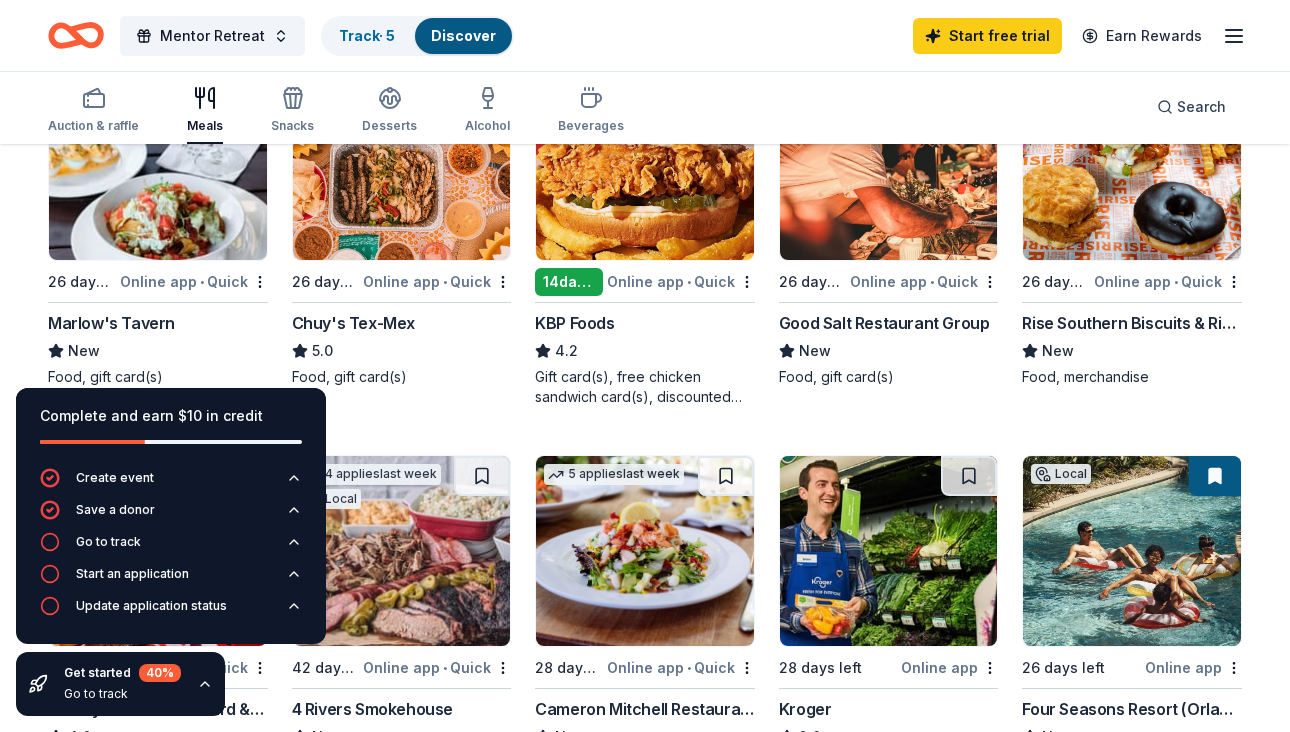 scroll, scrollTop: 292, scrollLeft: 0, axis: vertical 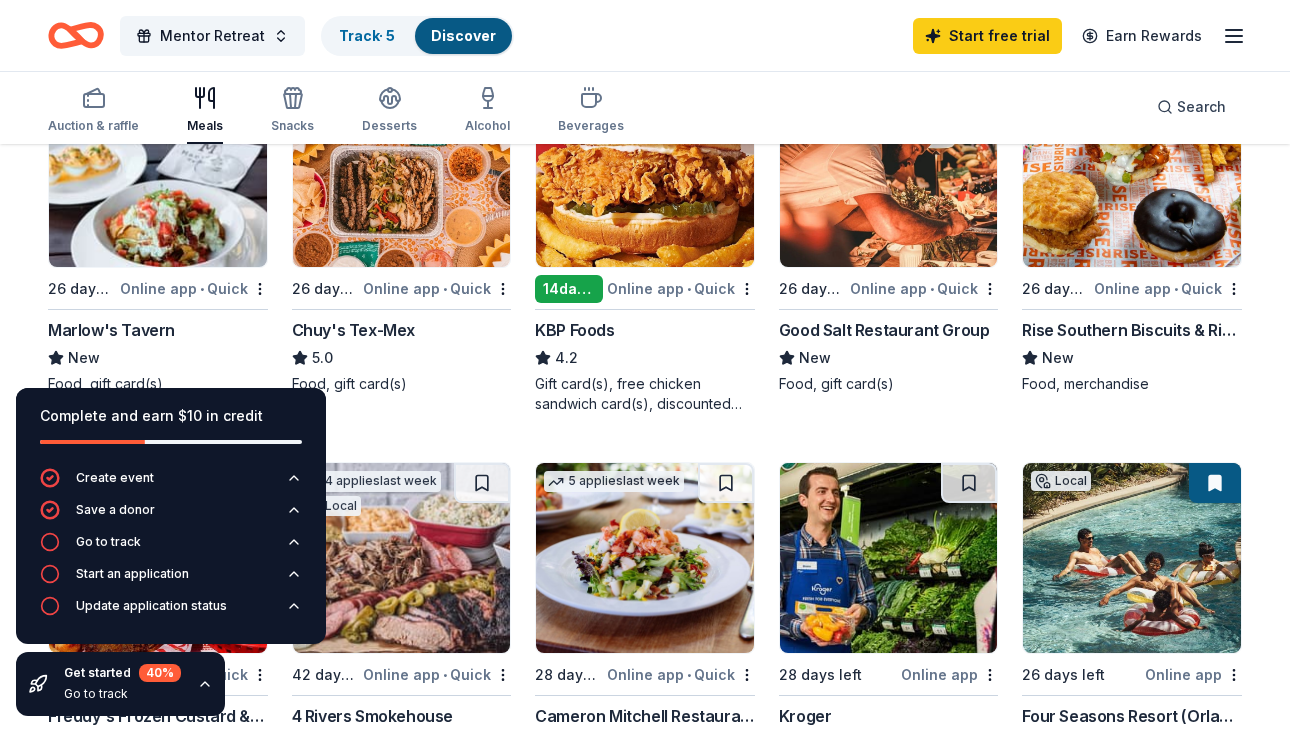 click on "Online app • Quick" at bounding box center [681, 288] 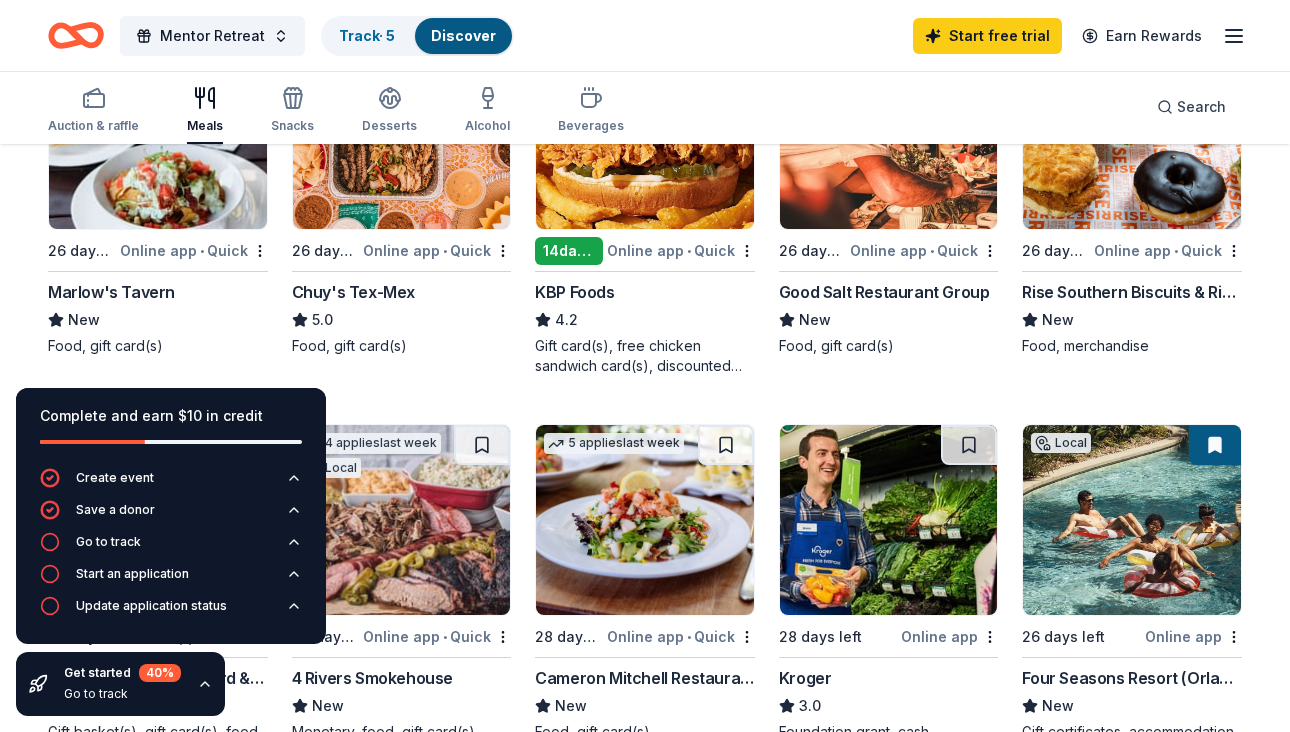 scroll, scrollTop: 331, scrollLeft: 0, axis: vertical 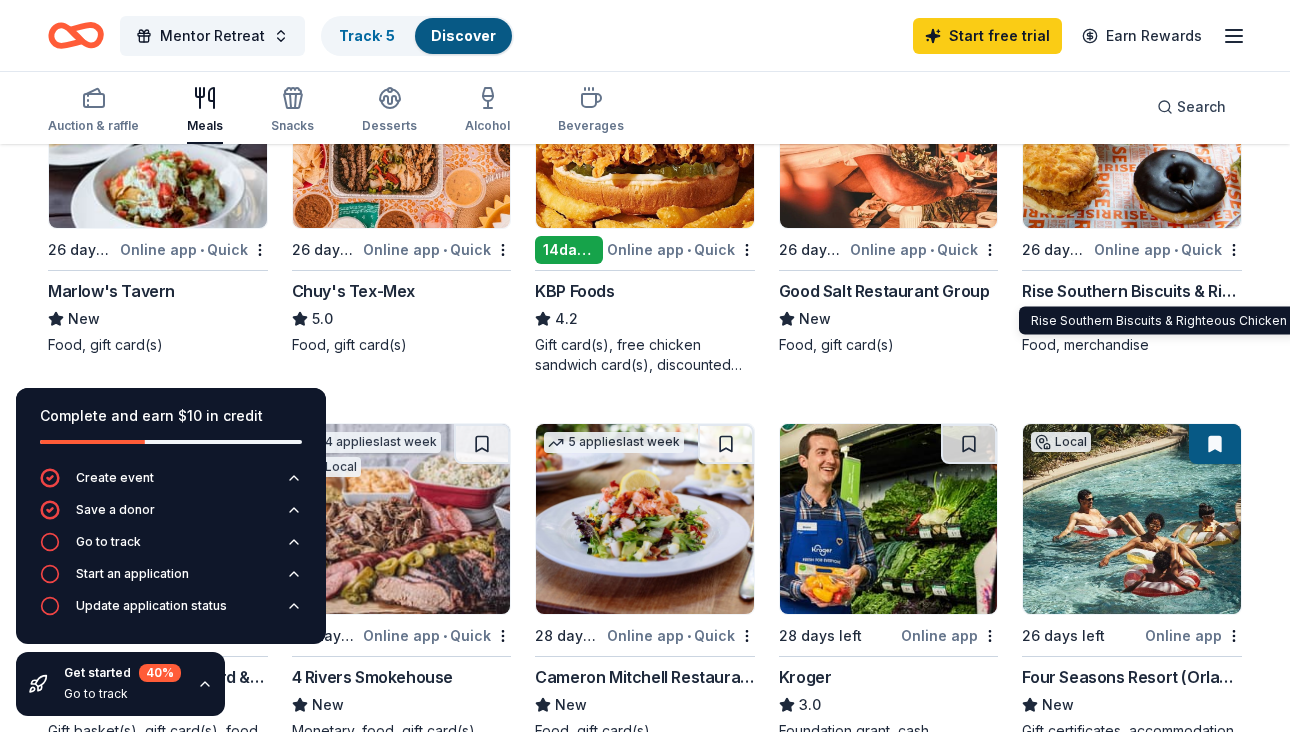 click on "Rise Southern Biscuits & Righteous Chicken" at bounding box center [1132, 291] 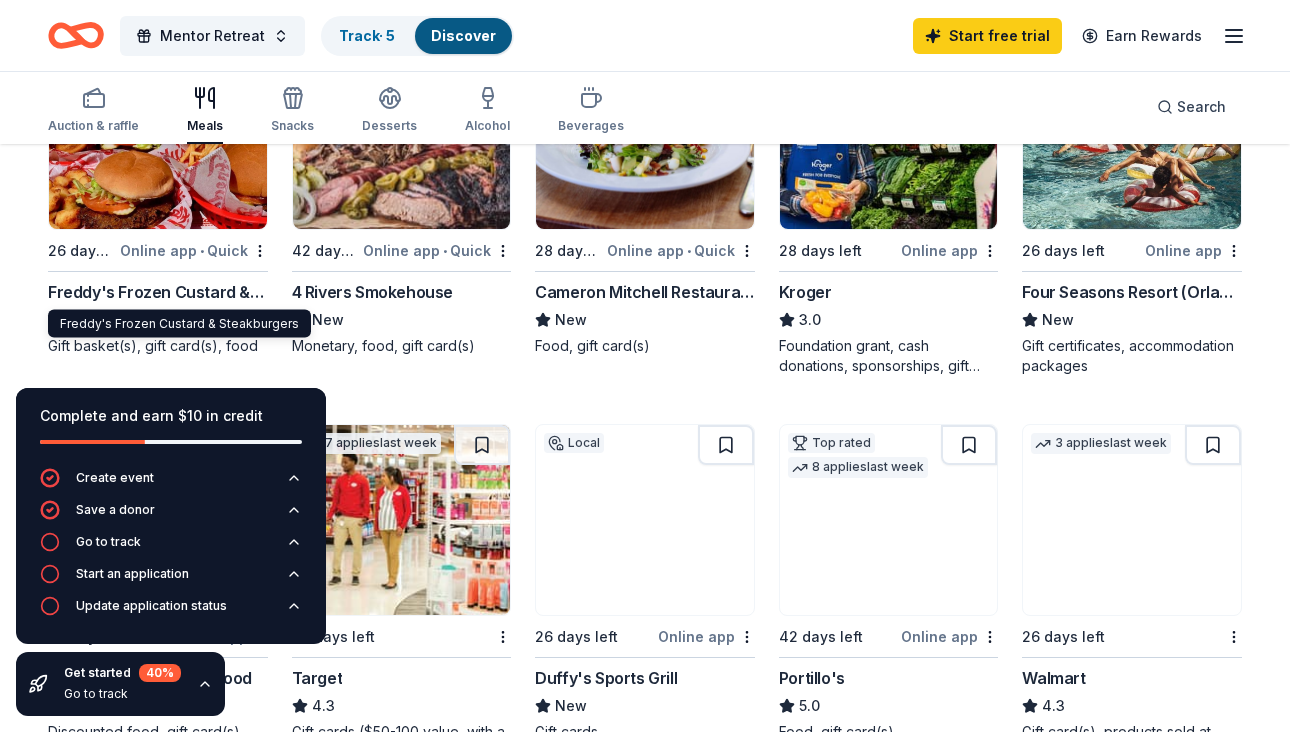 scroll, scrollTop: 714, scrollLeft: 0, axis: vertical 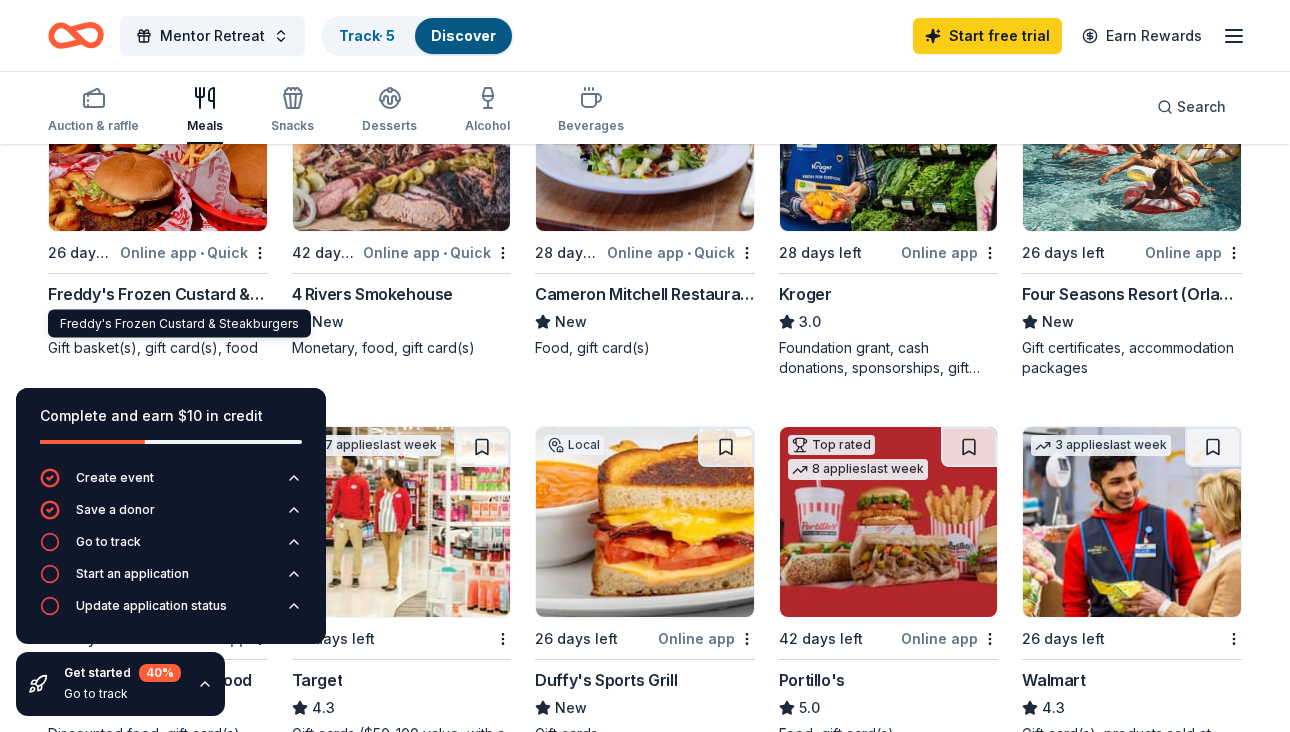 click on "Freddy's Frozen Custard & Steakburgers" at bounding box center [158, 294] 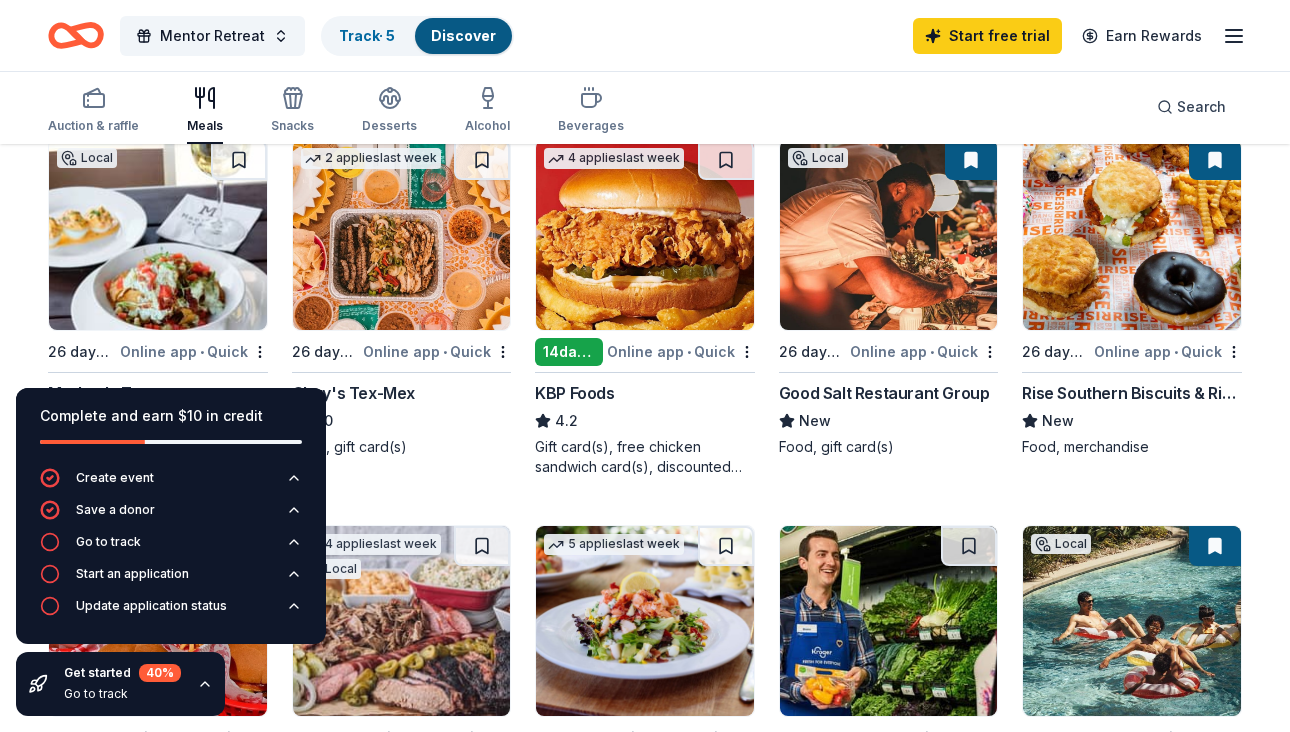 scroll, scrollTop: 0, scrollLeft: 0, axis: both 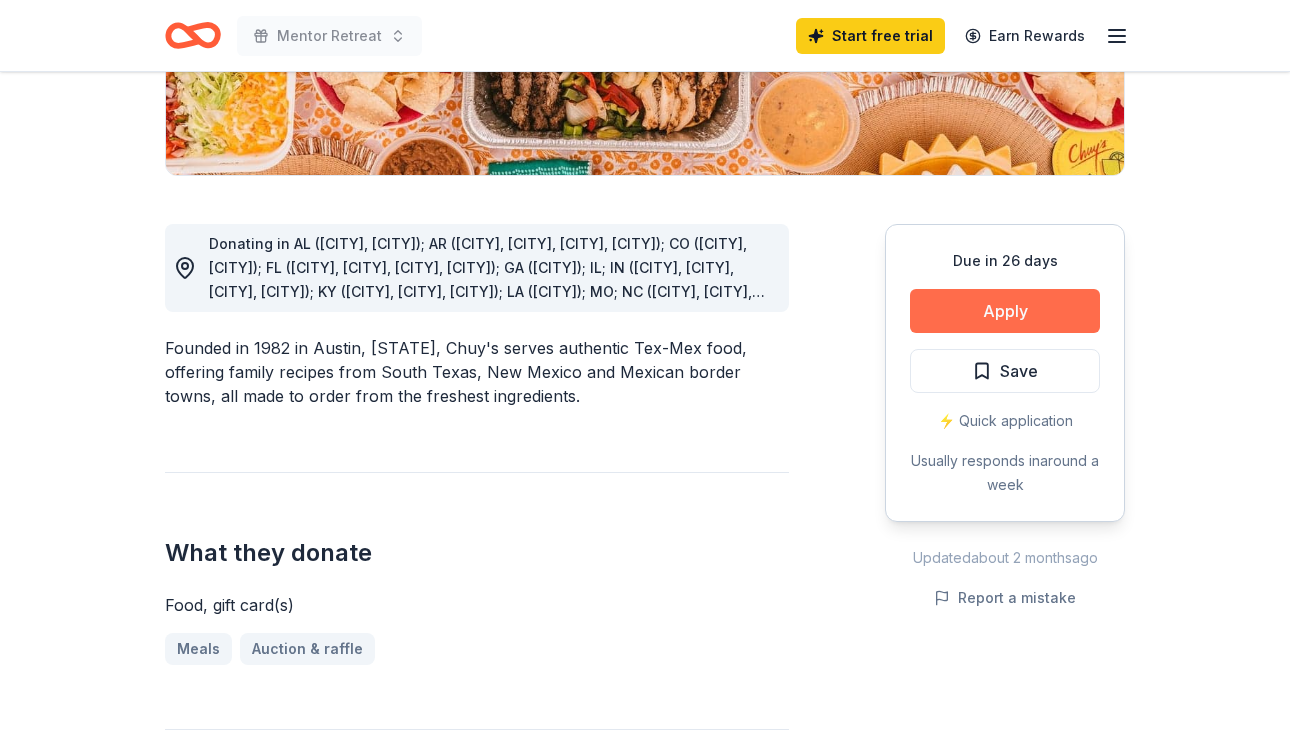 click on "Apply" at bounding box center [1005, 311] 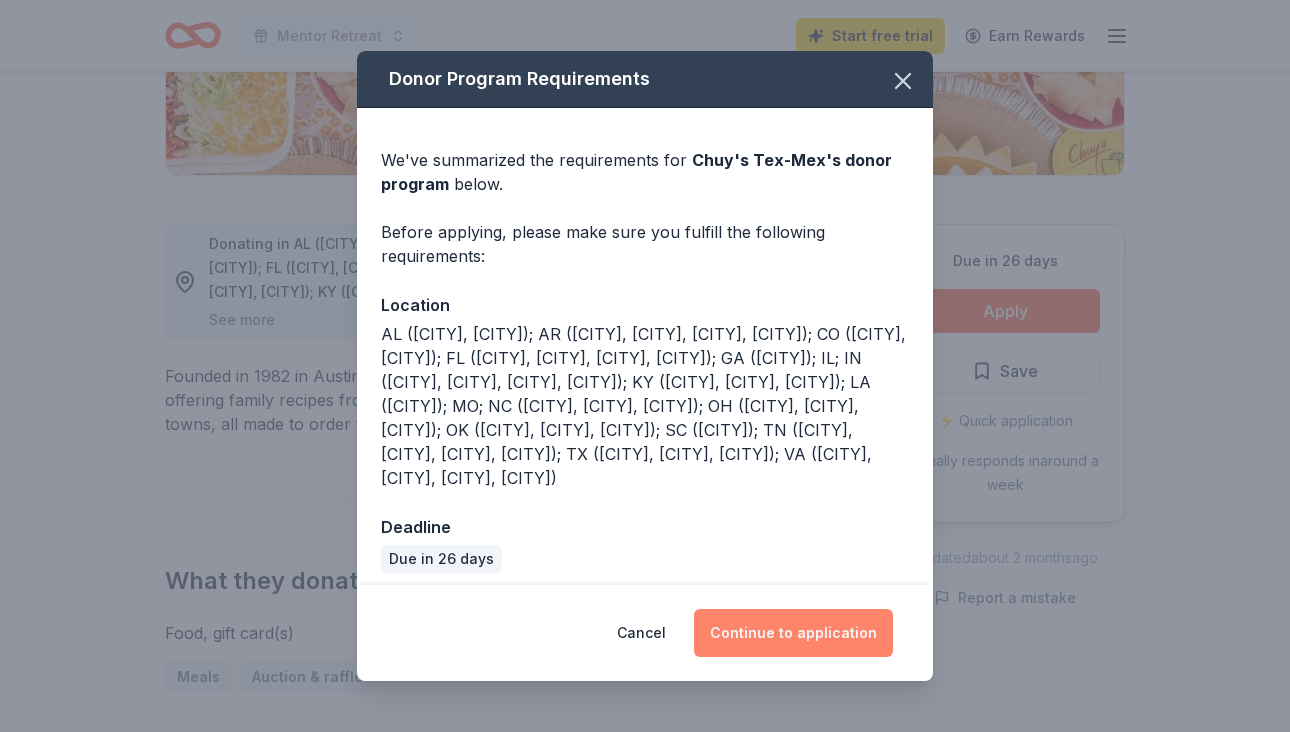 click on "Continue to application" at bounding box center [793, 633] 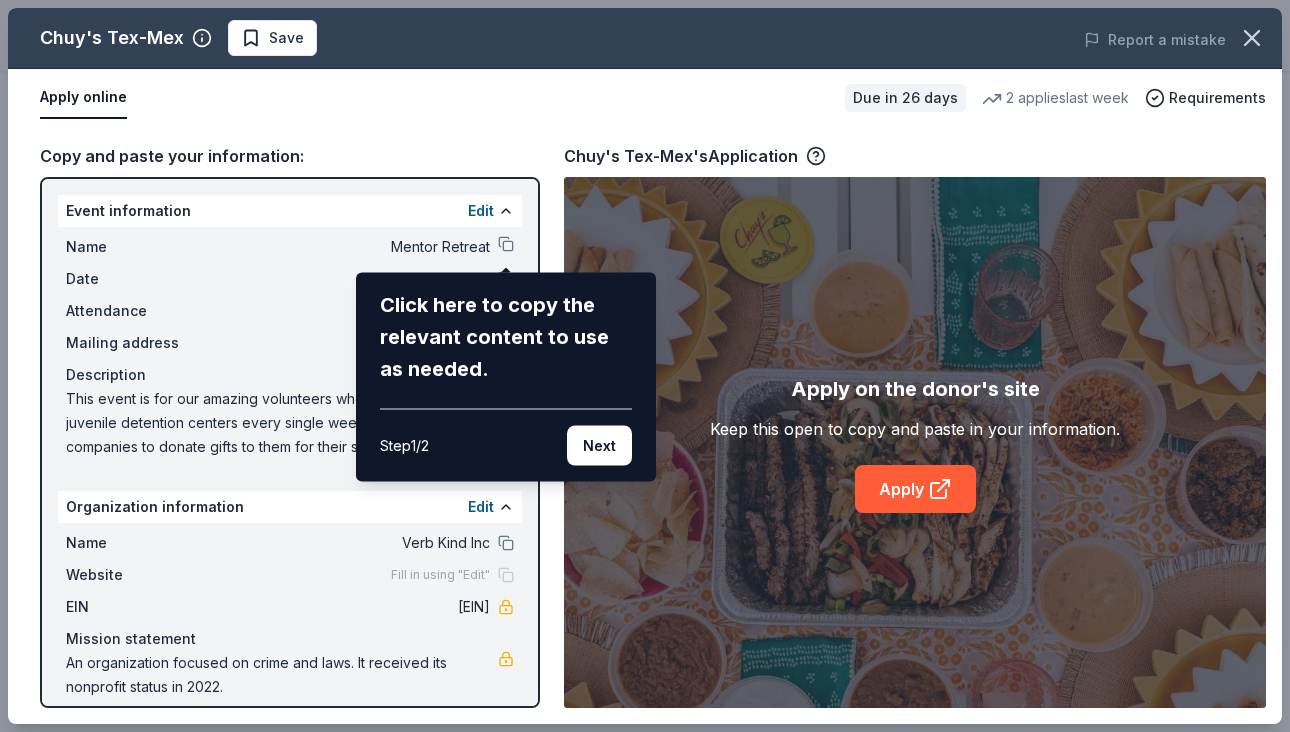 click on "Chuy's Tex-Mex Save Report a mistake Apply online Due in 26 days 2   applies  last week Requirements Copy and paste your information: Event information Edit Name Mentor Retreat Click here to copy the relevant content to use as needed. Step  1 / 2 Next Date [DATE] Attendance 50 Mailing address Description This event is for our amazing volunteers who mentor in the juvenile detention centers every single week. We want companies to donate gifts to them for their swag bag or meals, snacks and drinks for that weekend. Organization information Edit Name Verb Kind Inc Website Fill in using "Edit" EIN [EIN] Mission statement An organization focused on crime and laws. It received its nonprofit status in 2022. Chuy's Tex-Mex's  Application Apply on the donor's site Keep this open to copy and paste in your information. Apply" at bounding box center (645, 366) 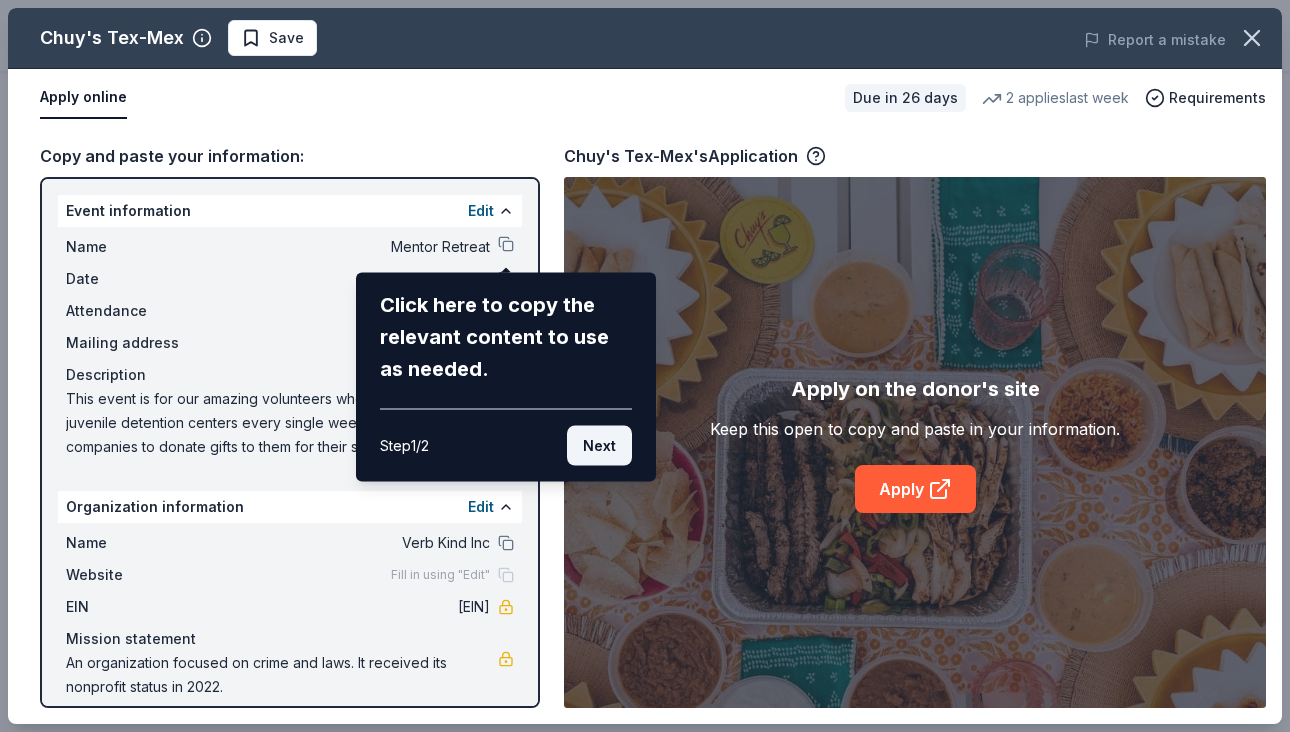click on "Next" at bounding box center [599, 446] 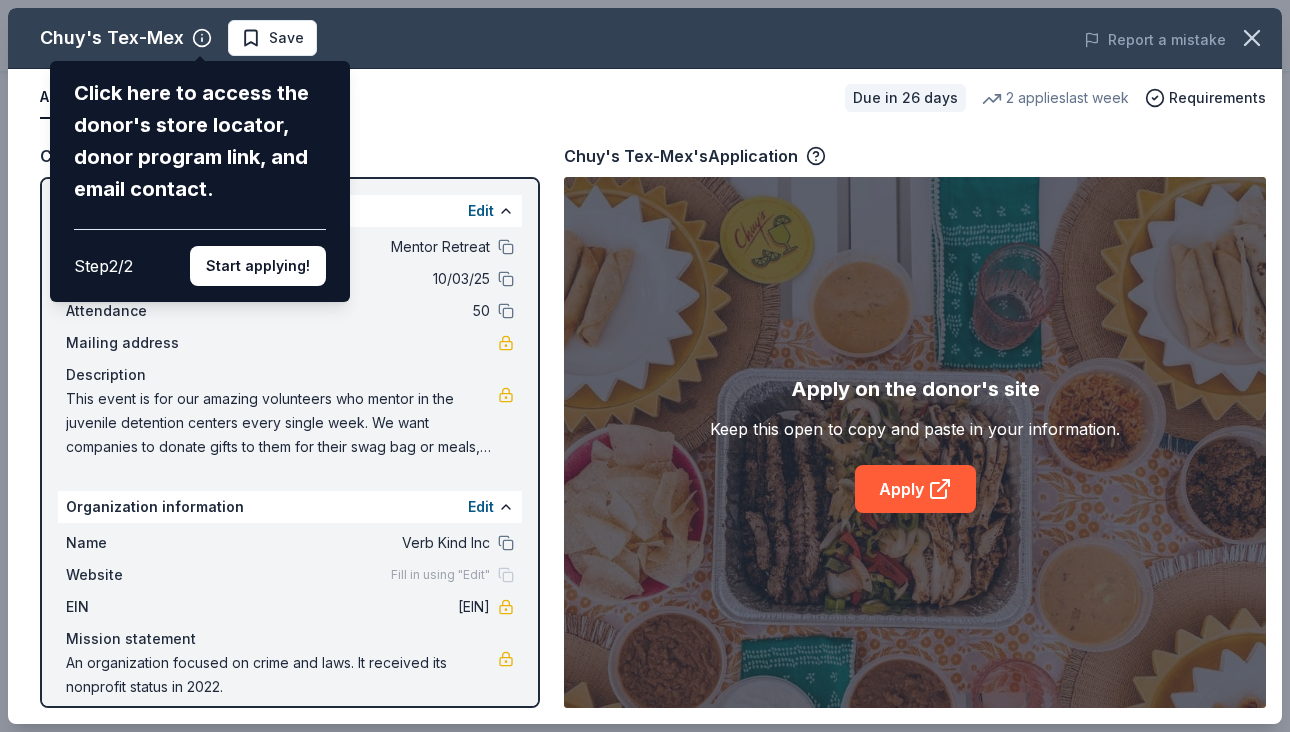 click on "Chuy's Tex-Mex Click here to access the donor's store locator, donor program link, and email contact. Step  2 / 2 Start applying! Save Report a mistake Apply online Due in 26 days 2   applies  last week Requirements Copy and paste your information: Event information Edit Name Mentor Retreat Date [DATE] Attendance 50 Mailing address Description This event is for our amazing volunteers who mentor in the juvenile detention centers every single week. We want companies to donate gifts to them for their swag bag or meals, snacks and drinks for that weekend. Organization information Edit Name Verb Kind Inc Website Fill in using "Edit" EIN [EIN] Mission statement An organization focused on crime and laws. It received its nonprofit status in 2022. Chuy's Tex-Mex's  Application Apply on the donor's site Keep this open to copy and paste in your information. Apply" at bounding box center (645, 366) 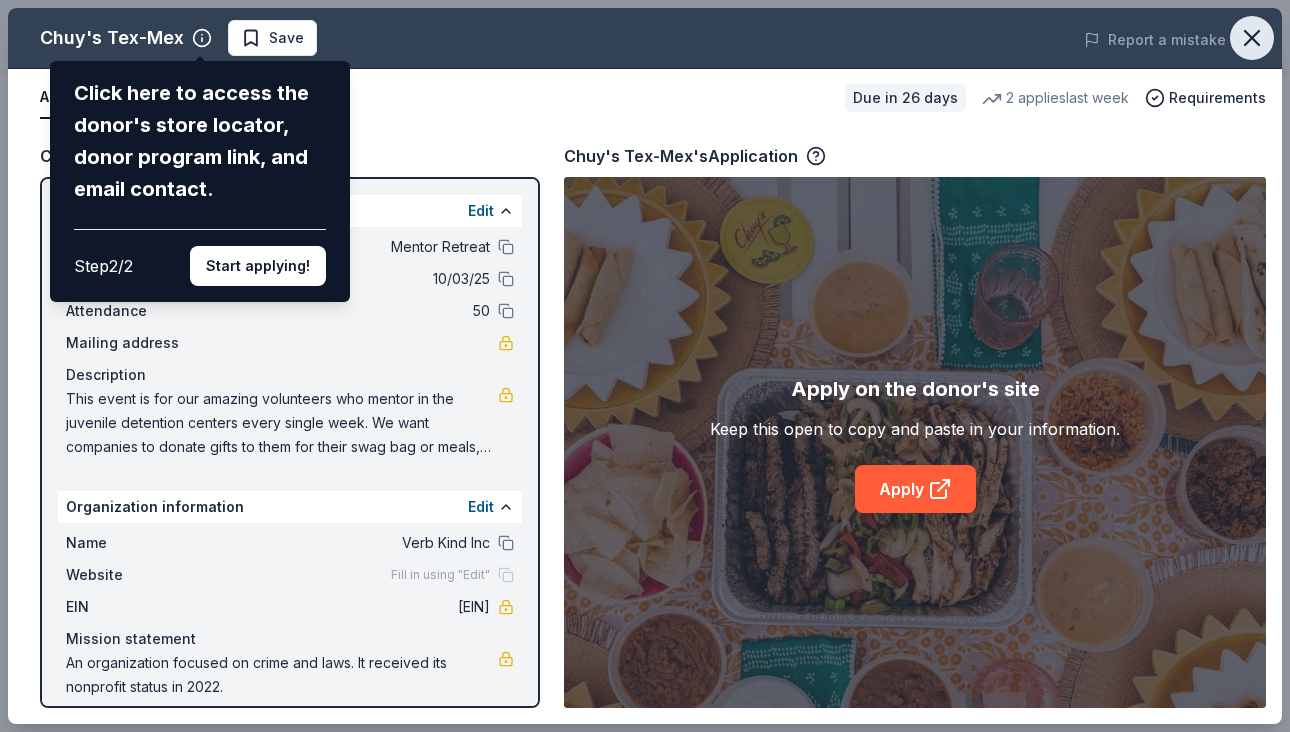 click 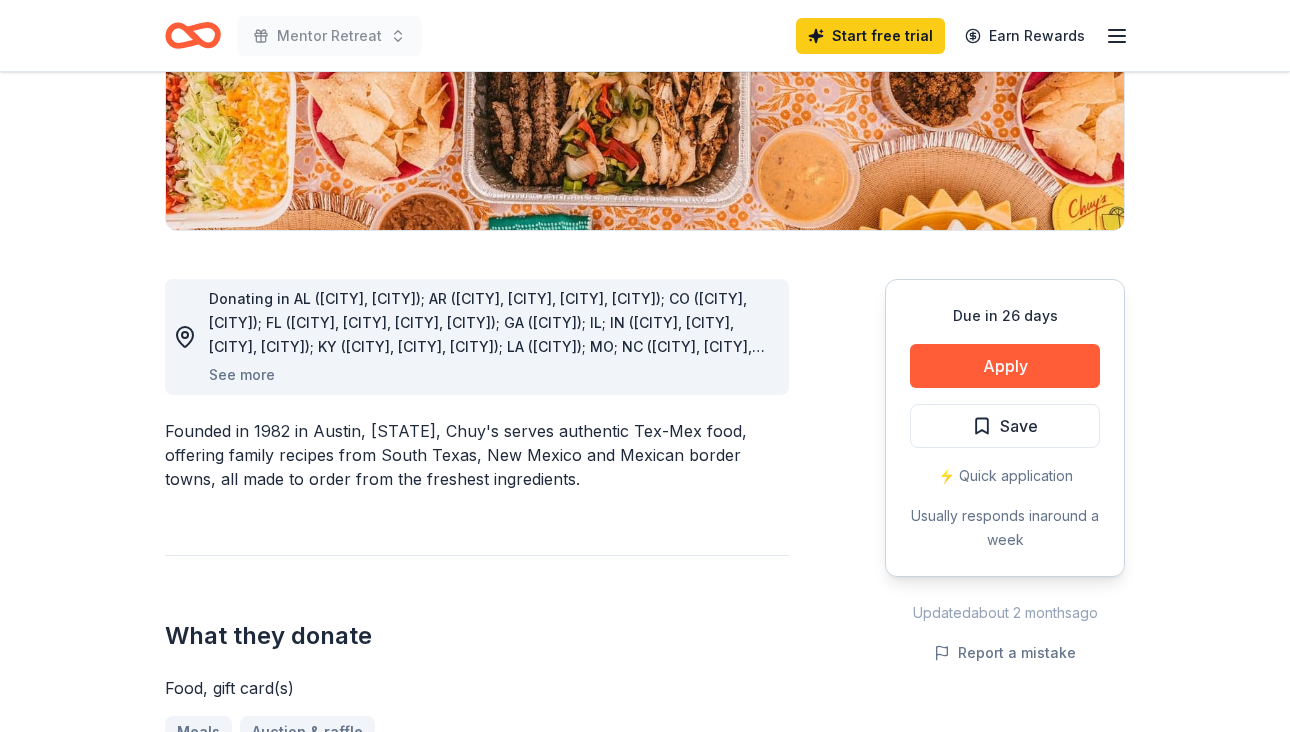 scroll, scrollTop: 358, scrollLeft: 0, axis: vertical 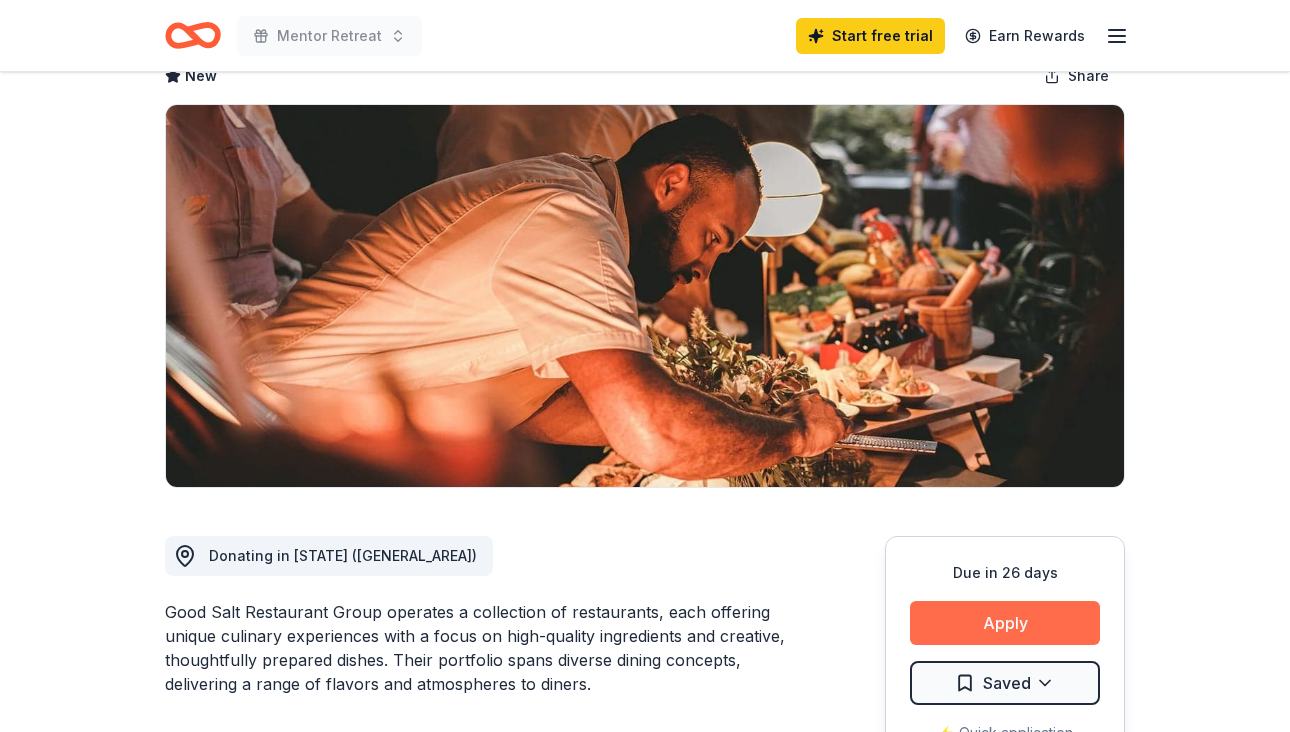 click on "Apply" at bounding box center (1005, 623) 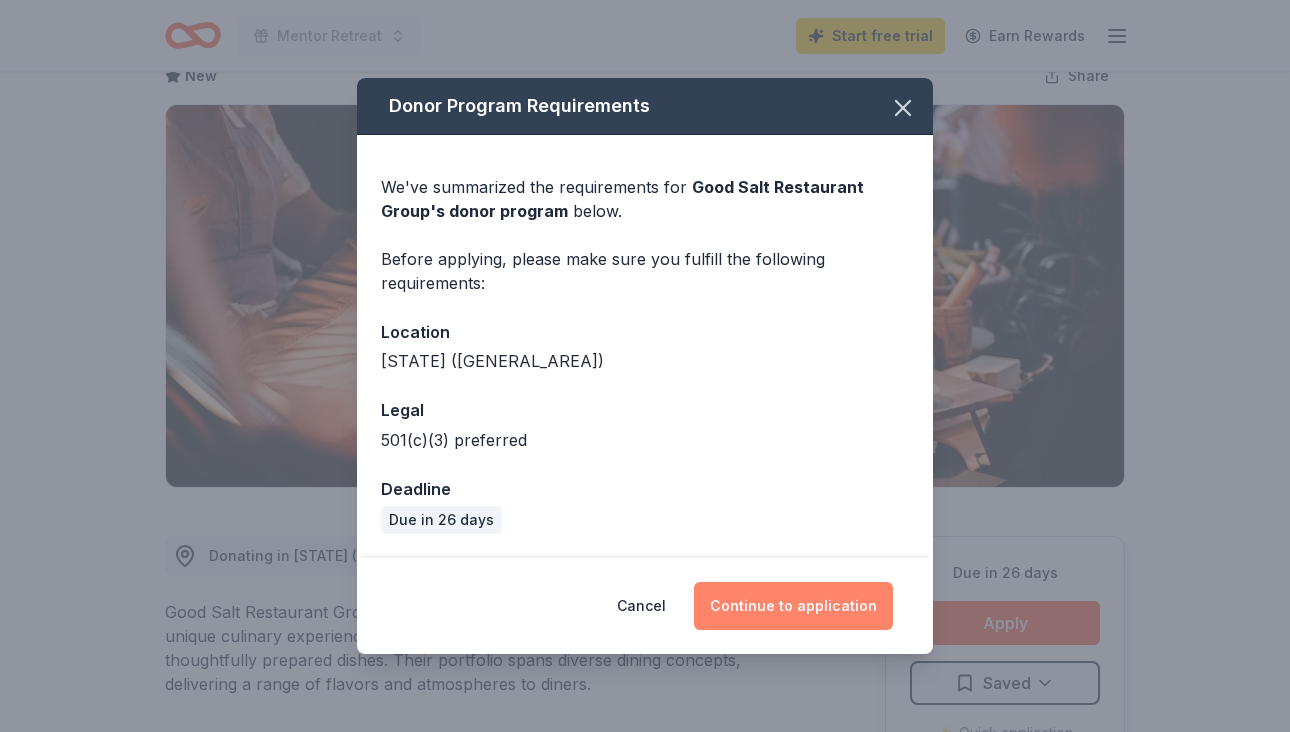 click on "Continue to application" at bounding box center (793, 606) 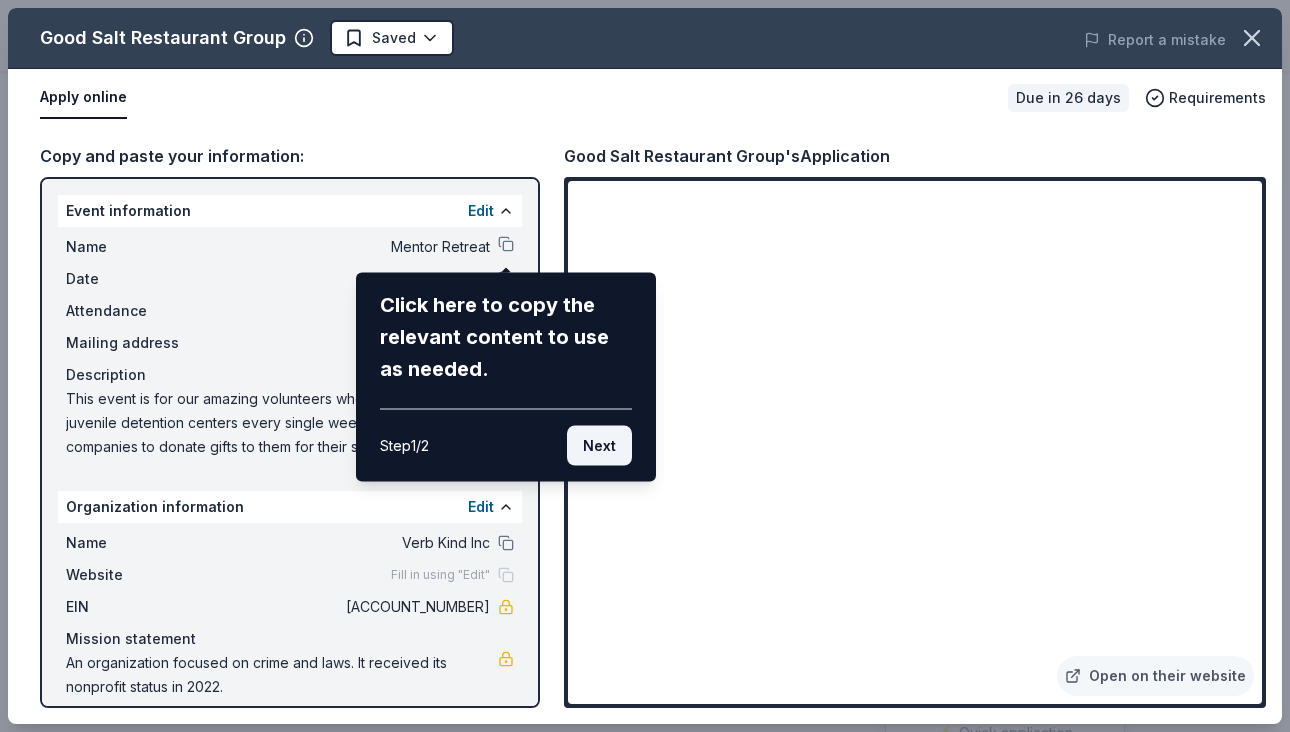 click on "Next" at bounding box center (599, 446) 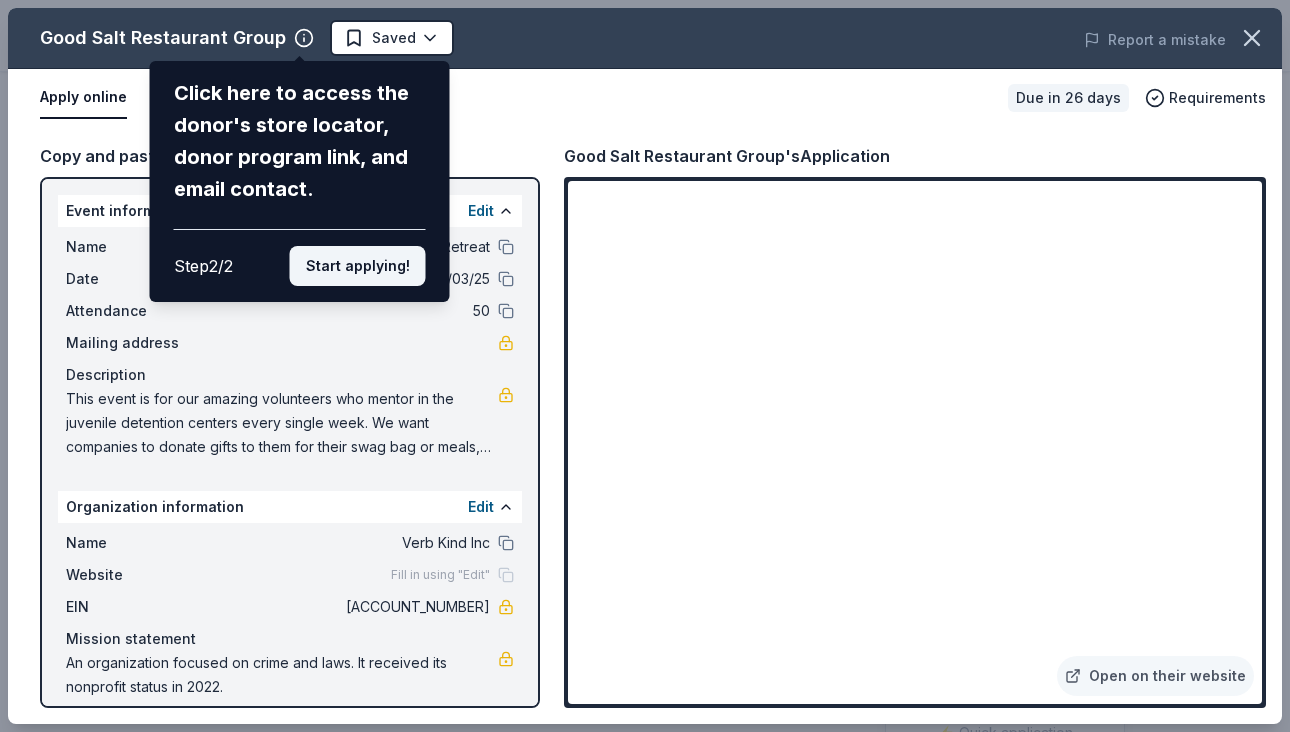 click on "Start applying!" at bounding box center (358, 266) 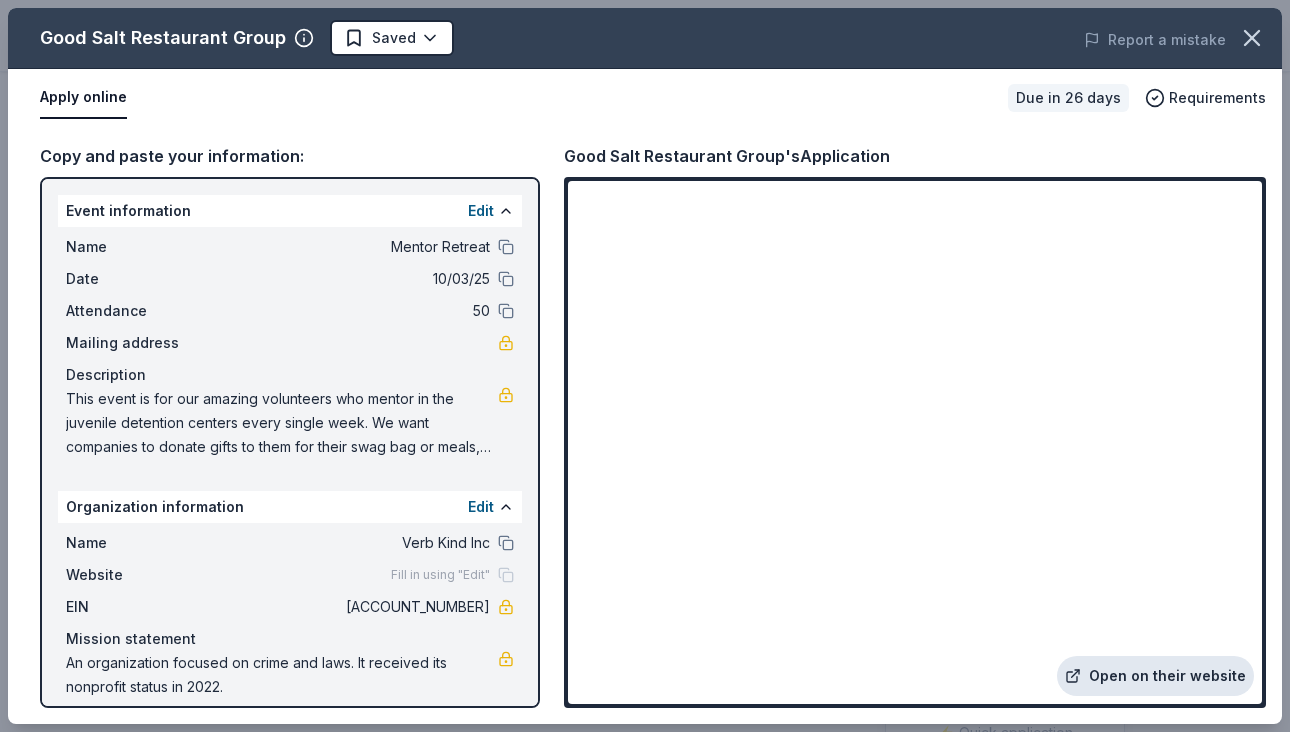 click on "Open on their website" at bounding box center [1155, 676] 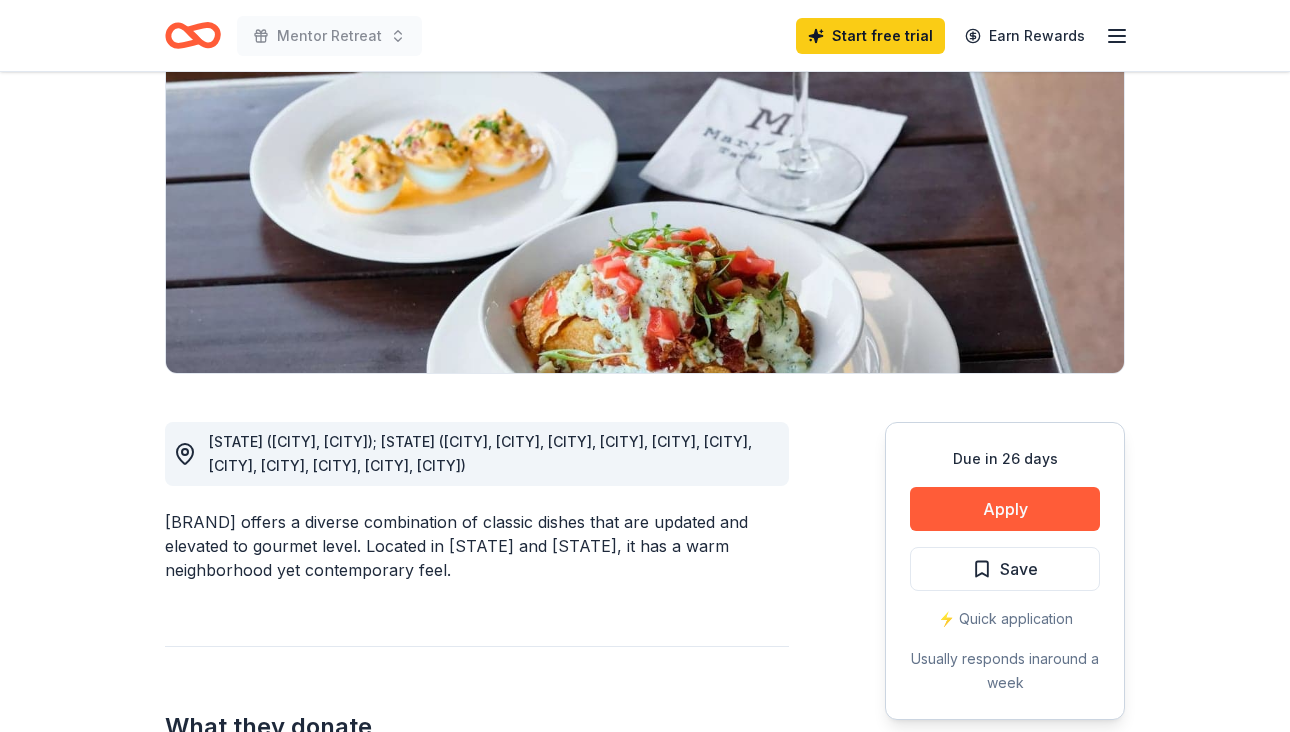 scroll, scrollTop: 236, scrollLeft: 0, axis: vertical 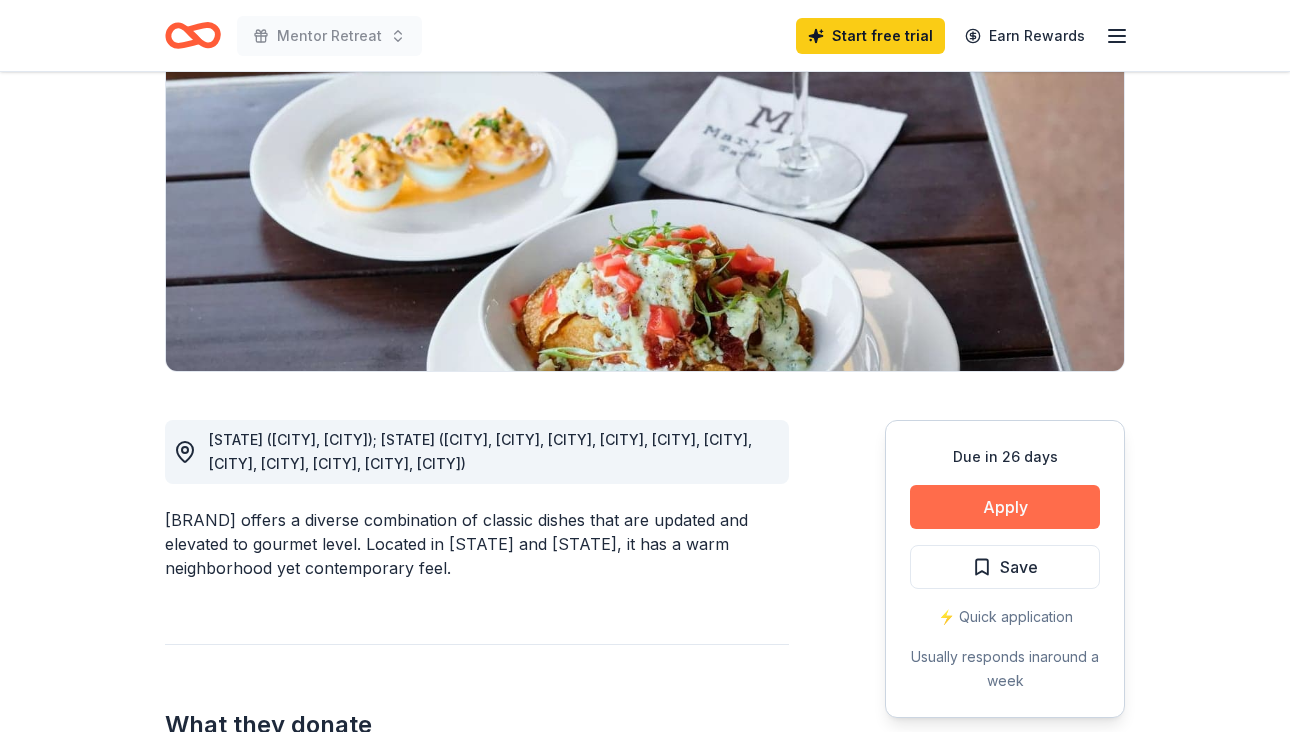 click on "Apply" at bounding box center [1005, 507] 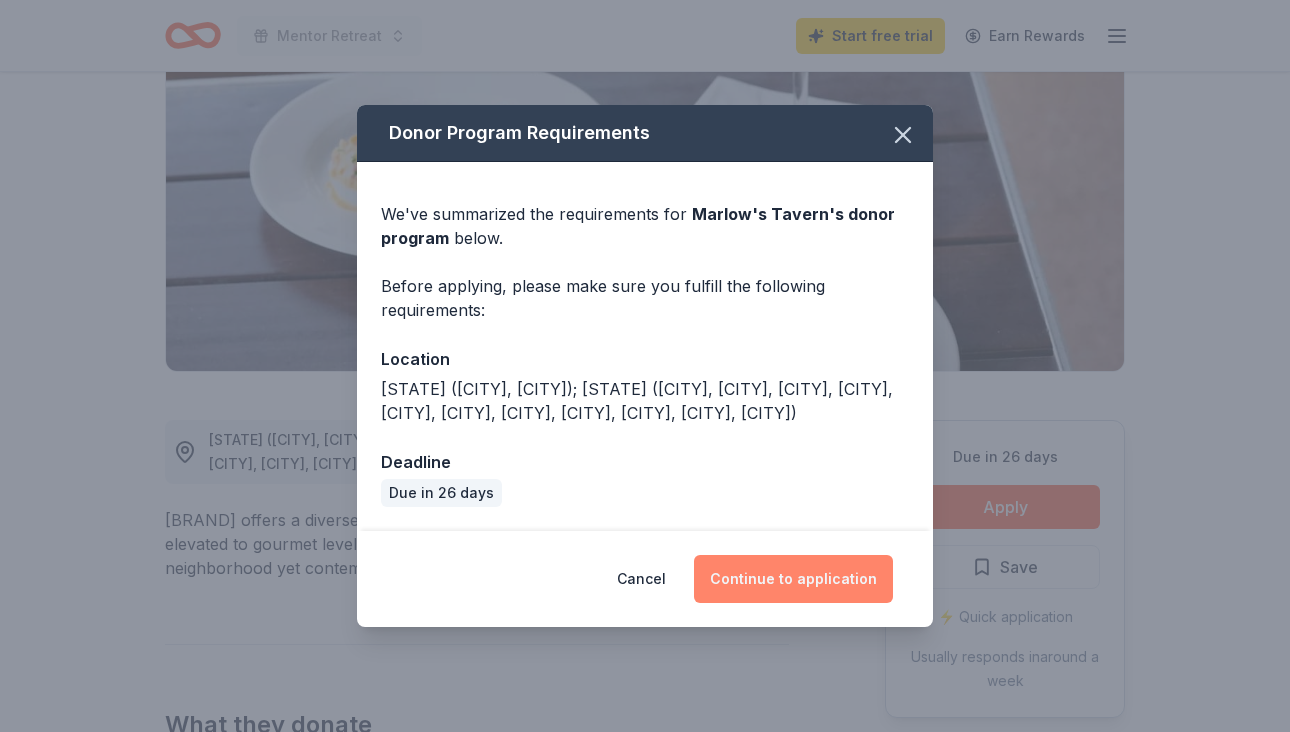 click on "Continue to application" at bounding box center (793, 579) 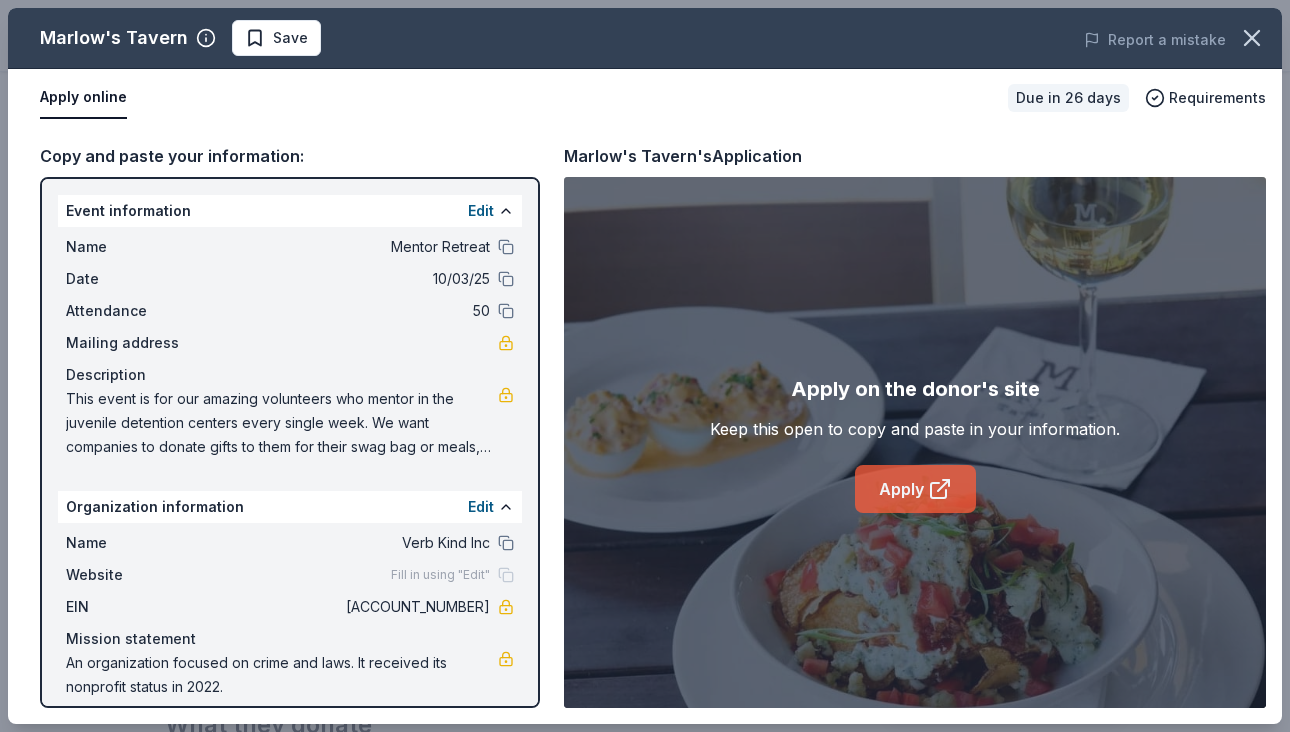 click 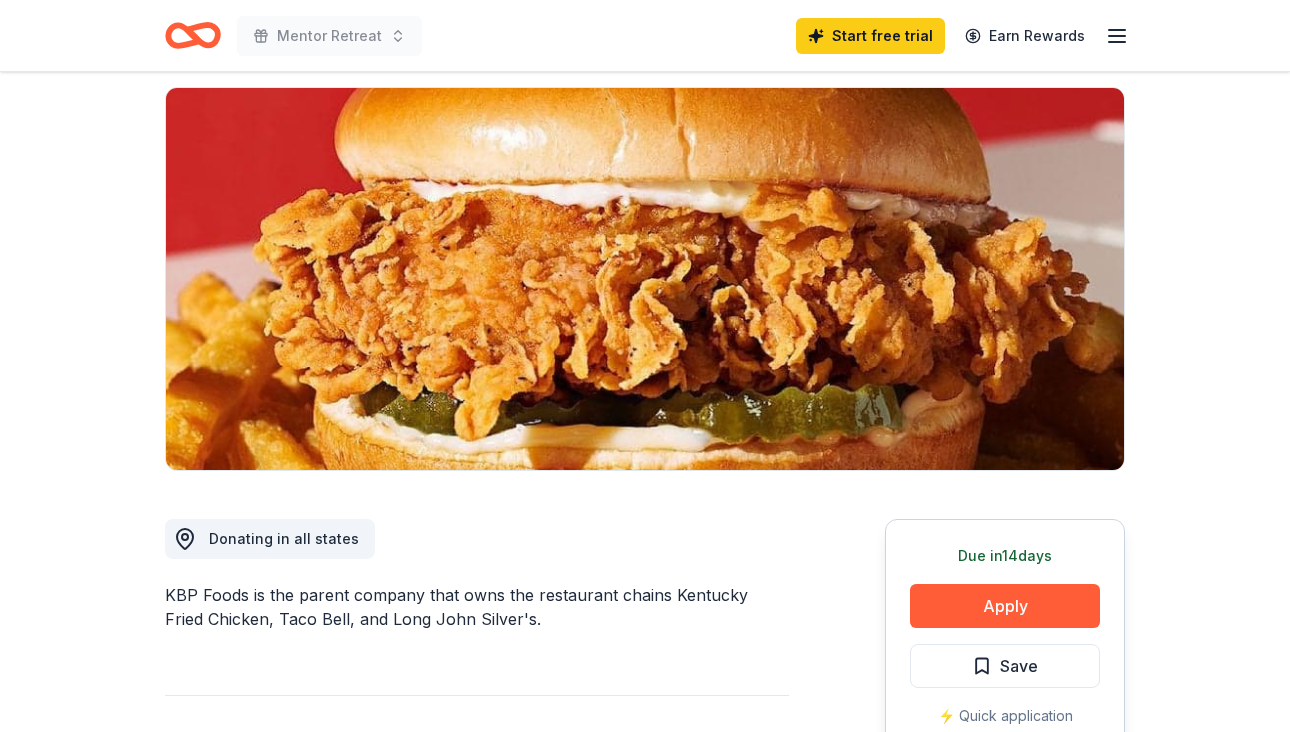 scroll, scrollTop: 155, scrollLeft: 0, axis: vertical 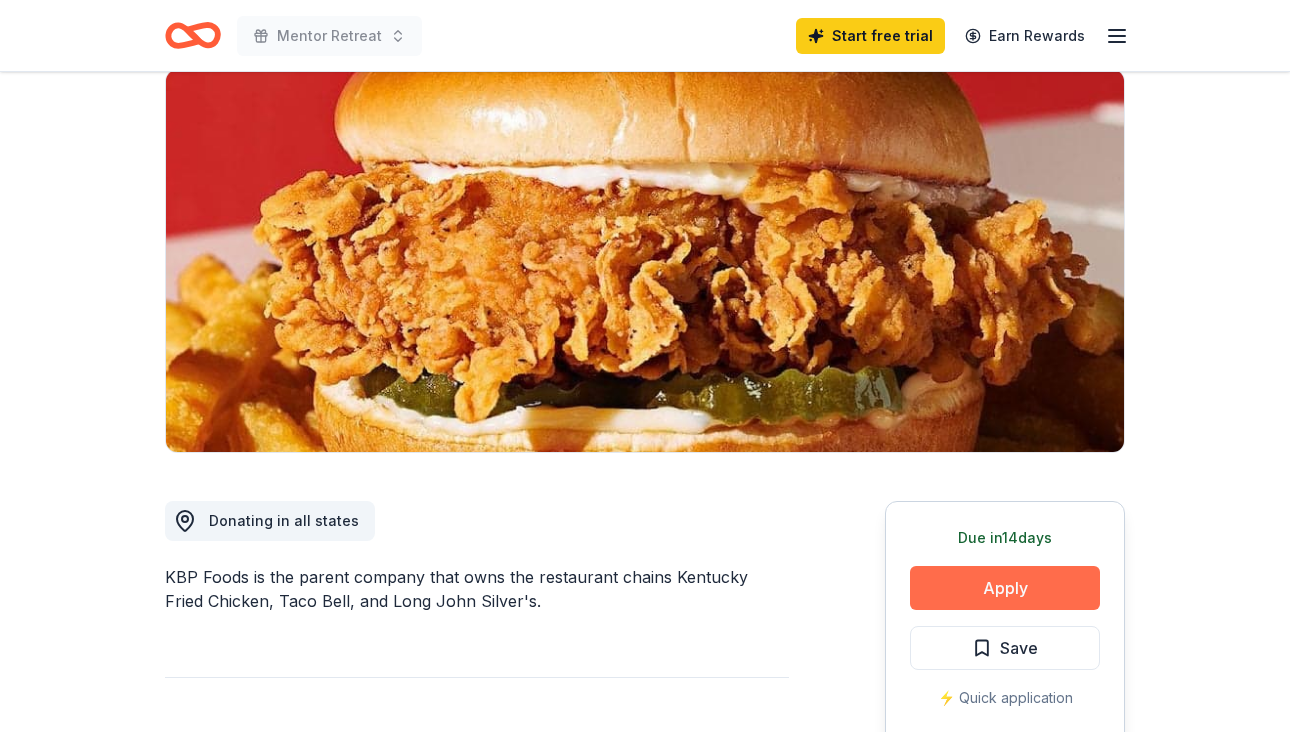 click on "Apply" at bounding box center (1005, 588) 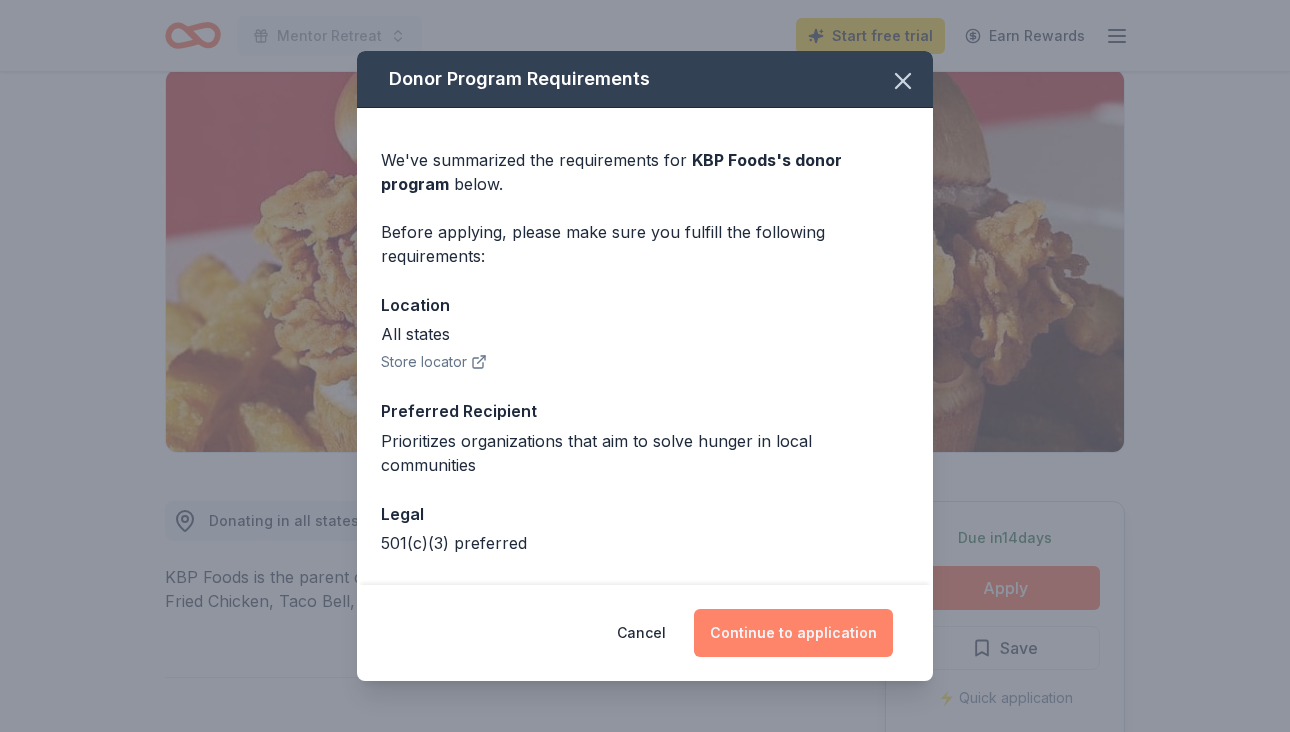 click on "Continue to application" at bounding box center [793, 633] 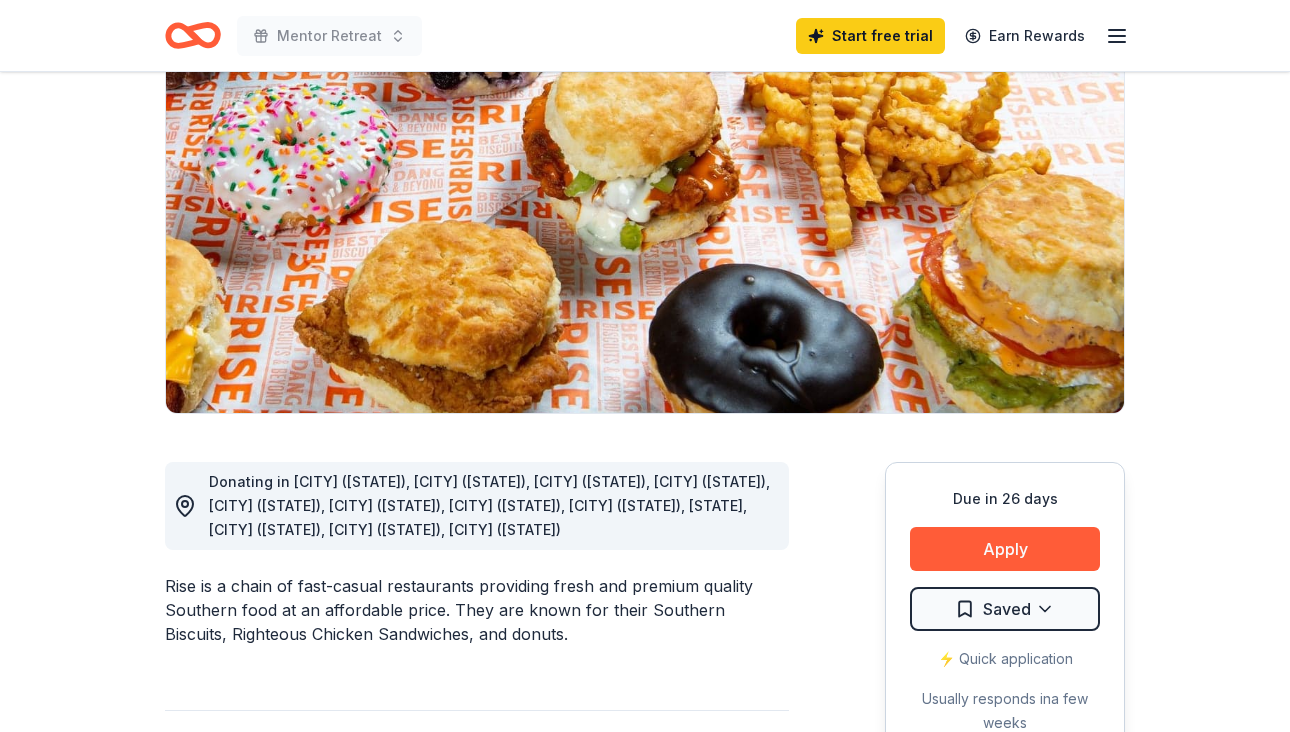 scroll, scrollTop: 216, scrollLeft: 0, axis: vertical 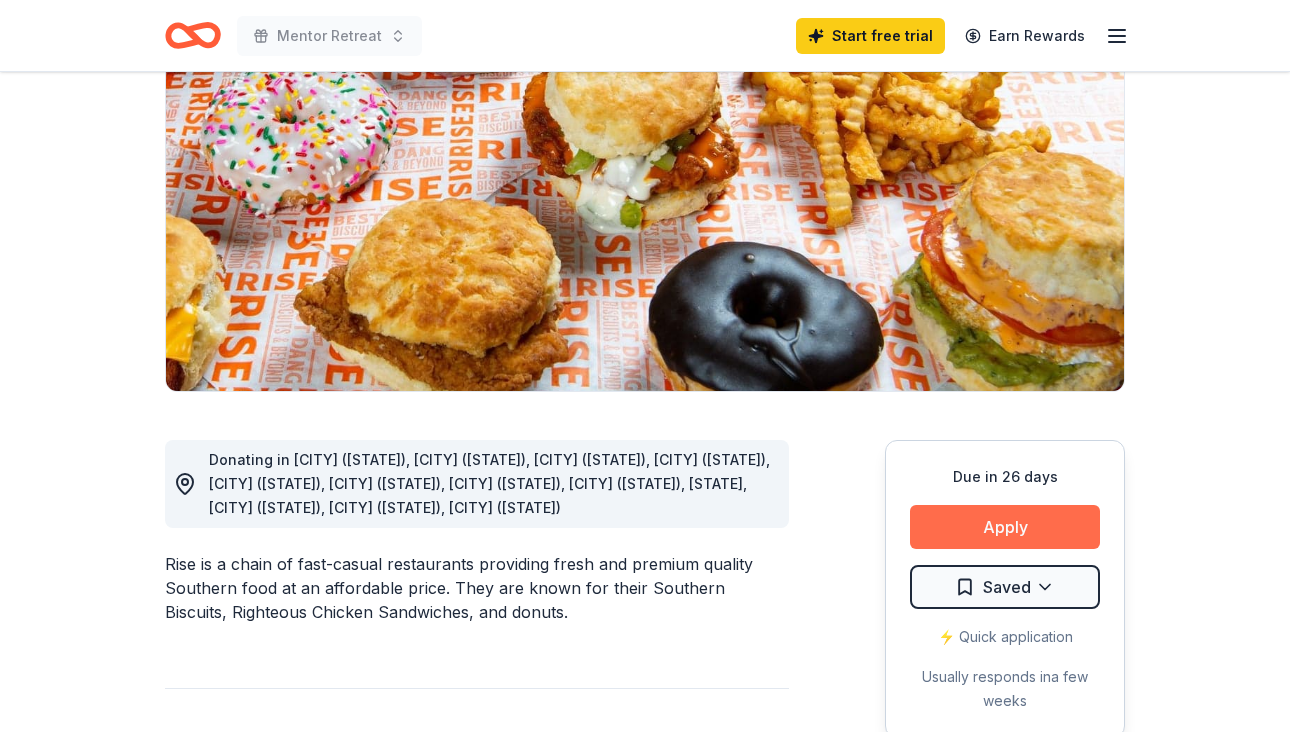 click on "Apply" at bounding box center (1005, 527) 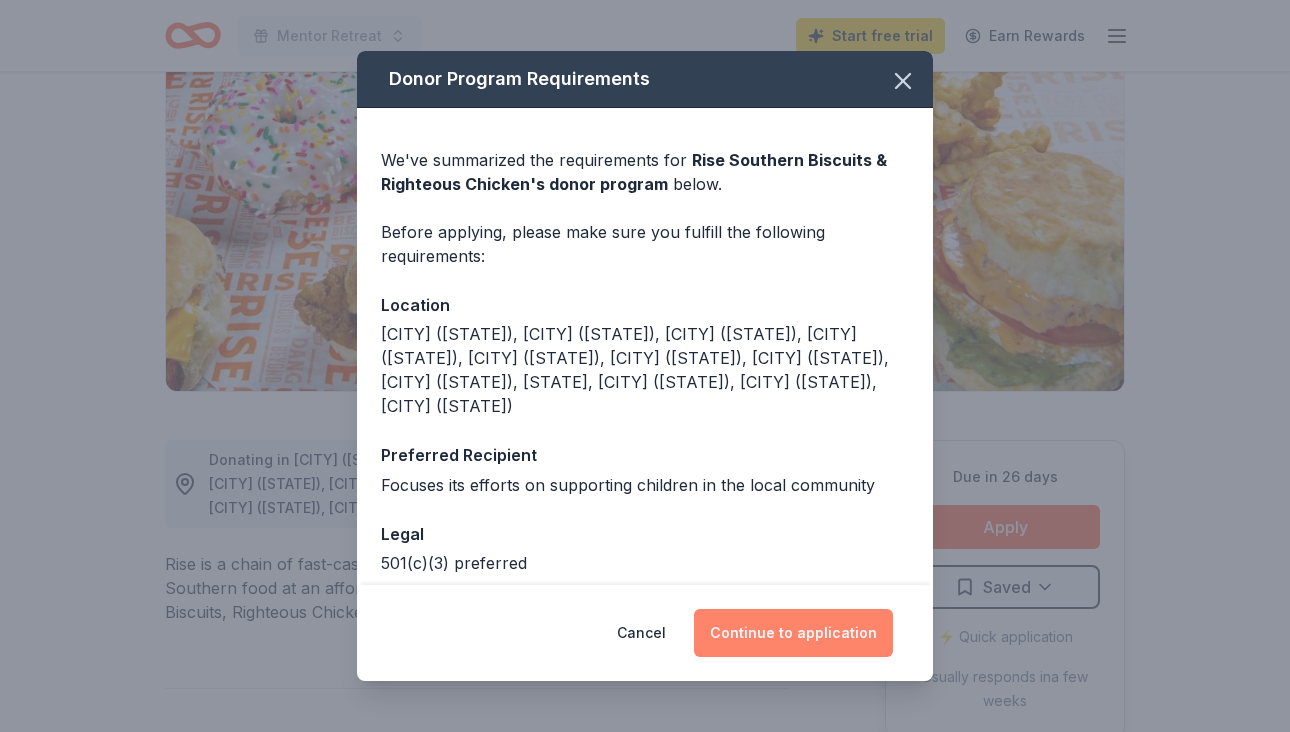 click on "Continue to application" at bounding box center [793, 633] 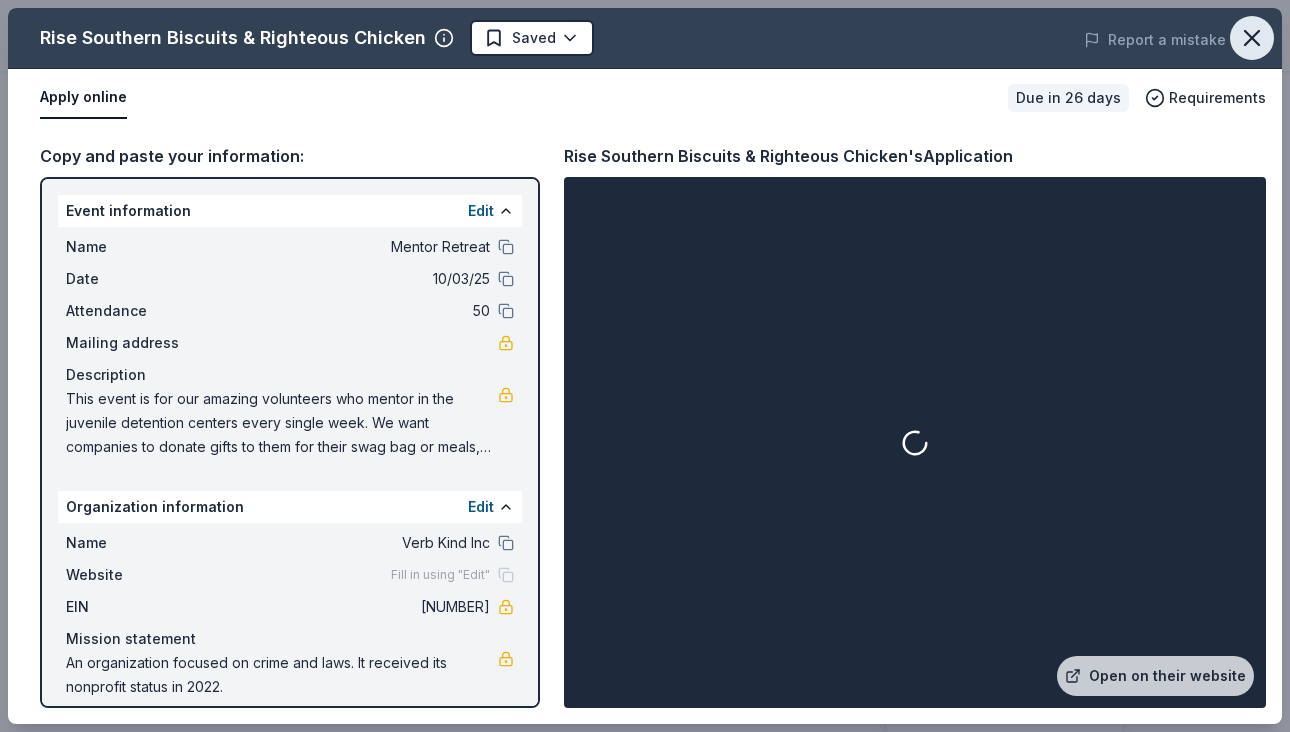click 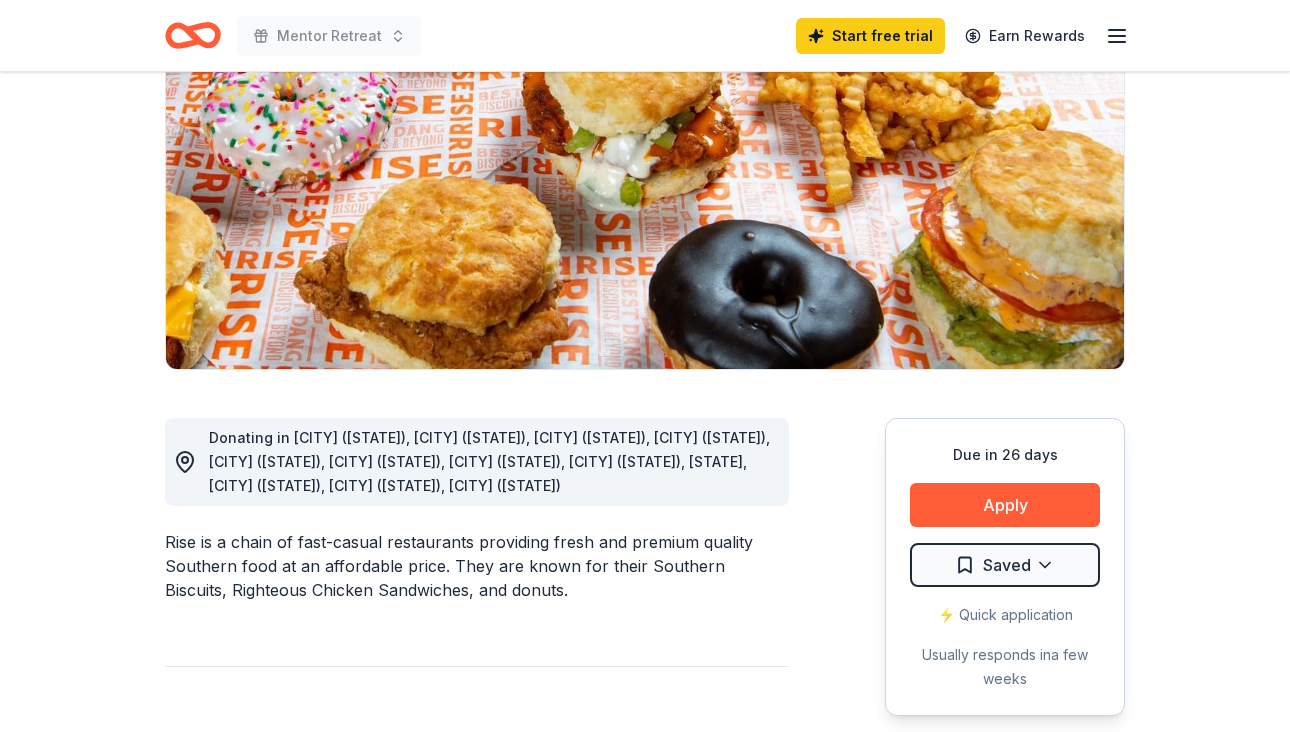 scroll, scrollTop: 247, scrollLeft: 0, axis: vertical 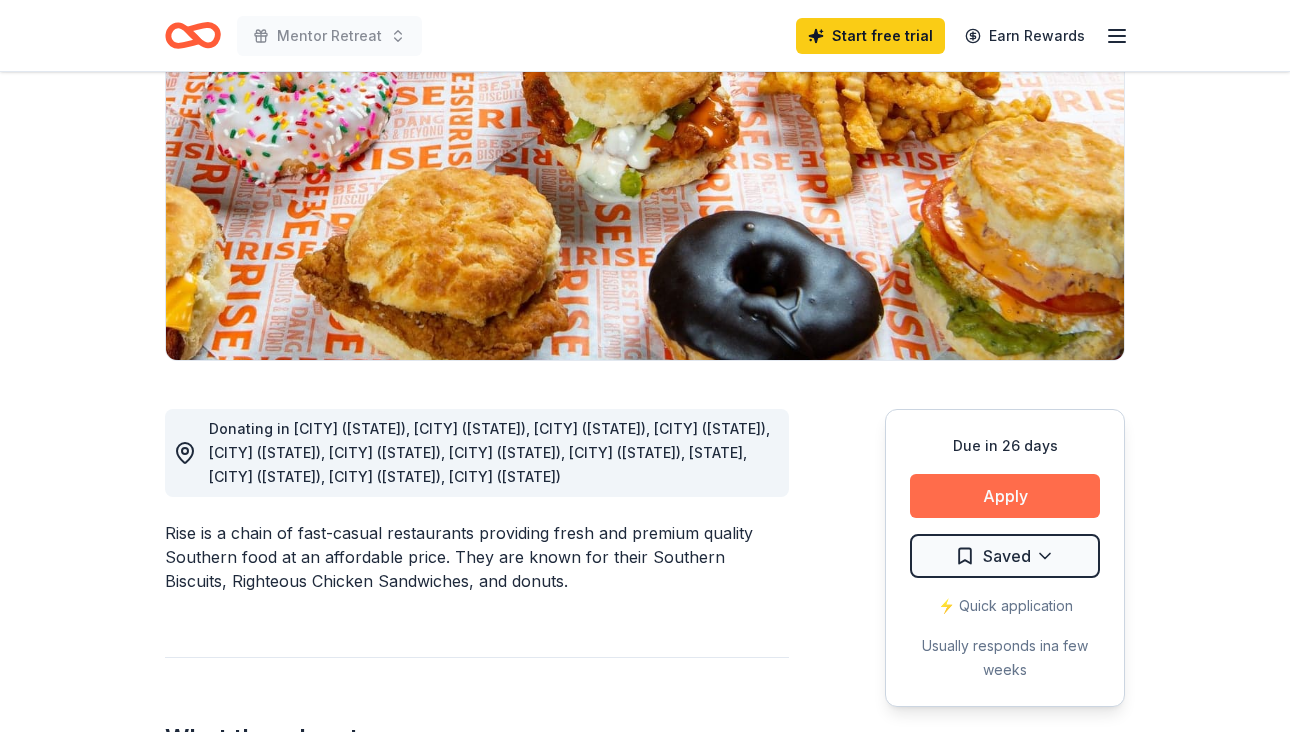 click on "Apply" at bounding box center (1005, 496) 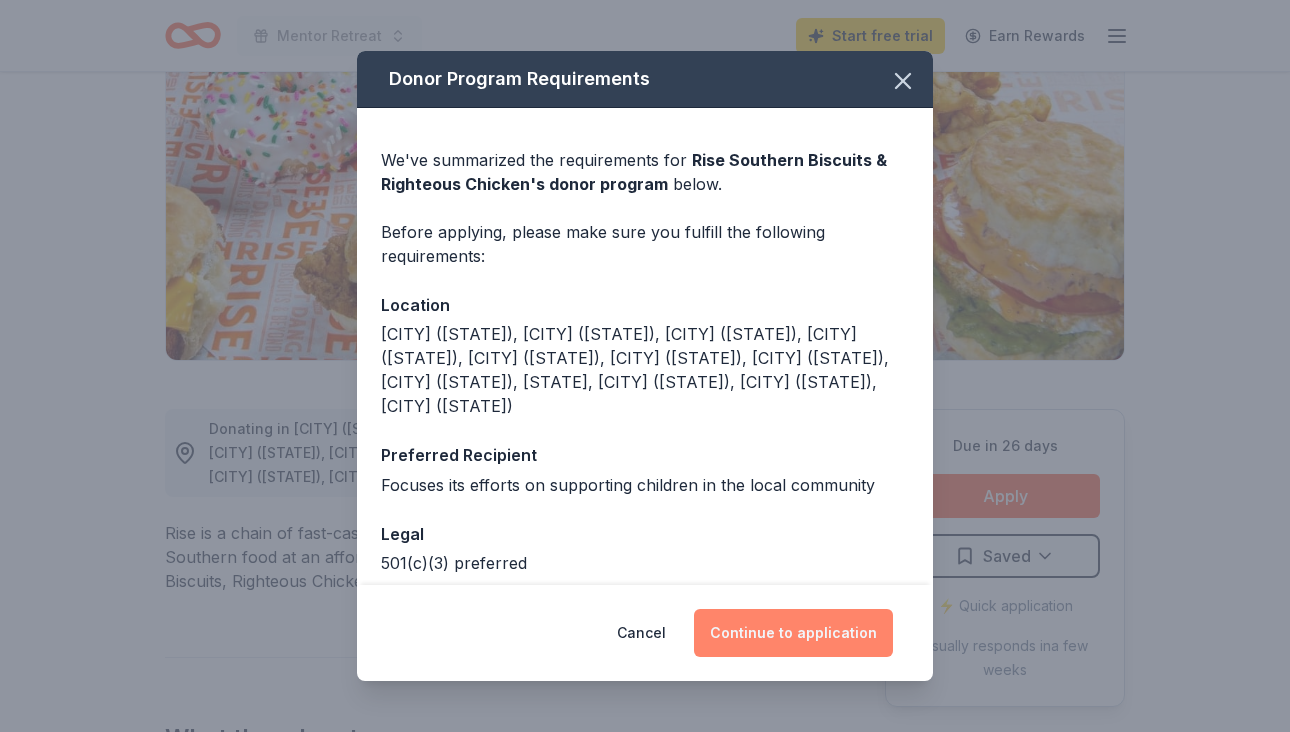 click on "Continue to application" at bounding box center [793, 633] 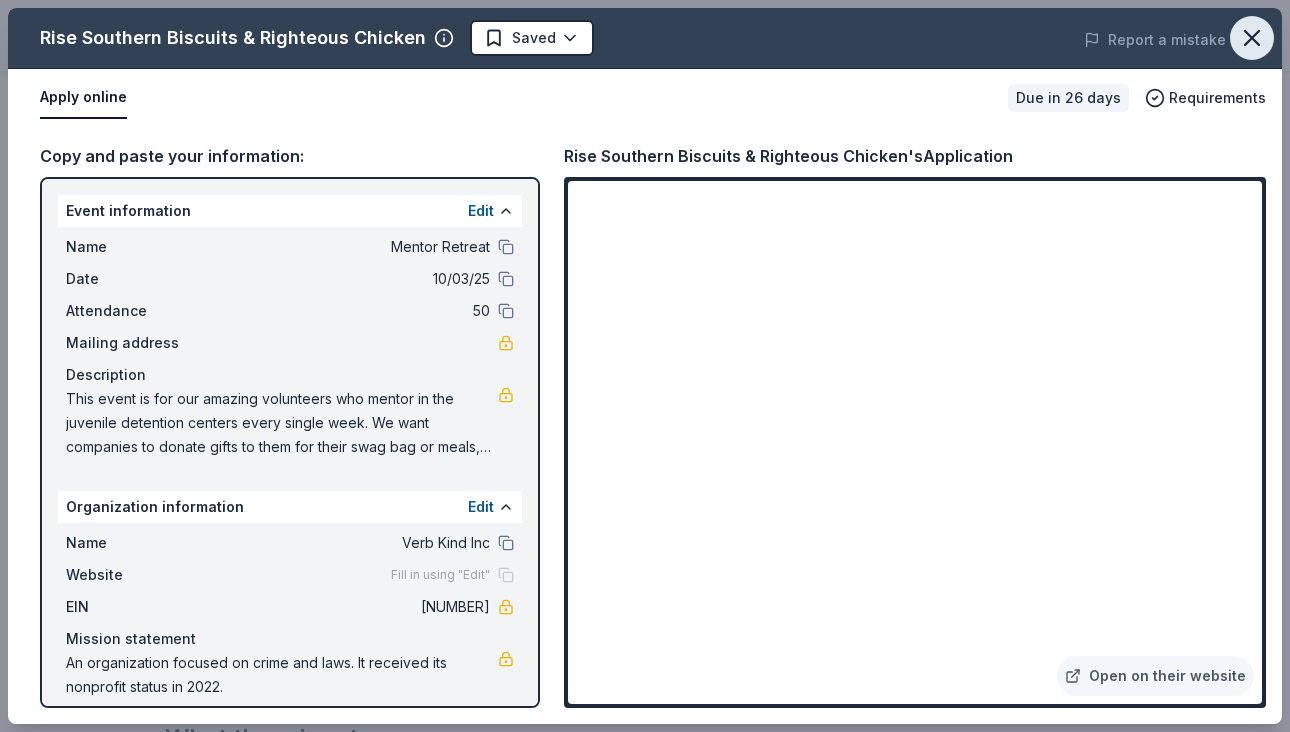 click 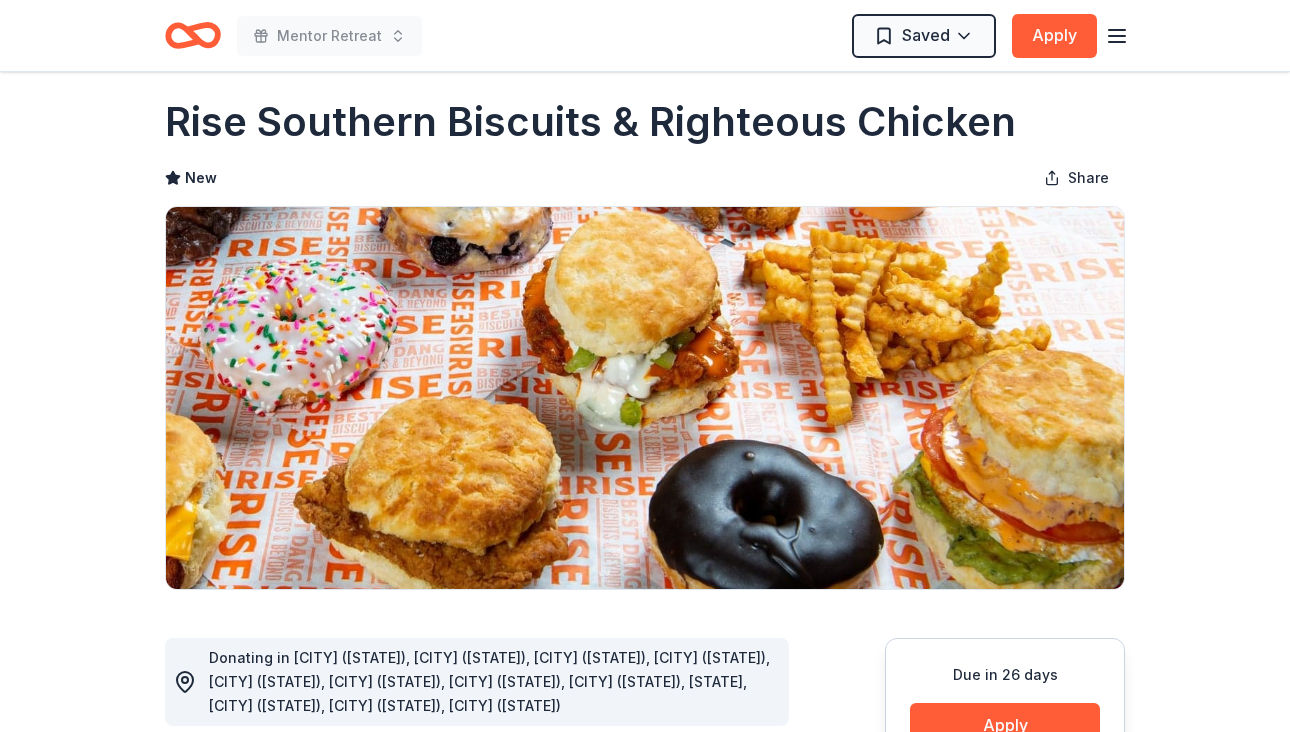 scroll, scrollTop: 0, scrollLeft: 0, axis: both 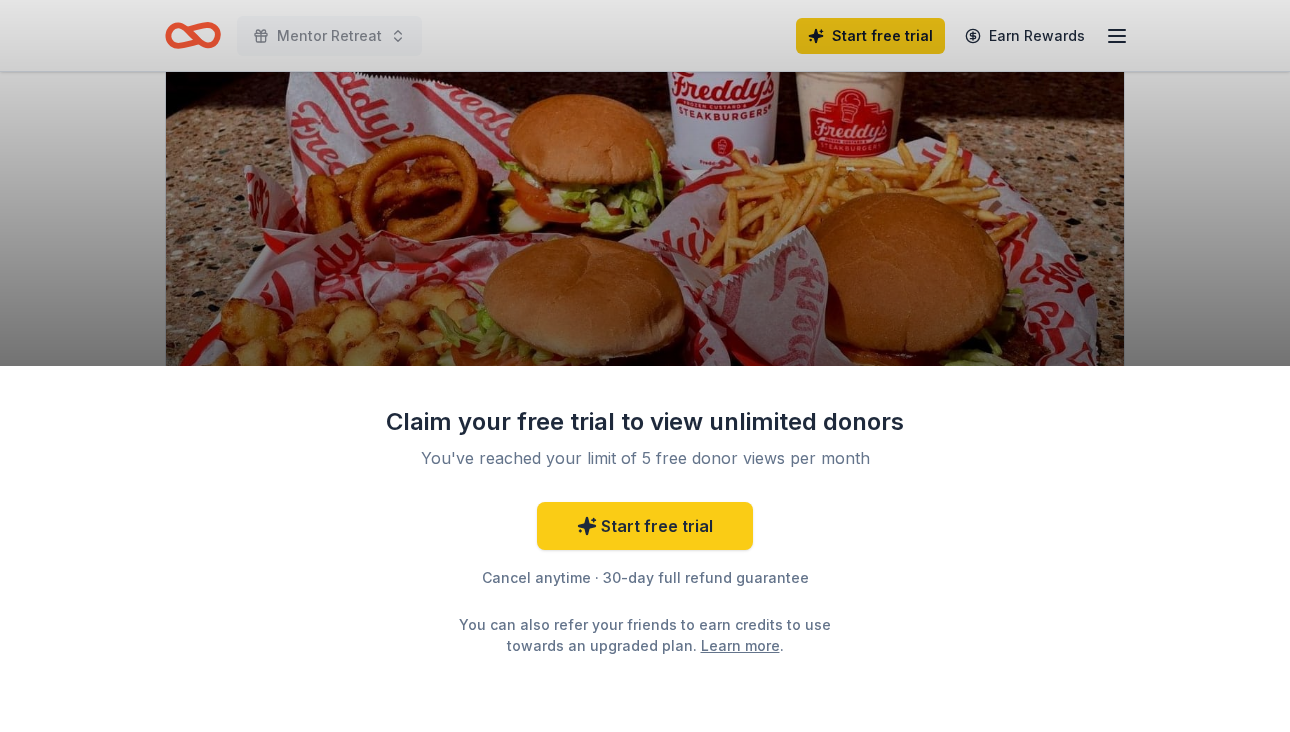 click on "Claim your free trial to view unlimited donors You've reached your limit of 5 free donor views per month Start free  trial Cancel anytime · 30-day full refund guarantee You can also refer your friends to earn credits to use towards an upgraded plan.   Learn more ." at bounding box center (645, 549) 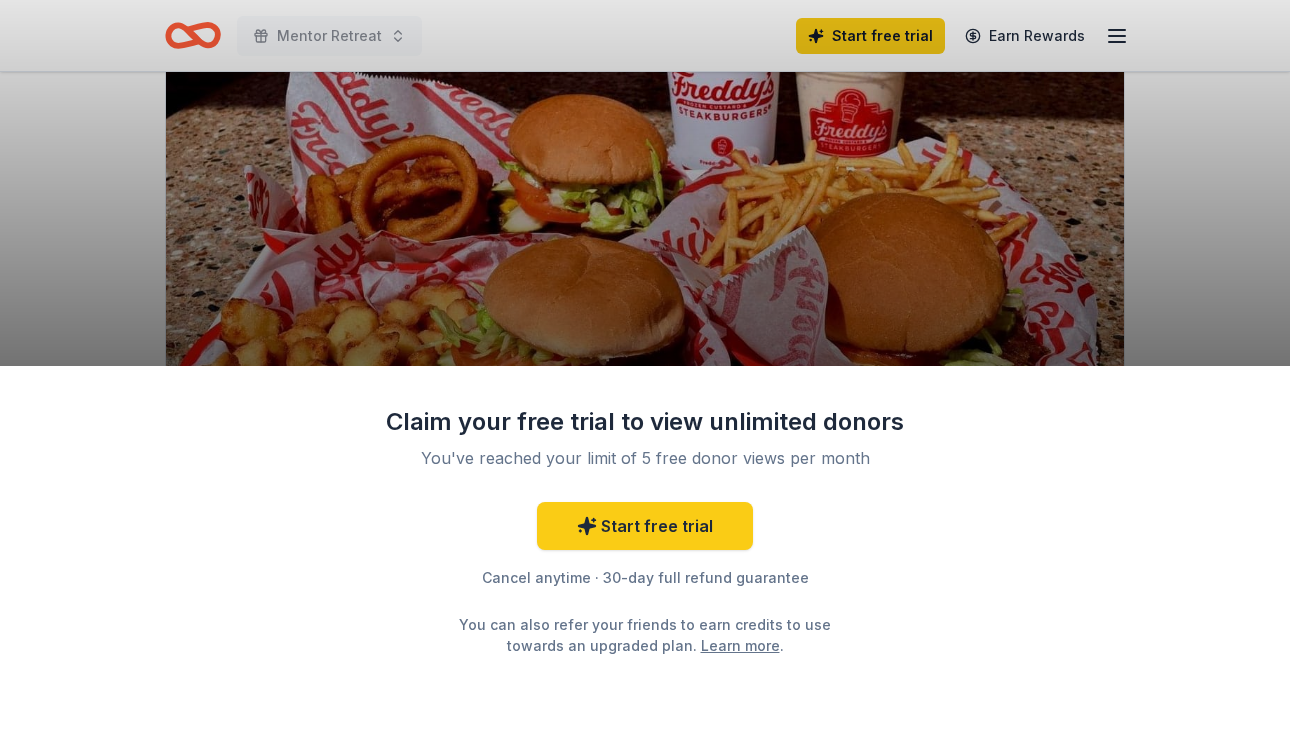 click on "Claim your free trial to view unlimited donors You've reached your limit of 5 free donor views per month Start free  trial Cancel anytime · 30-day full refund guarantee You can also refer your friends to earn credits to use towards an upgraded plan.   Learn more ." at bounding box center [645, 366] 